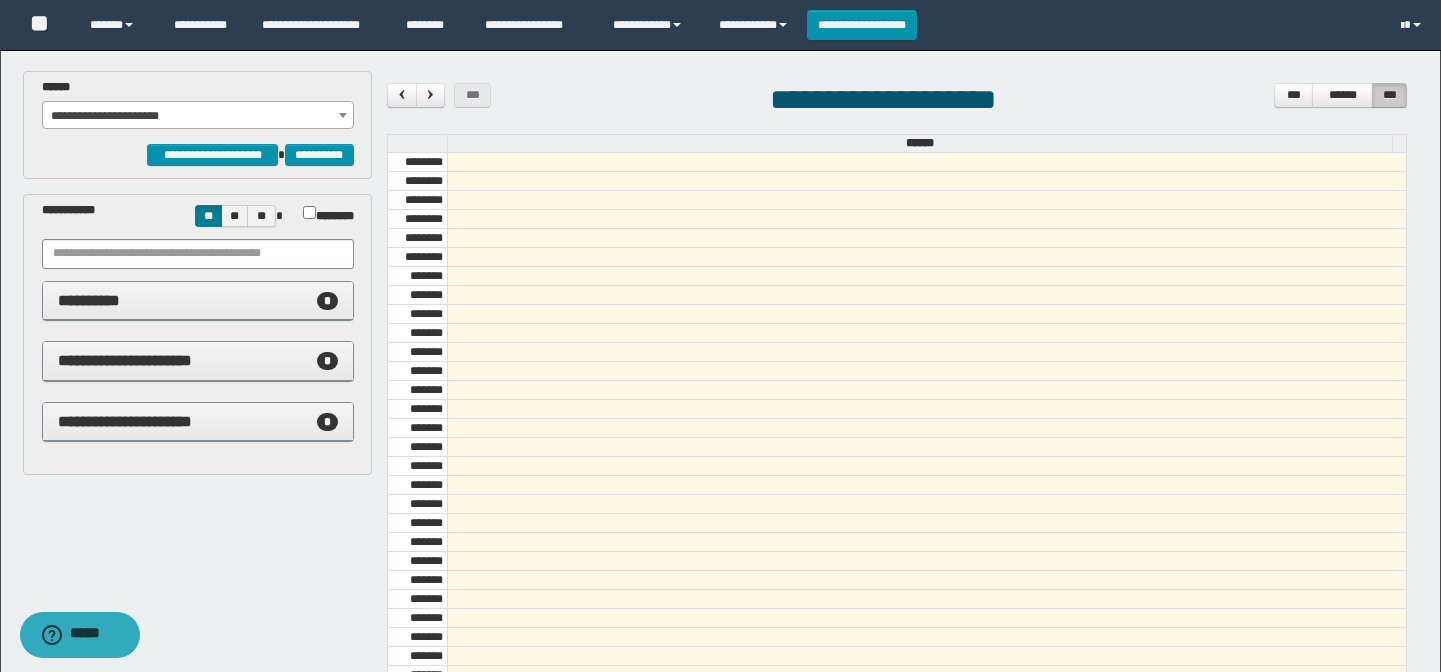 scroll, scrollTop: 0, scrollLeft: 0, axis: both 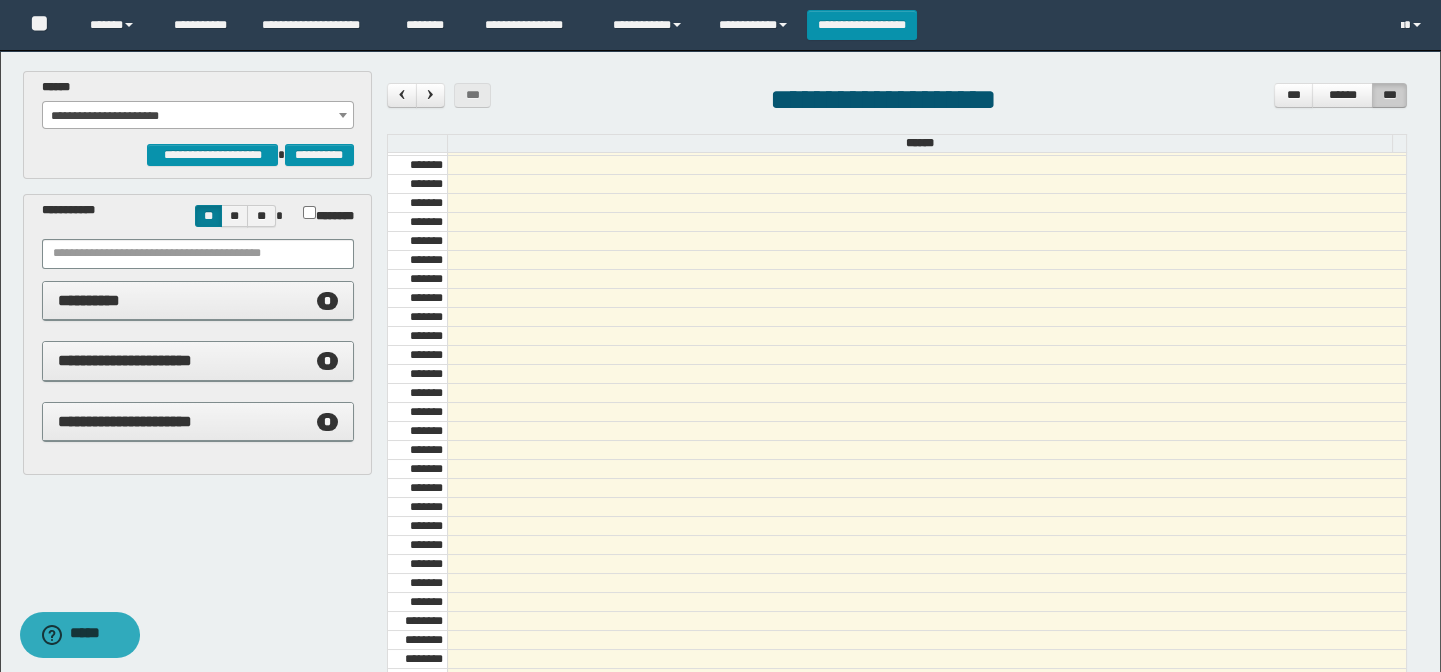 click on "[NUMBER]
[STREET]
[CITY]
[STATE]
[POSTAL_CODE]
[COUNTRY]
[ADDRESS_LINE_2] [ADDRESS_LINE_3] [ADDRESS_LINE_4]" at bounding box center (198, 104) 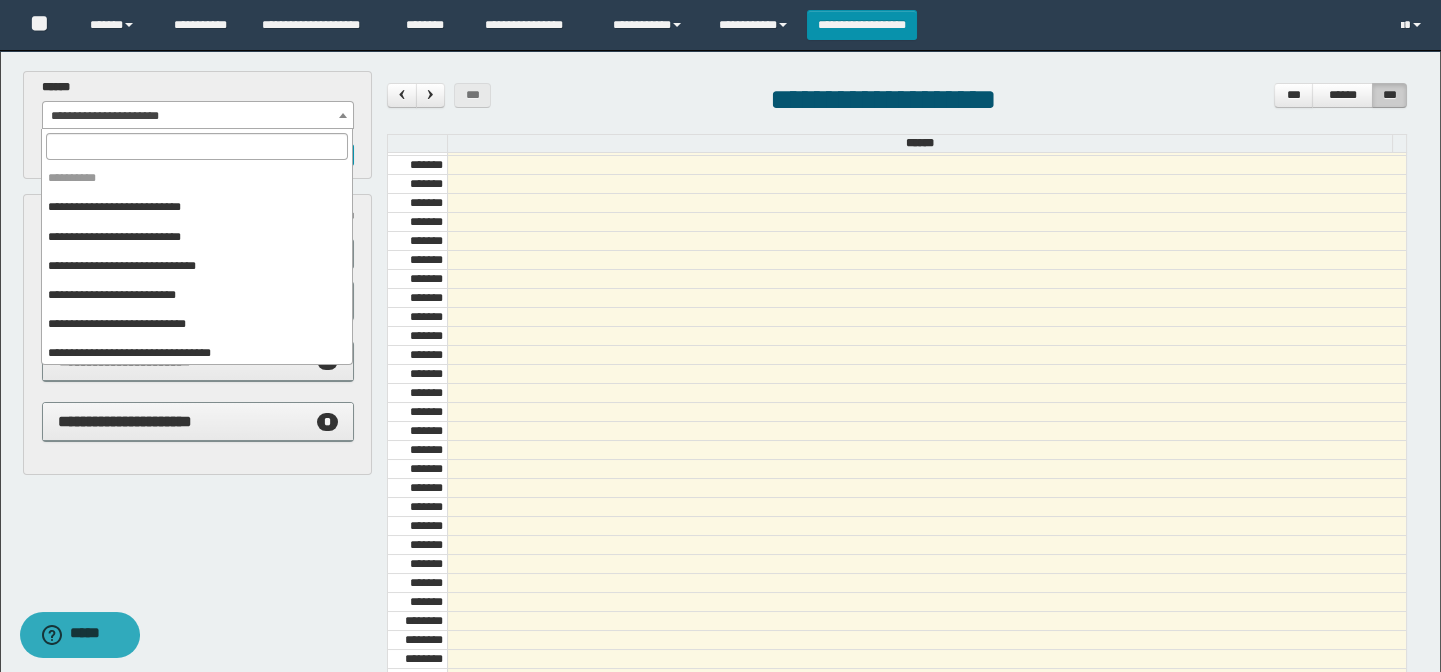 click on "**********" at bounding box center [198, 116] 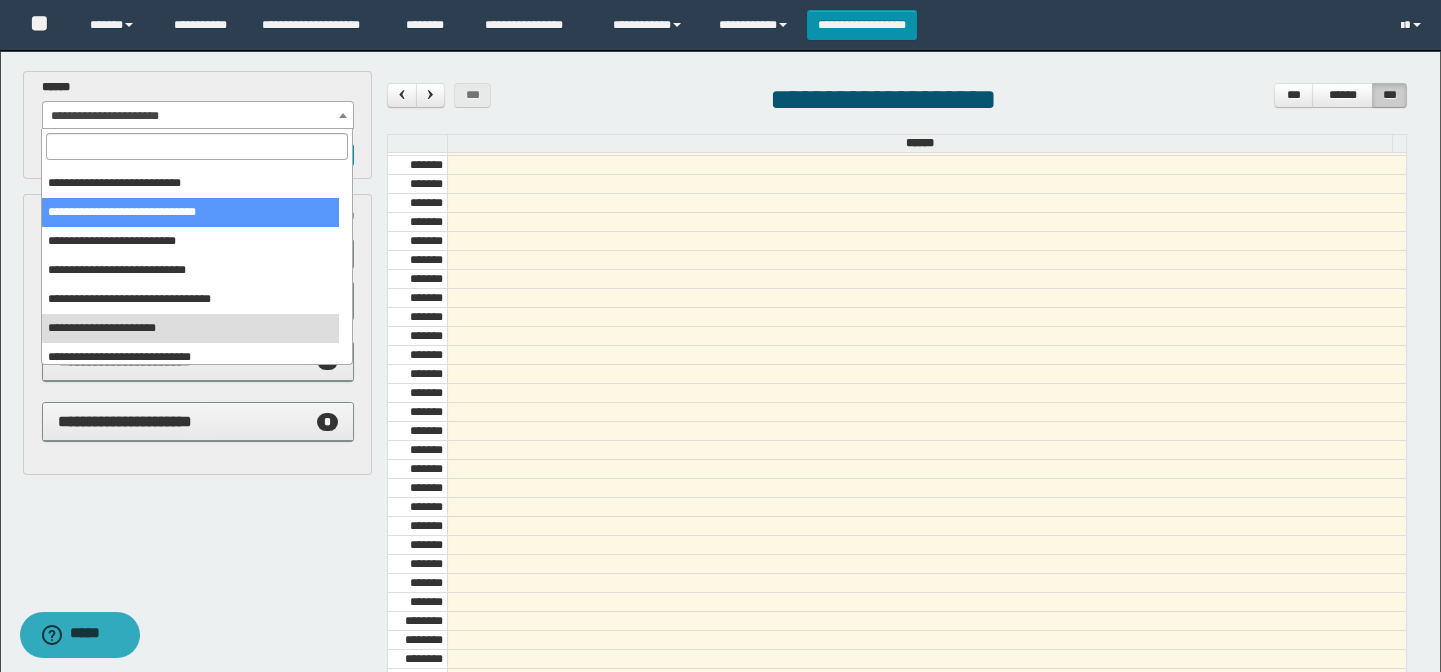 scroll, scrollTop: 150, scrollLeft: 0, axis: vertical 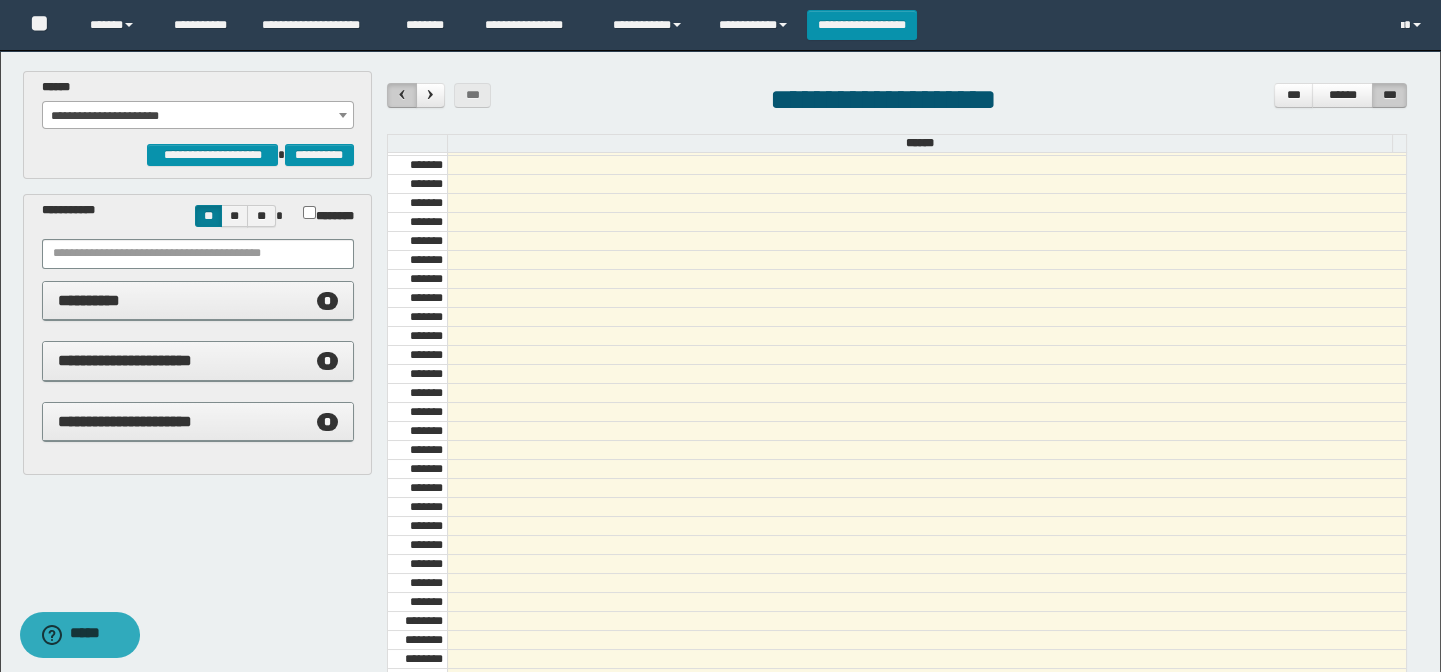 click at bounding box center (402, 94) 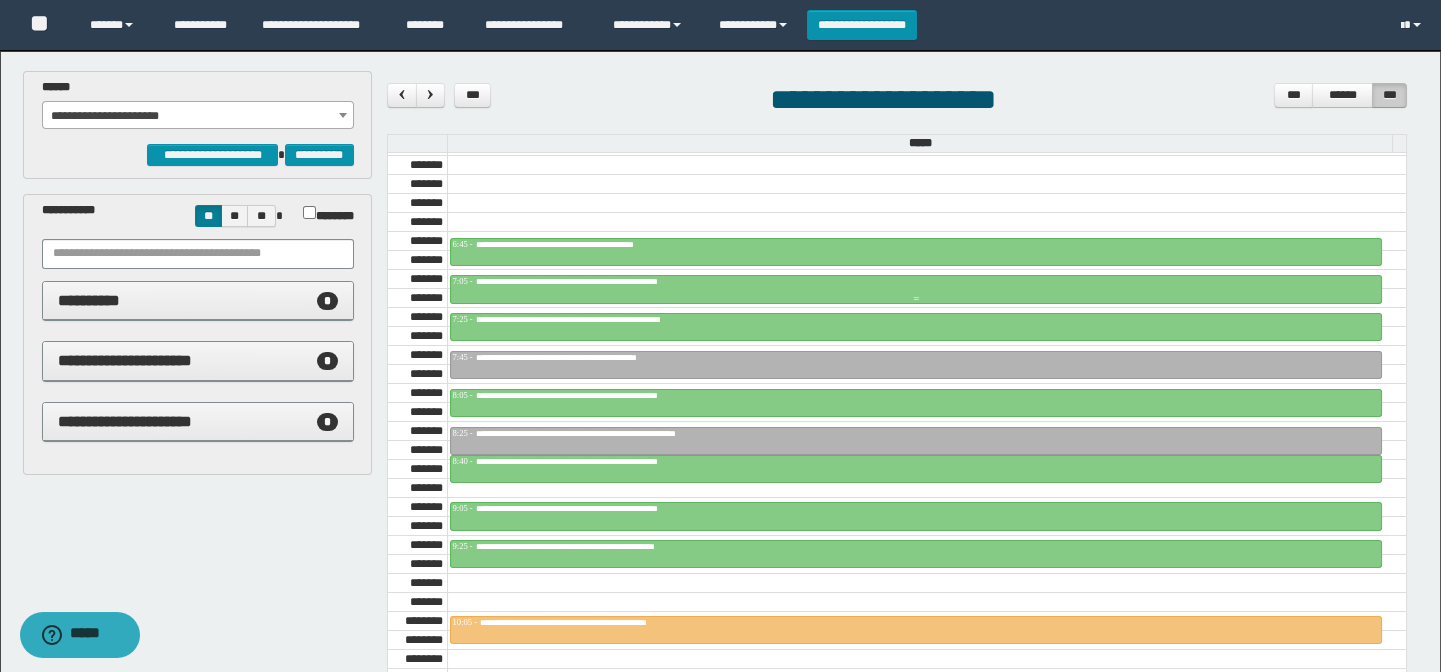 click on "**********" at bounding box center [623, 281] 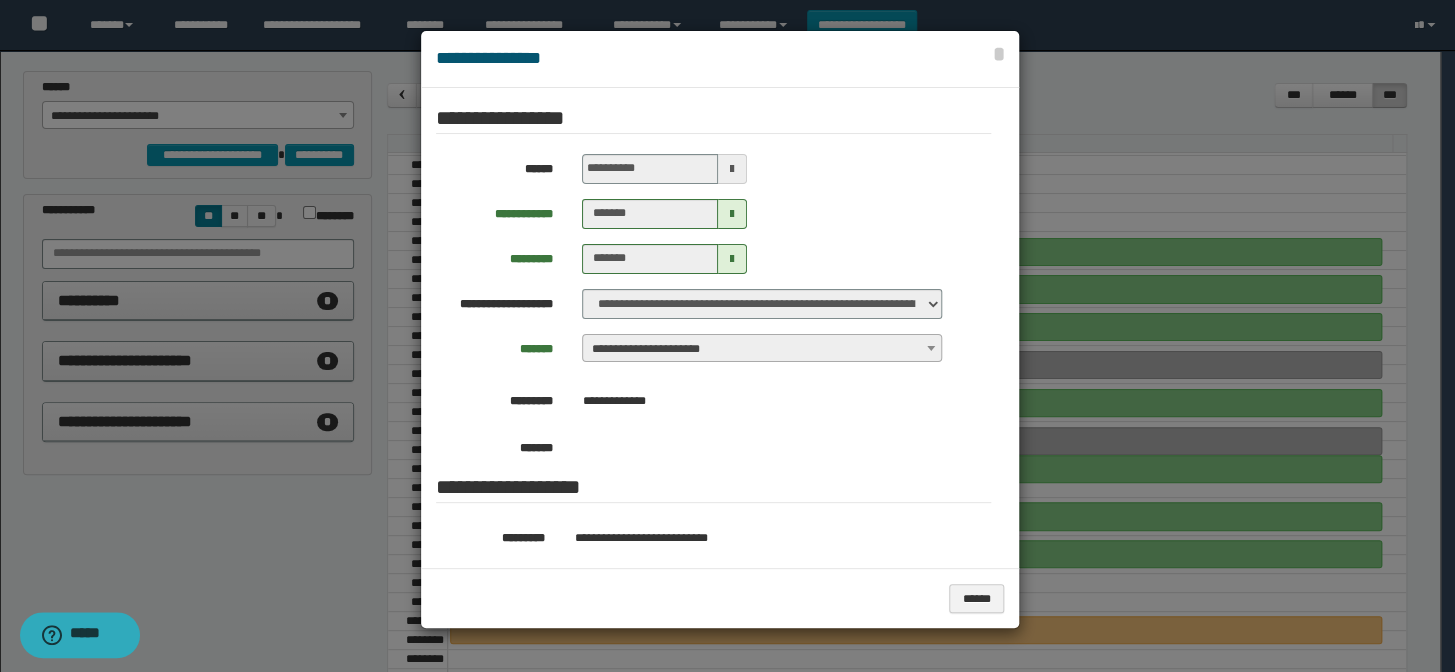 click at bounding box center [727, 336] 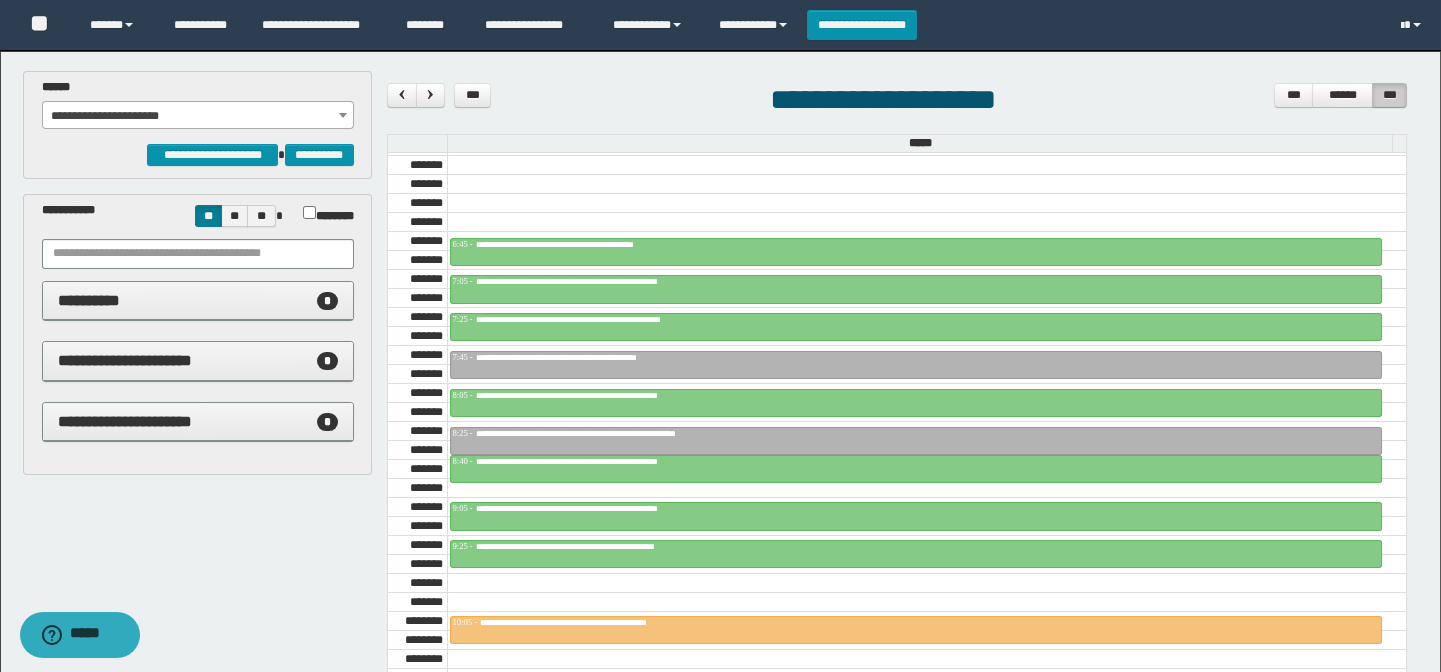 click on "**********" at bounding box center [198, 116] 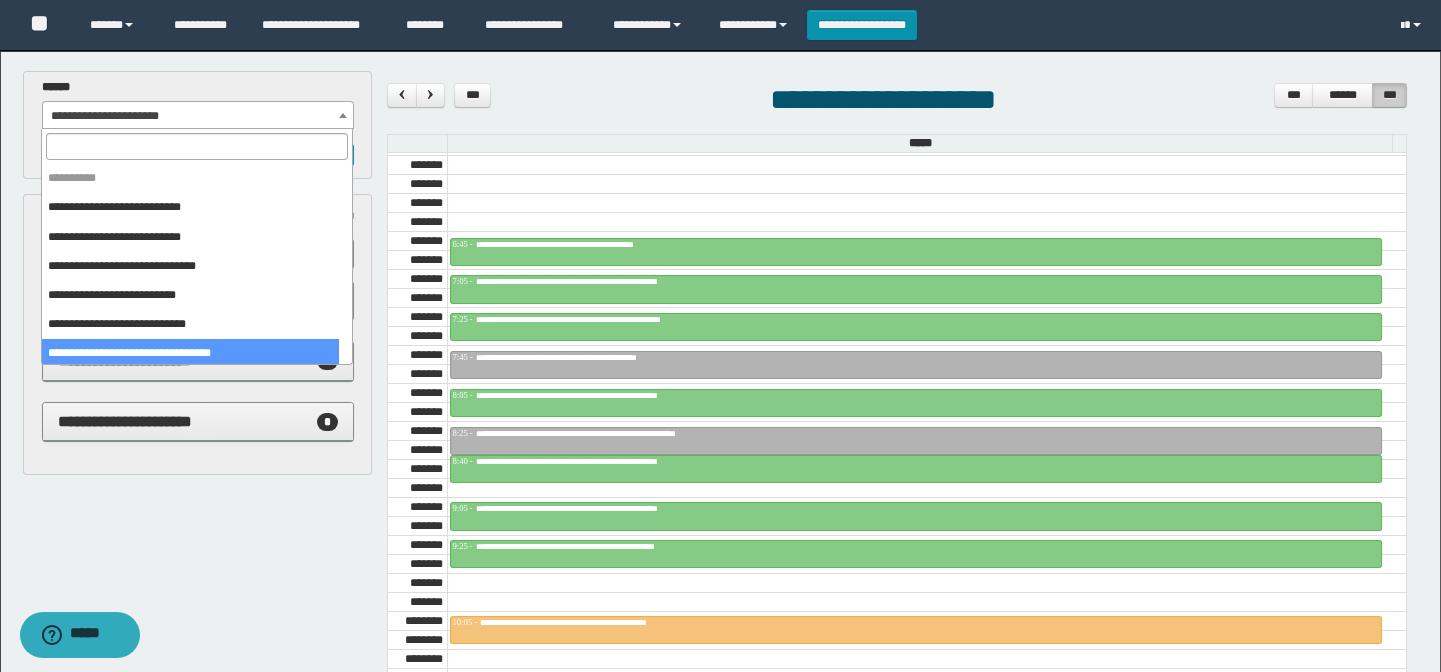 scroll, scrollTop: 150, scrollLeft: 0, axis: vertical 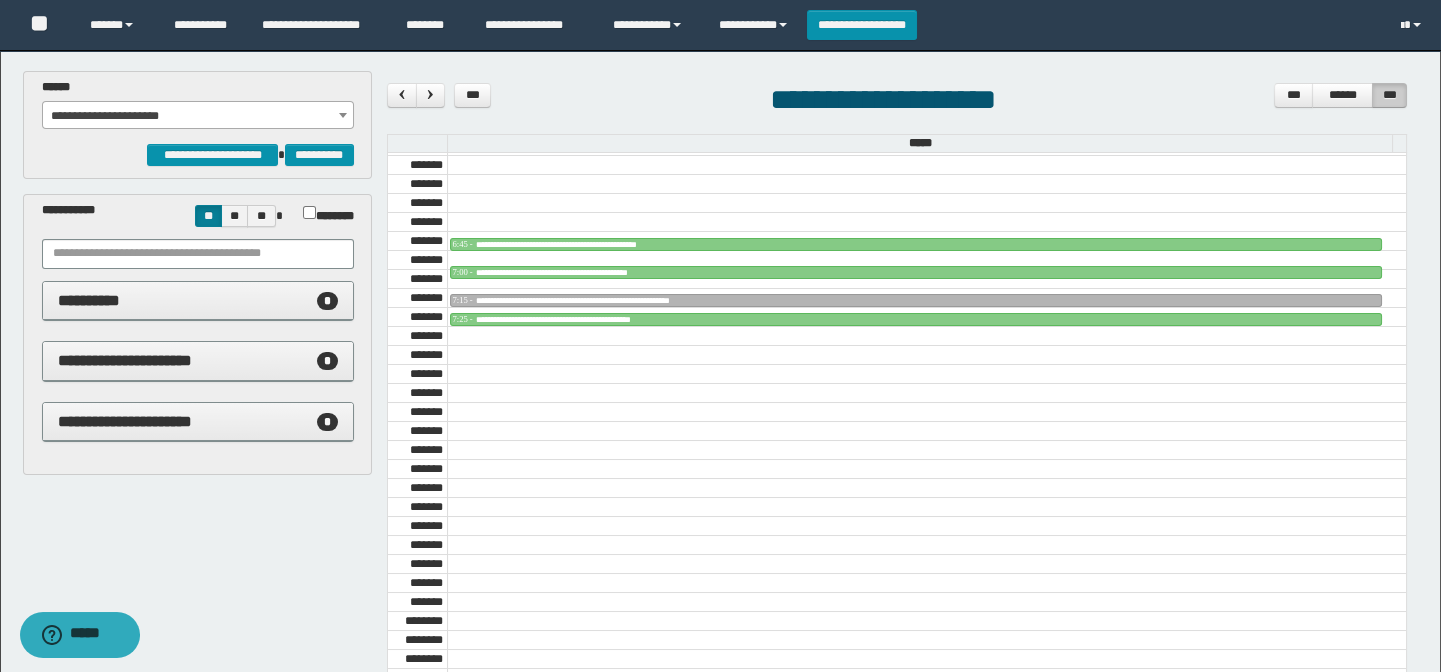 click on "**********" at bounding box center (198, 116) 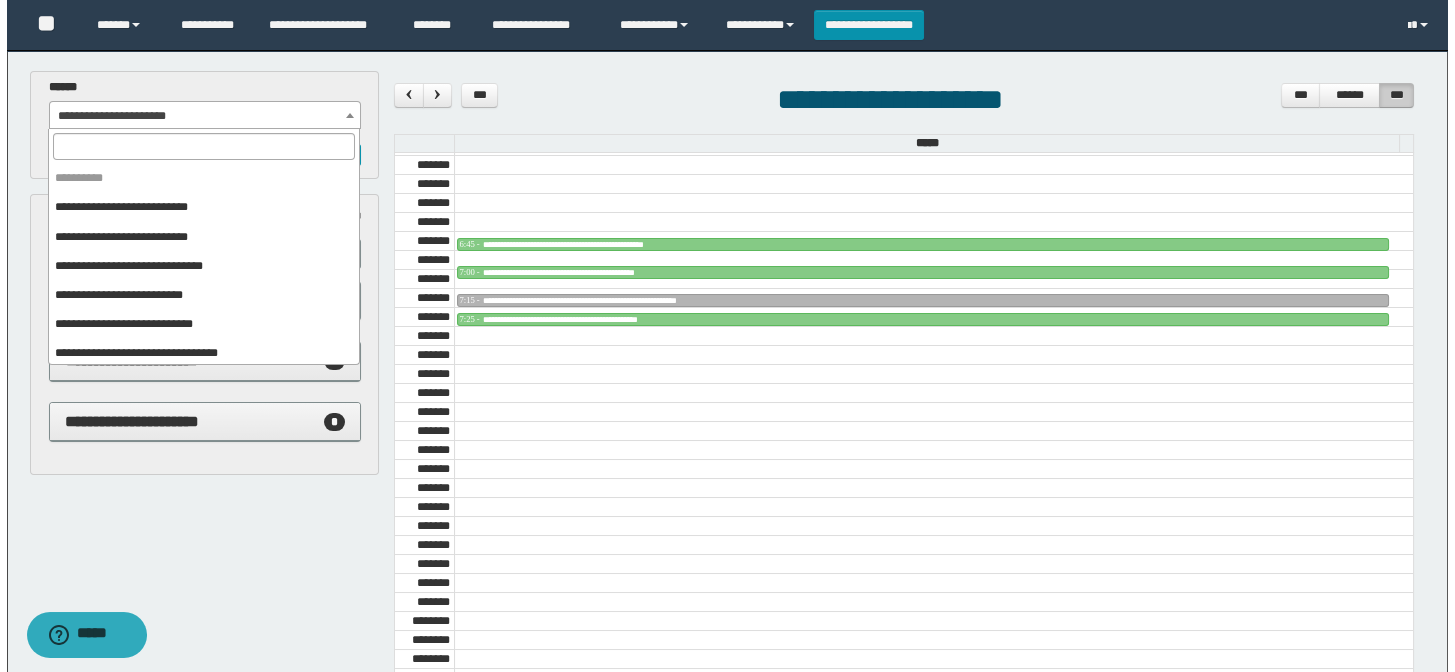 scroll, scrollTop: 150, scrollLeft: 0, axis: vertical 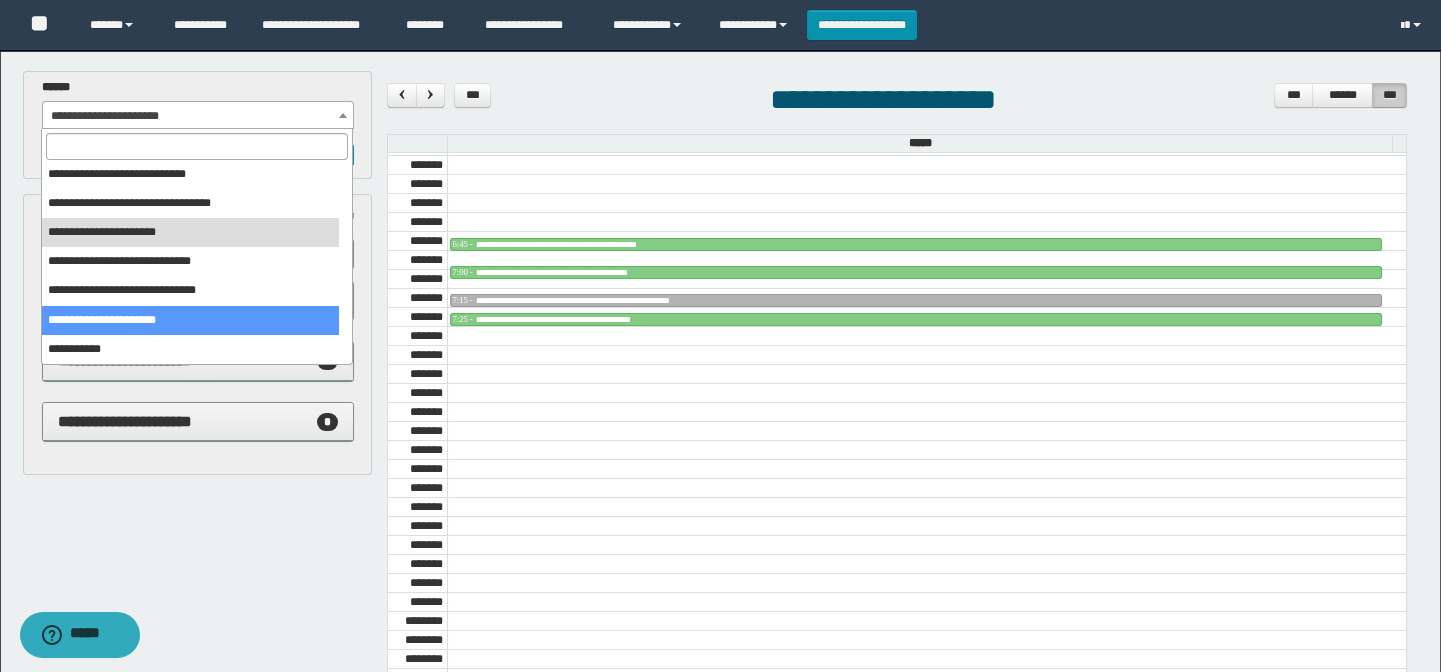 select on "******" 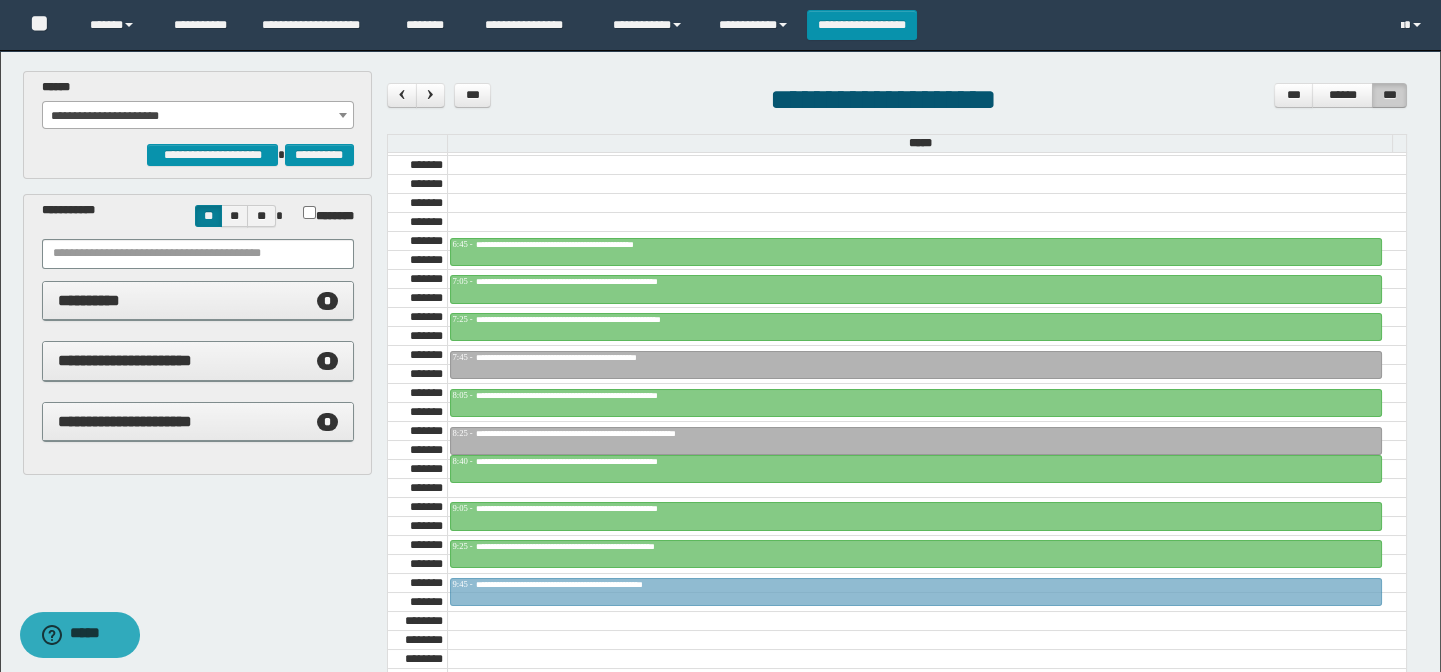 drag, startPoint x: 777, startPoint y: 623, endPoint x: 788, endPoint y: 578, distance: 46.32494 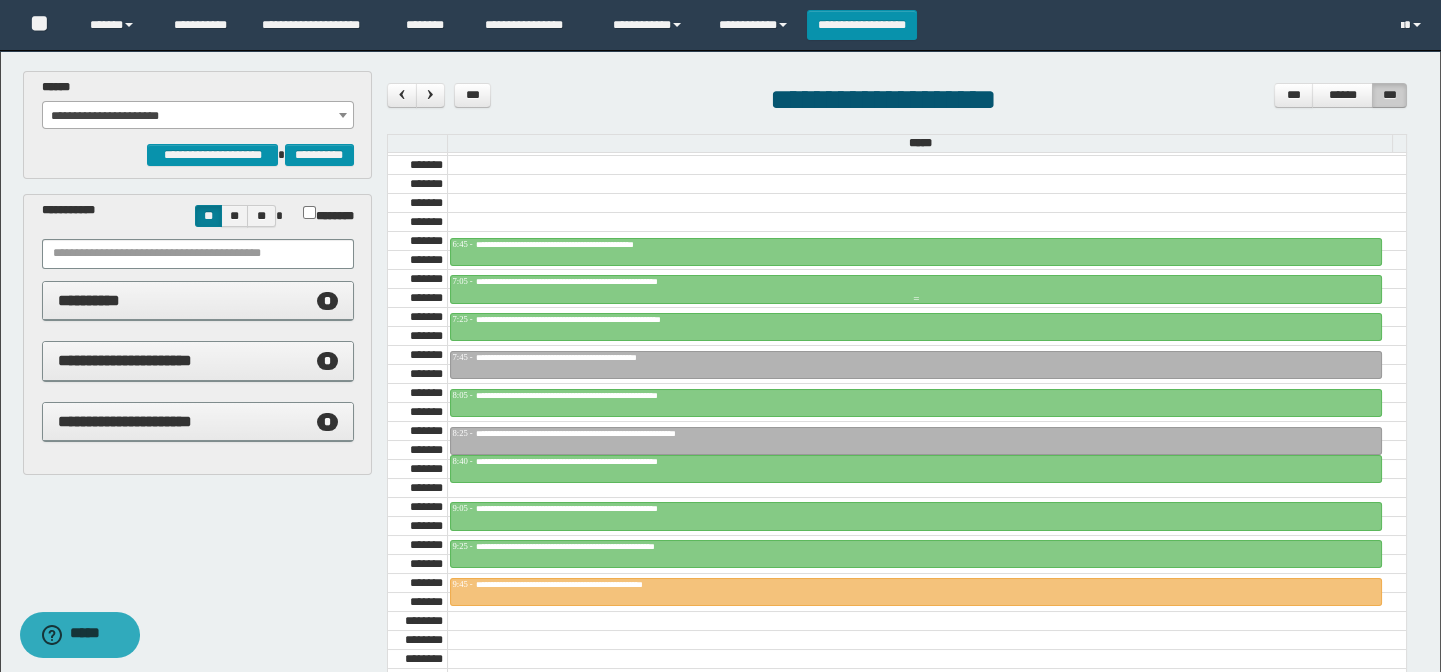 click at bounding box center [916, 289] 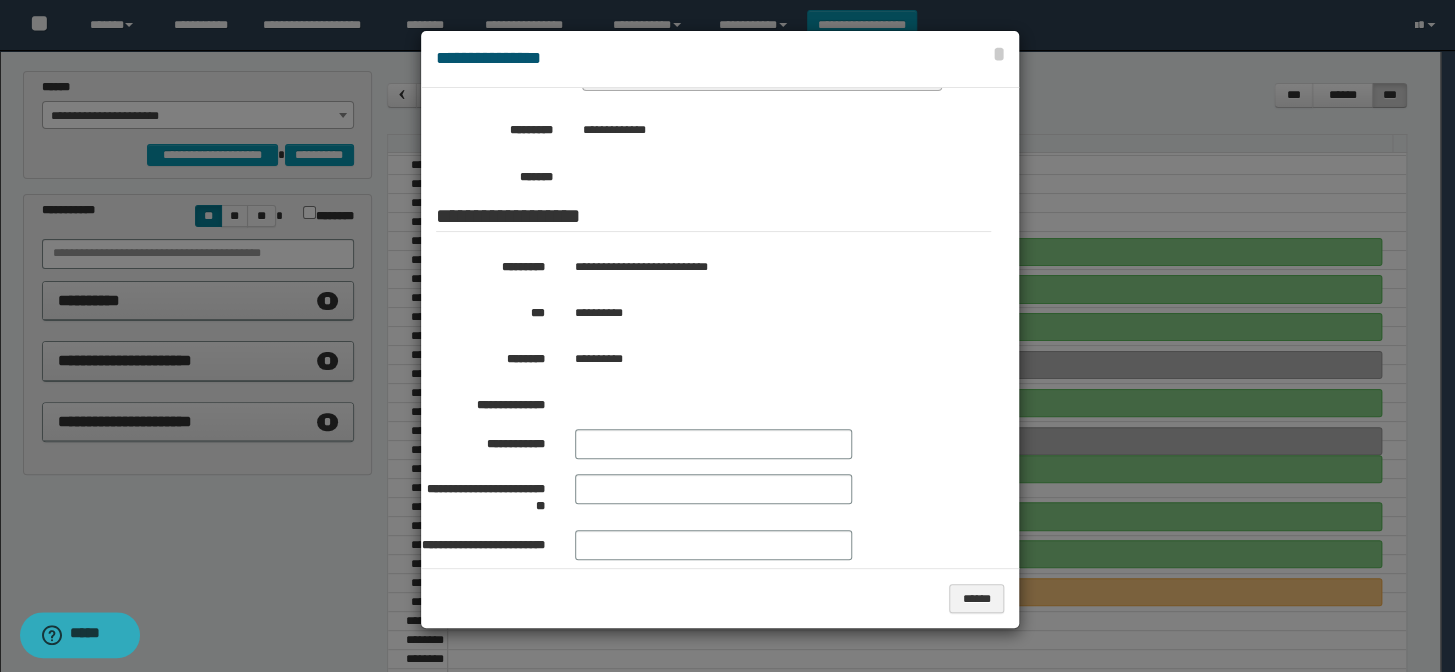 scroll, scrollTop: 272, scrollLeft: 0, axis: vertical 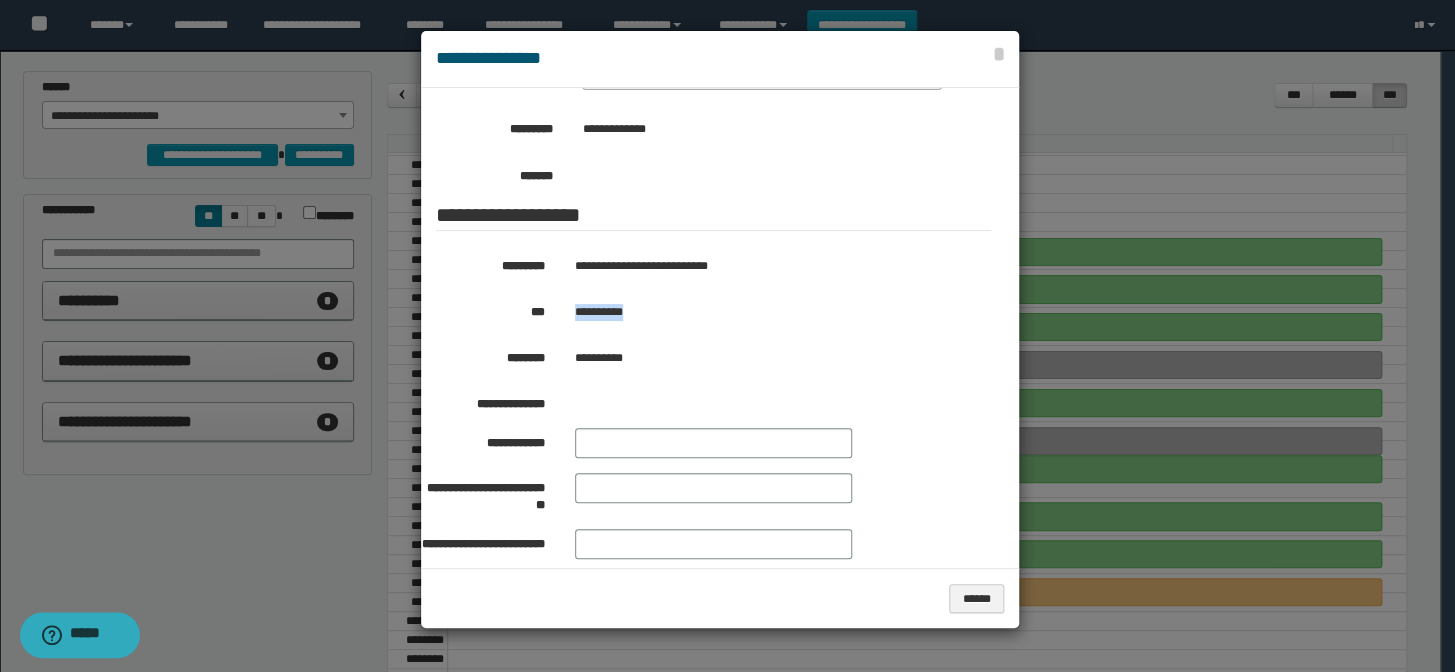 drag, startPoint x: 640, startPoint y: 312, endPoint x: 560, endPoint y: 310, distance: 80.024994 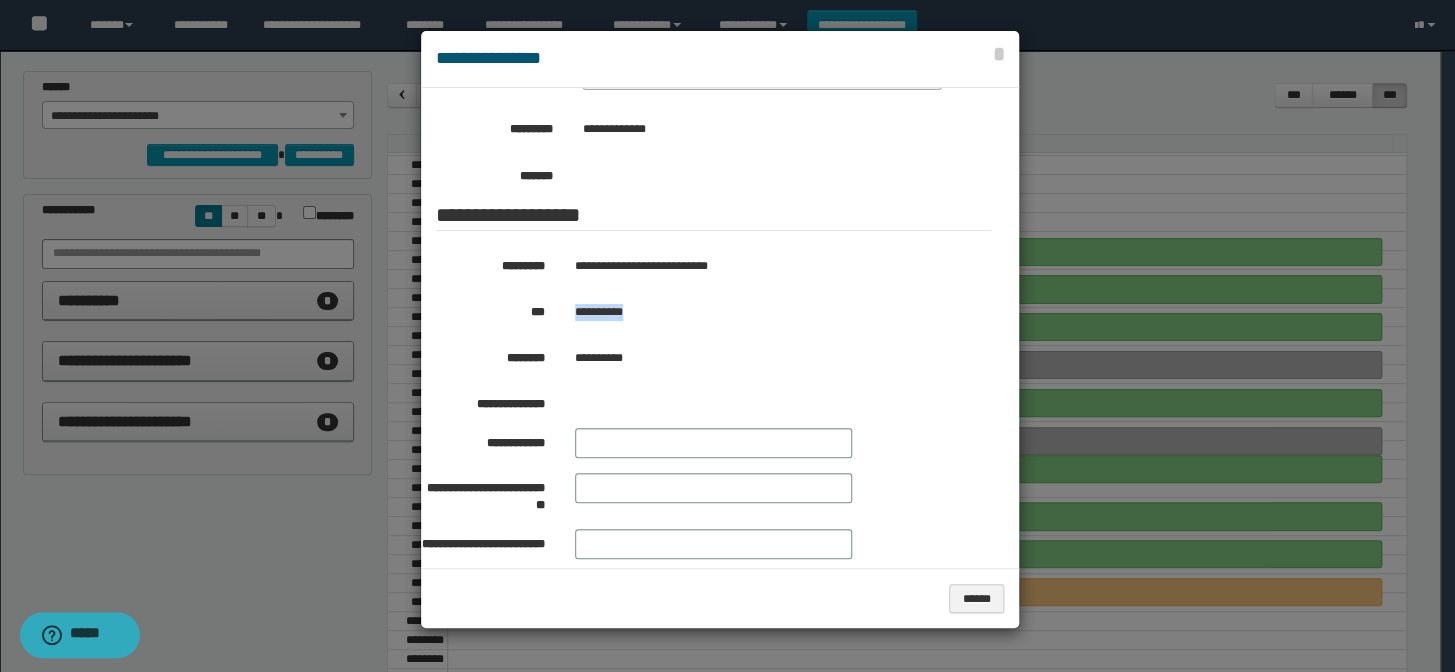copy on "**********" 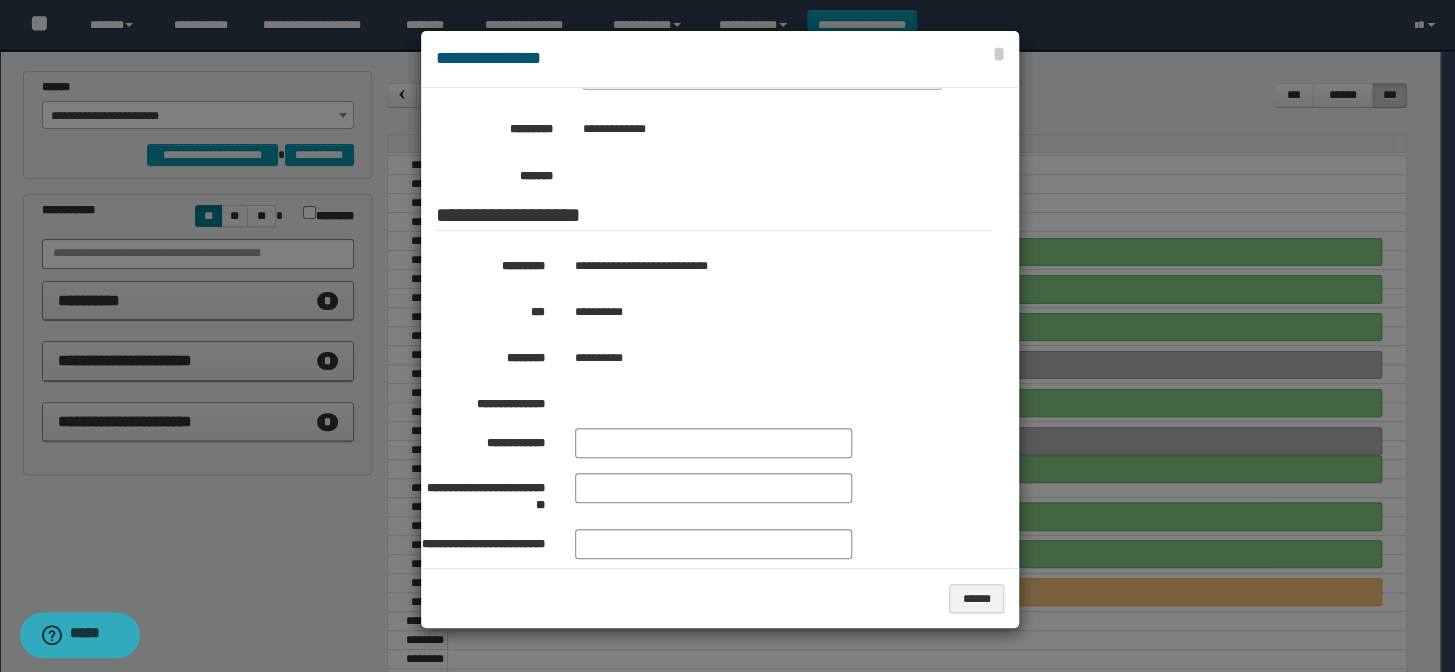 drag, startPoint x: 392, startPoint y: 529, endPoint x: 388, endPoint y: 500, distance: 29.274563 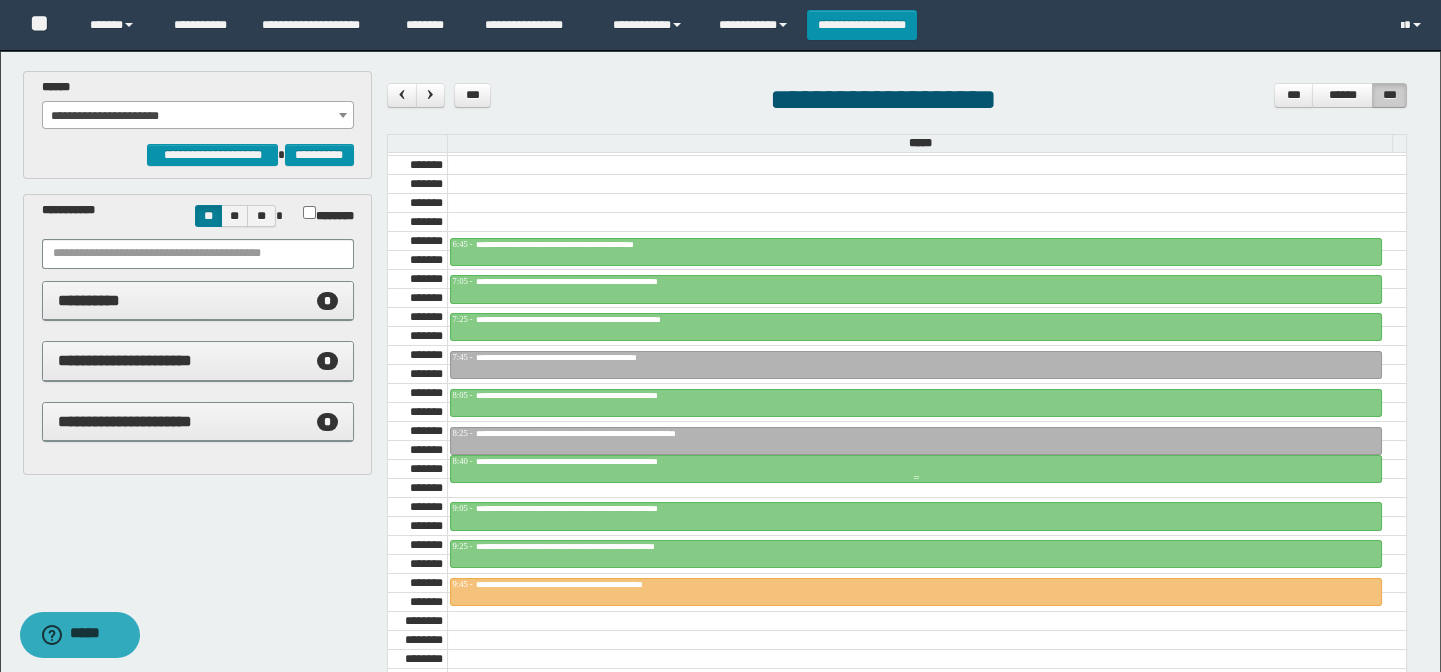 click on "**********" at bounding box center [605, 461] 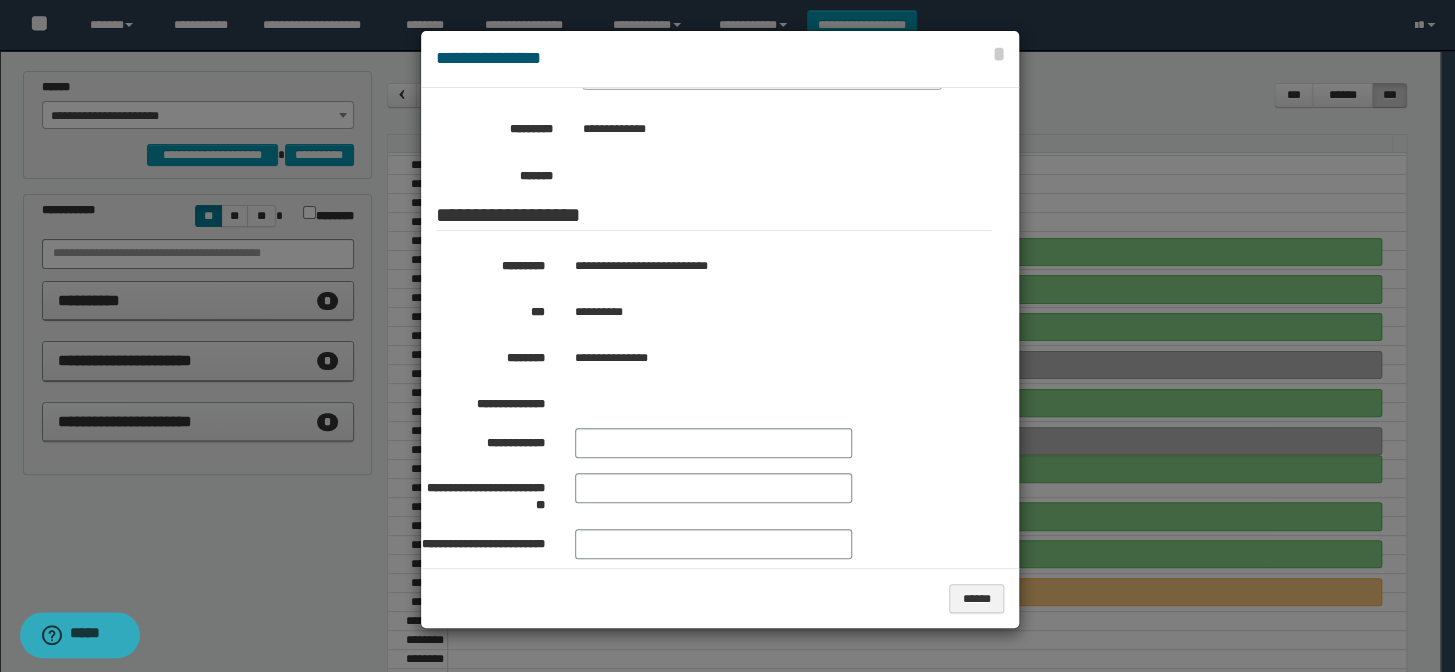 click at bounding box center [727, 336] 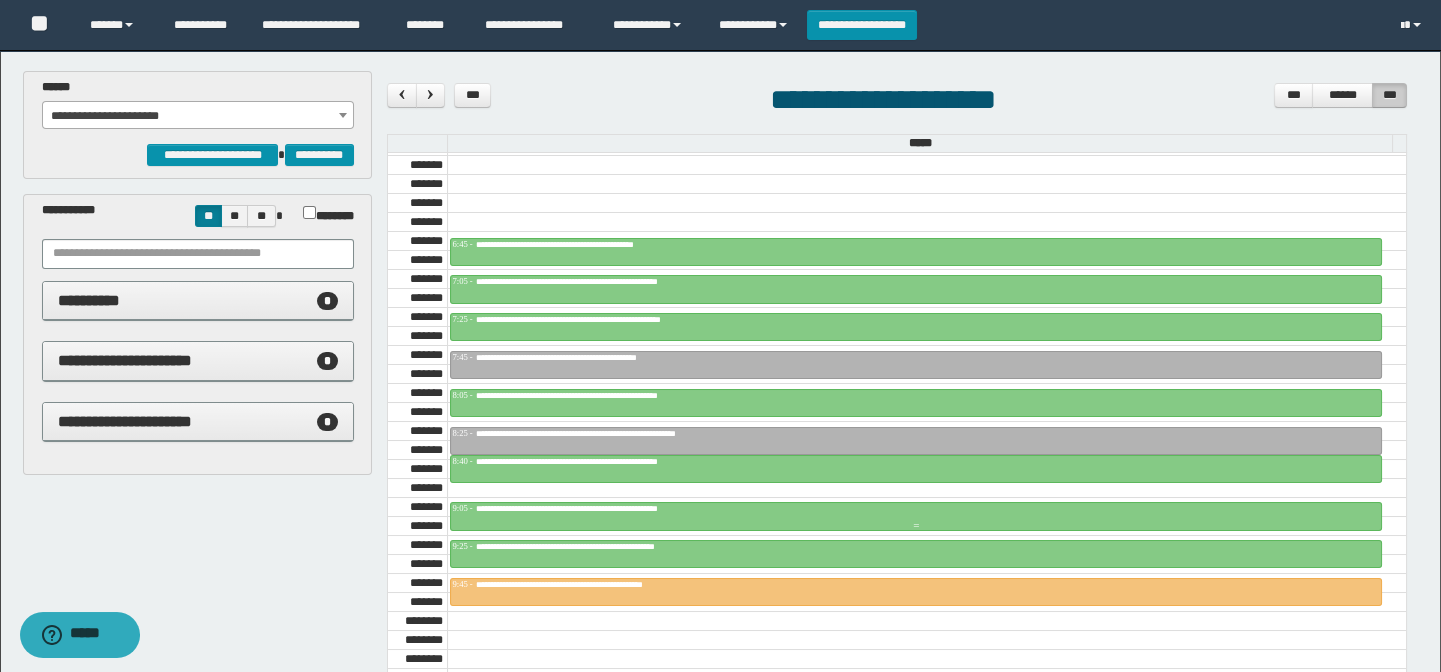 click at bounding box center [916, 516] 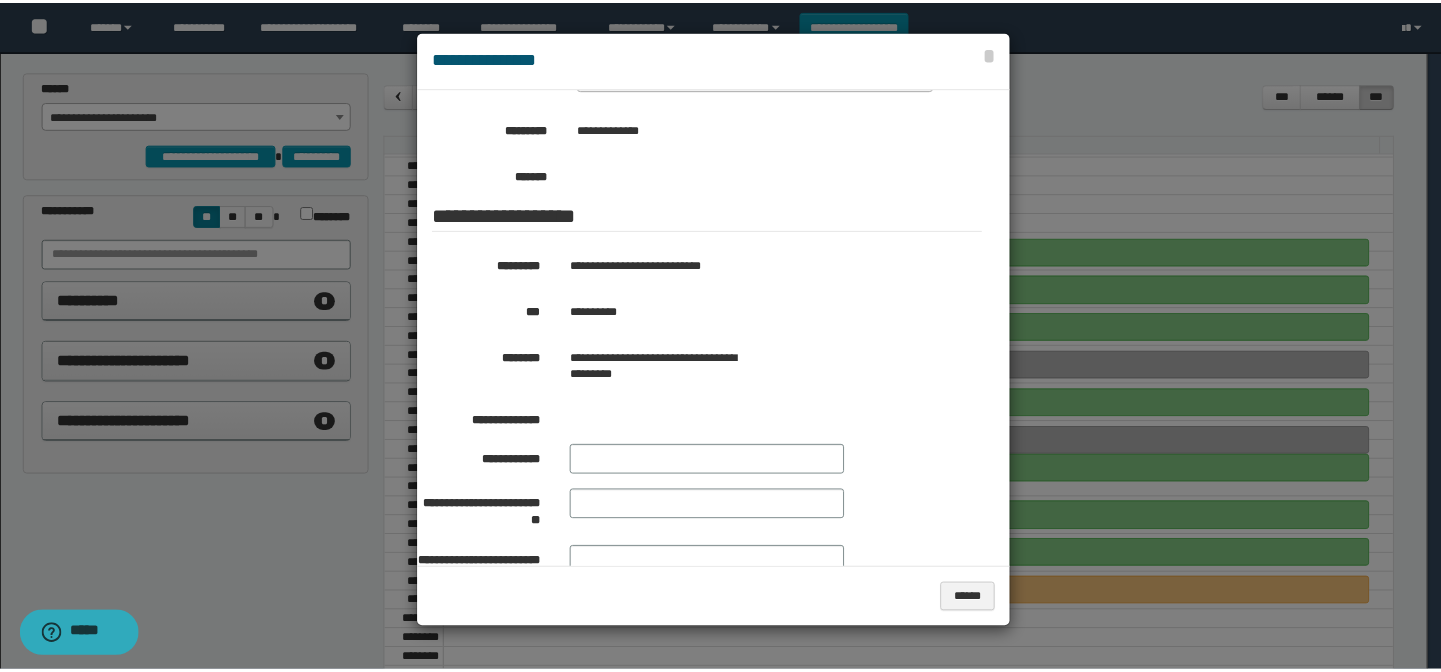 scroll, scrollTop: 363, scrollLeft: 0, axis: vertical 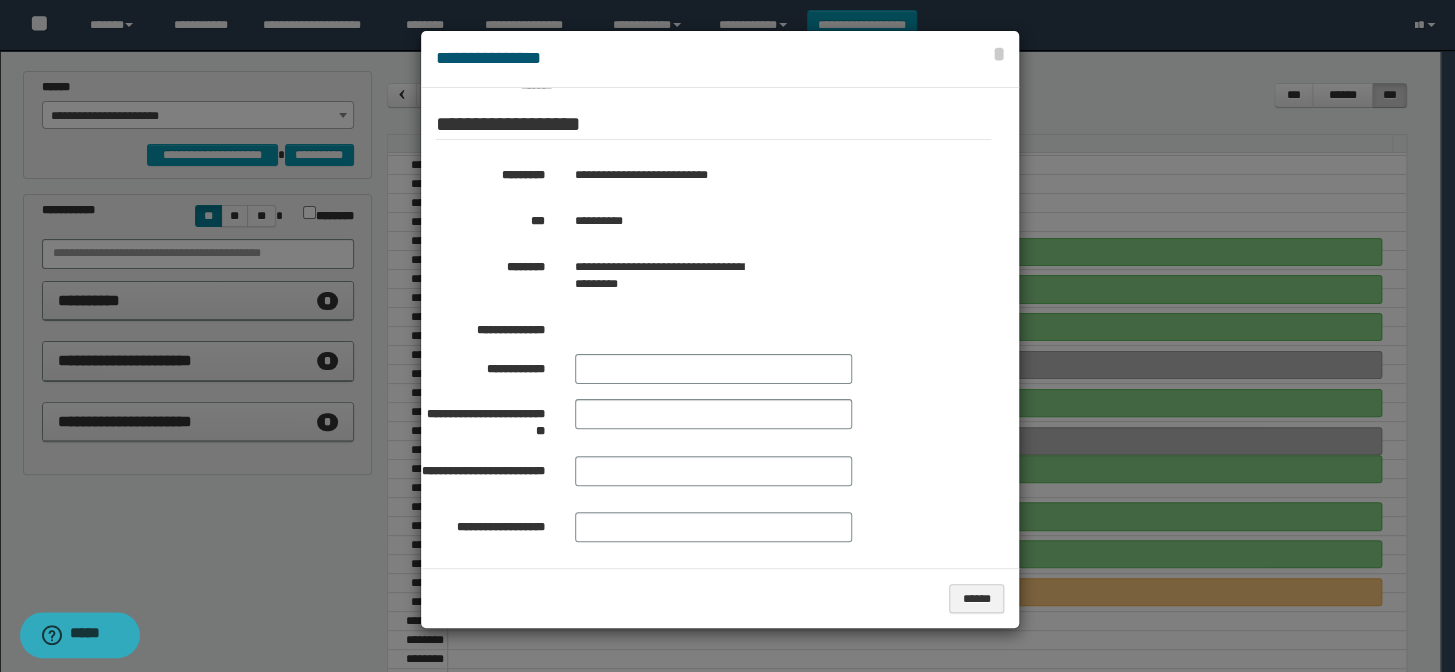 click at bounding box center [727, 336] 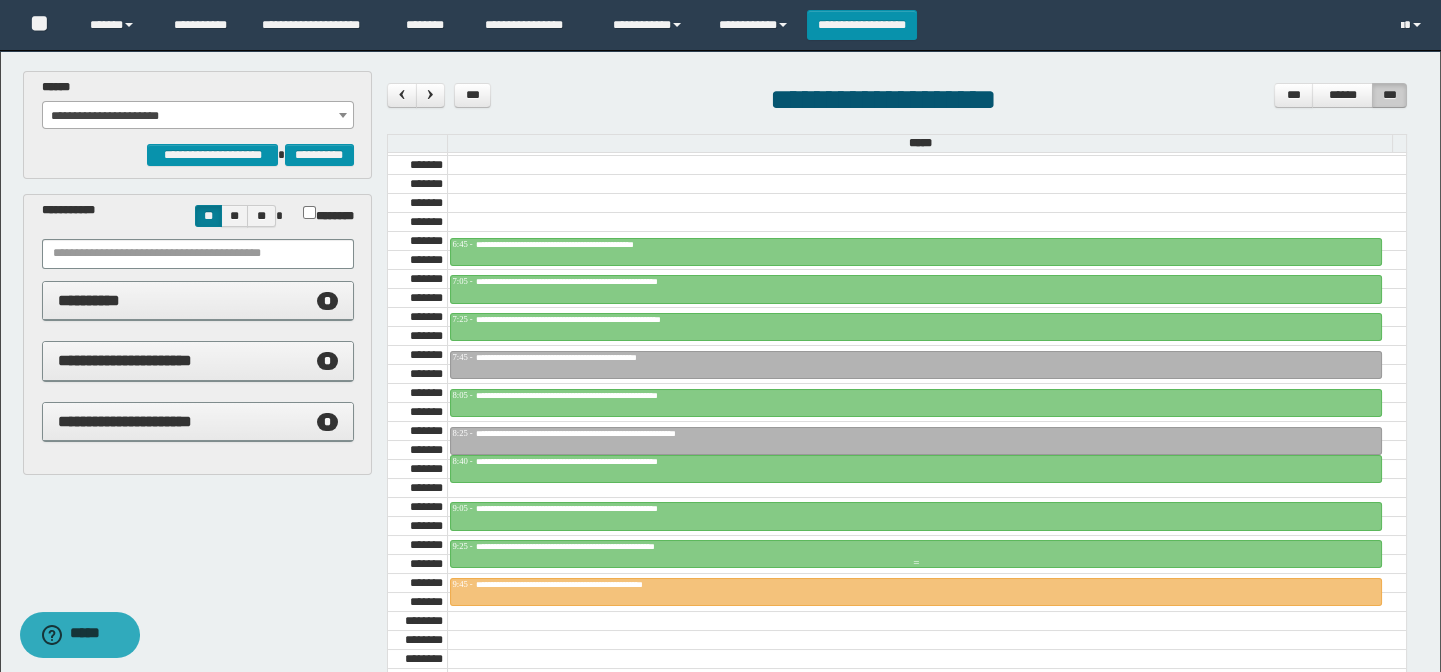 click on "**********" at bounding box center [613, 546] 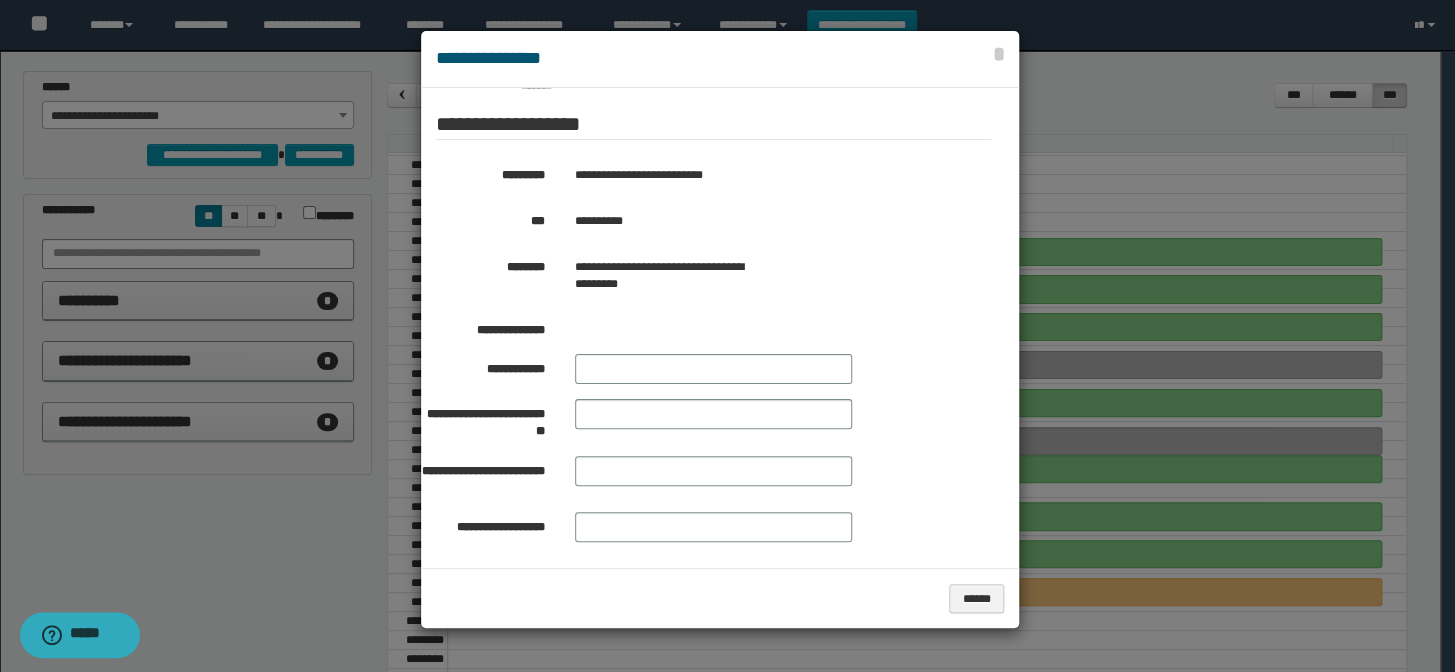click at bounding box center (727, 336) 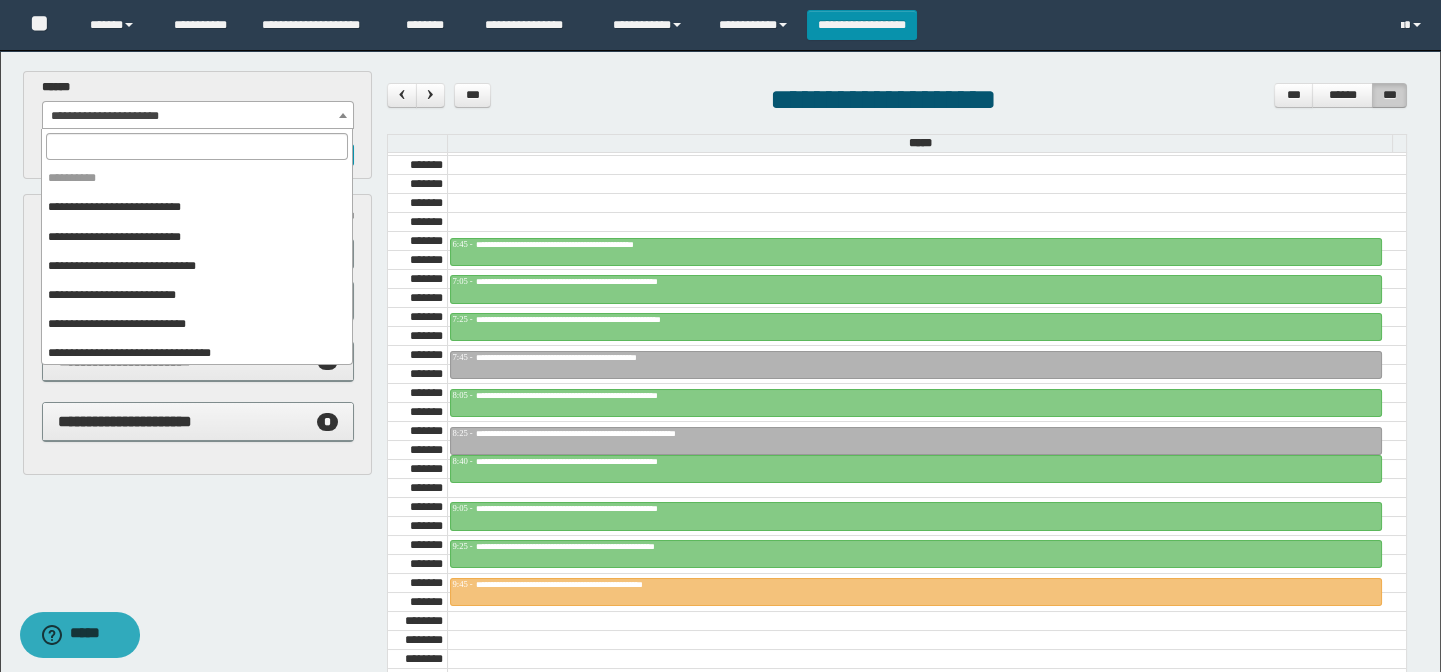 click on "**********" at bounding box center (198, 116) 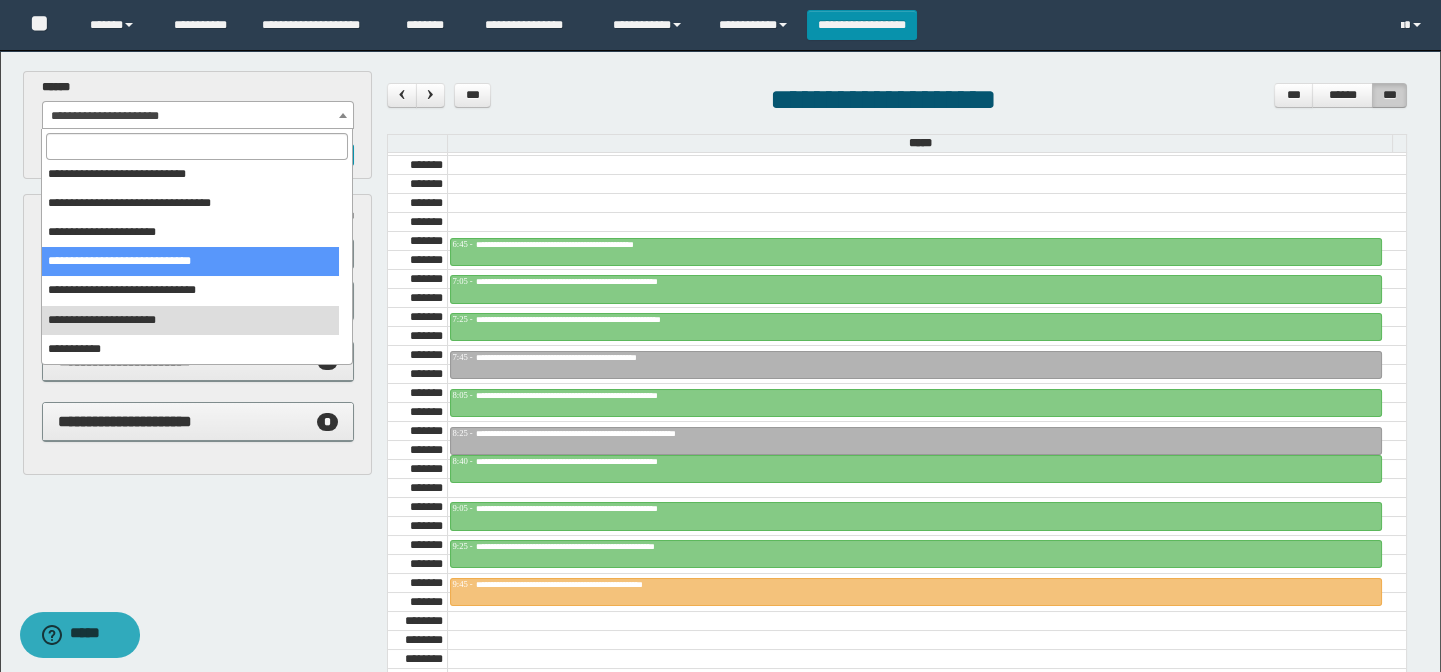 scroll, scrollTop: 59, scrollLeft: 0, axis: vertical 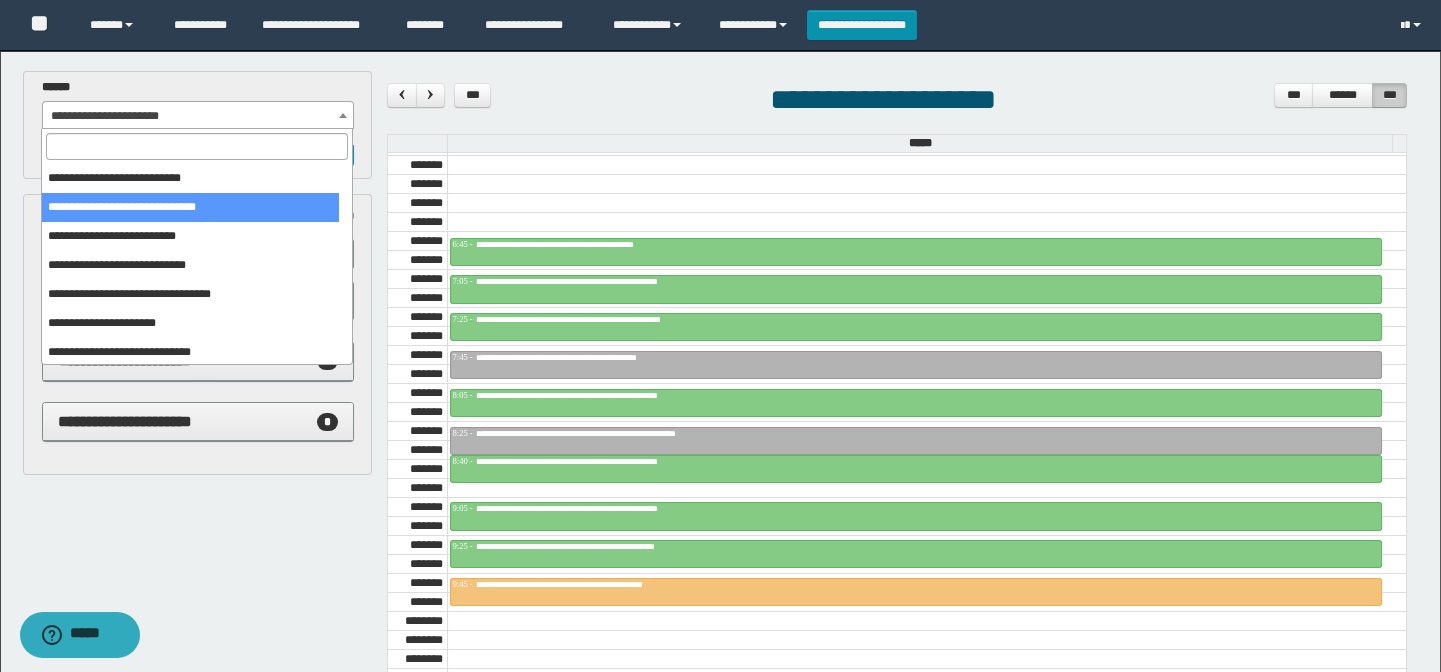 select on "******" 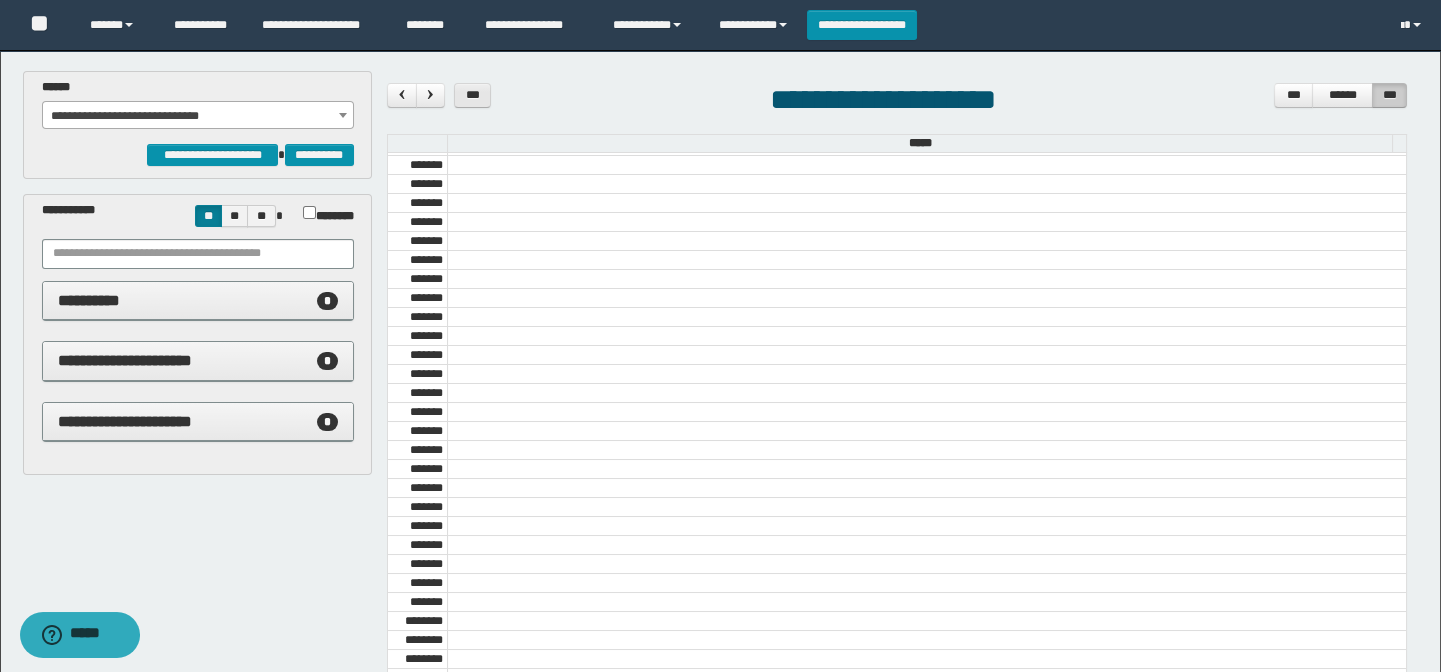 click on "***" at bounding box center [473, 95] 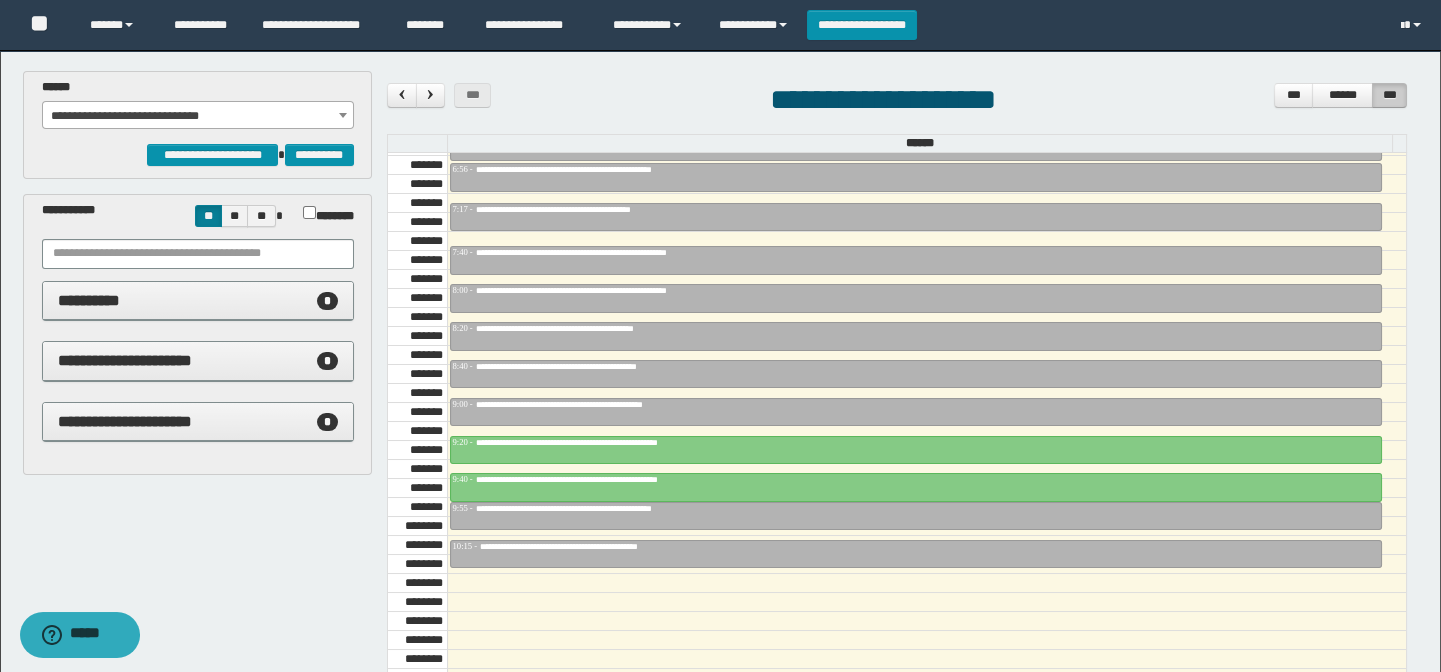 scroll, scrollTop: 863, scrollLeft: 0, axis: vertical 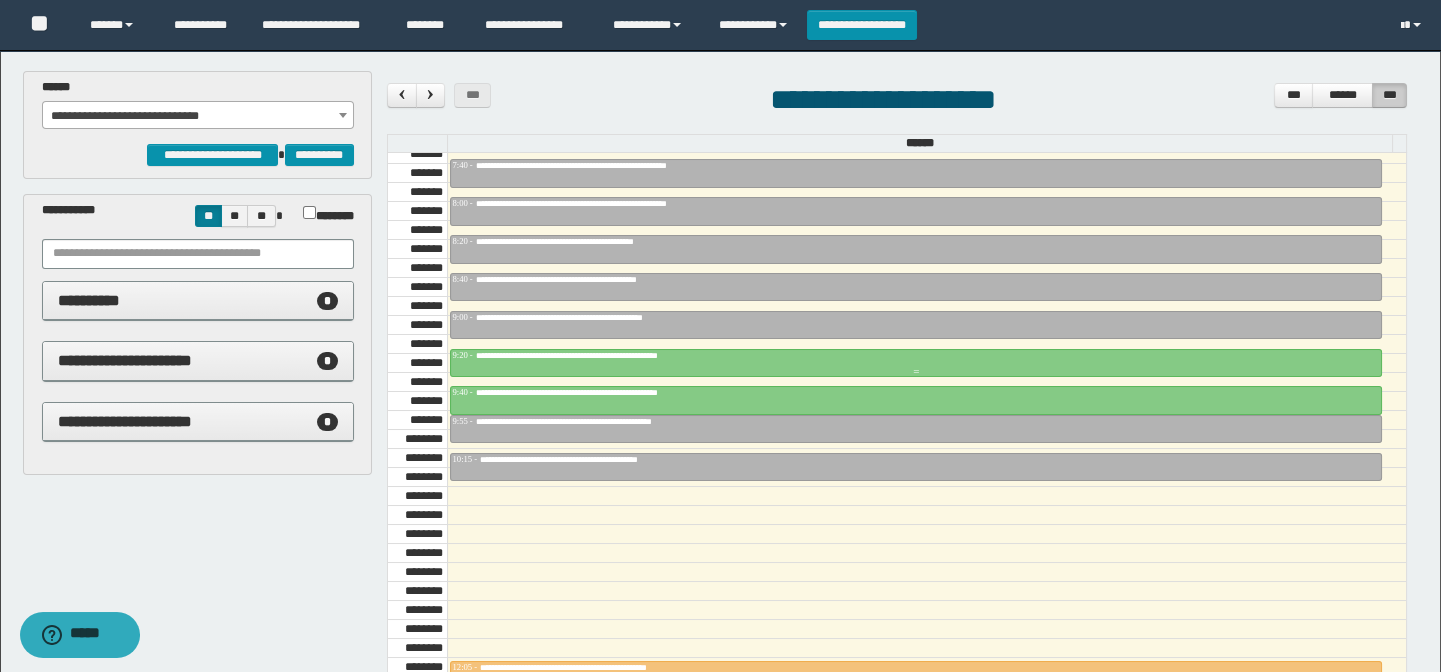 click on "**********" at bounding box center [619, 355] 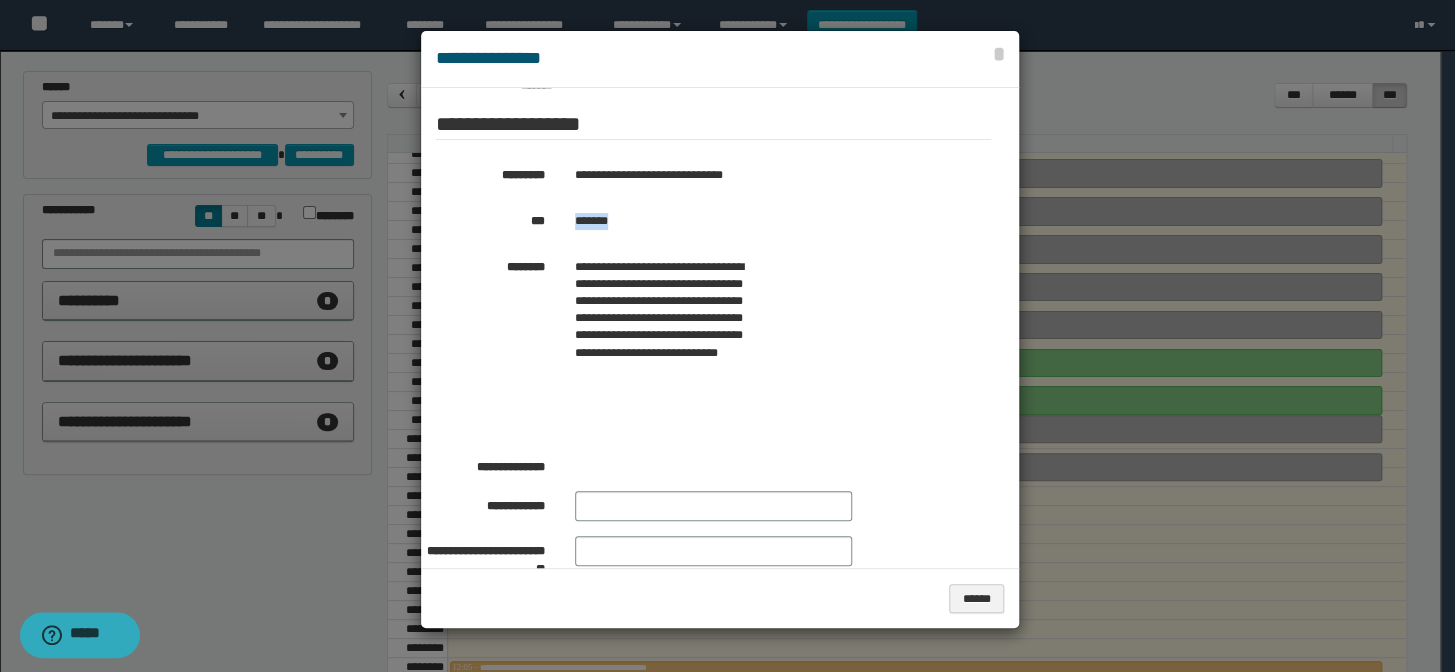 drag, startPoint x: 629, startPoint y: 214, endPoint x: 570, endPoint y: 221, distance: 59.413803 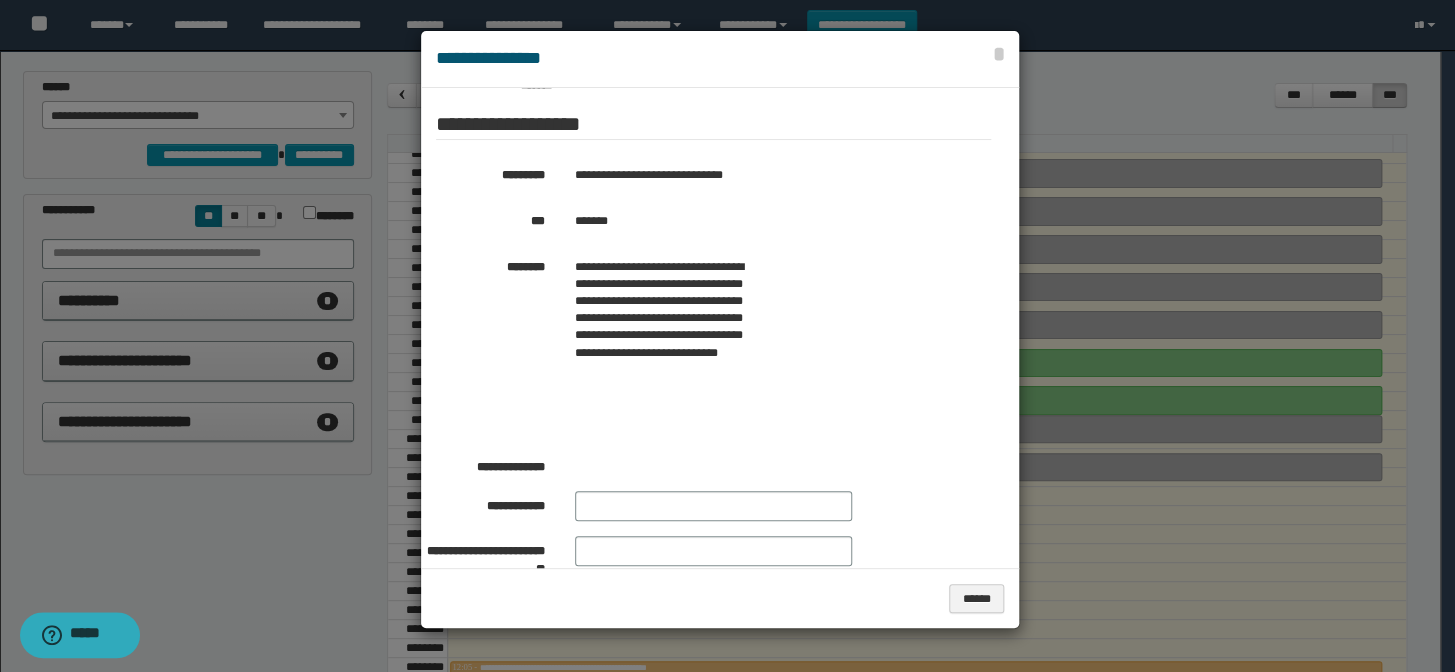 click at bounding box center (727, 336) 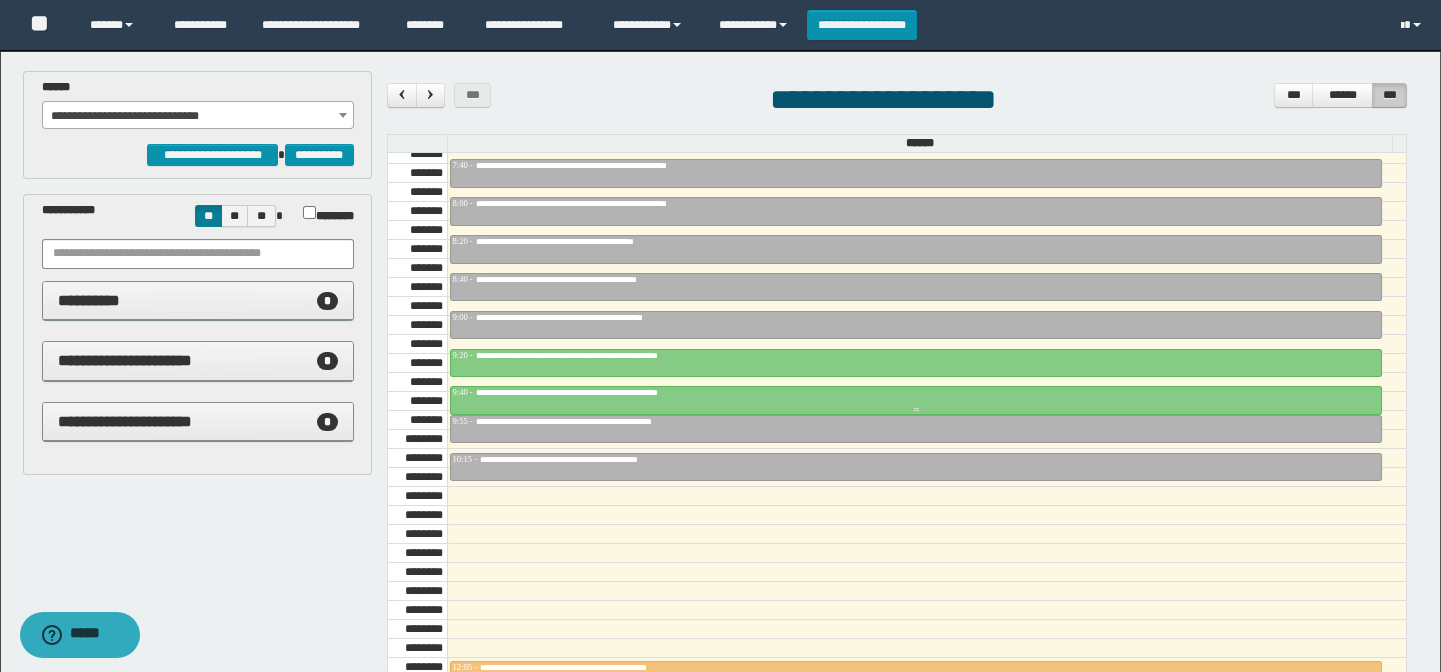 click on "**********" at bounding box center (598, 392) 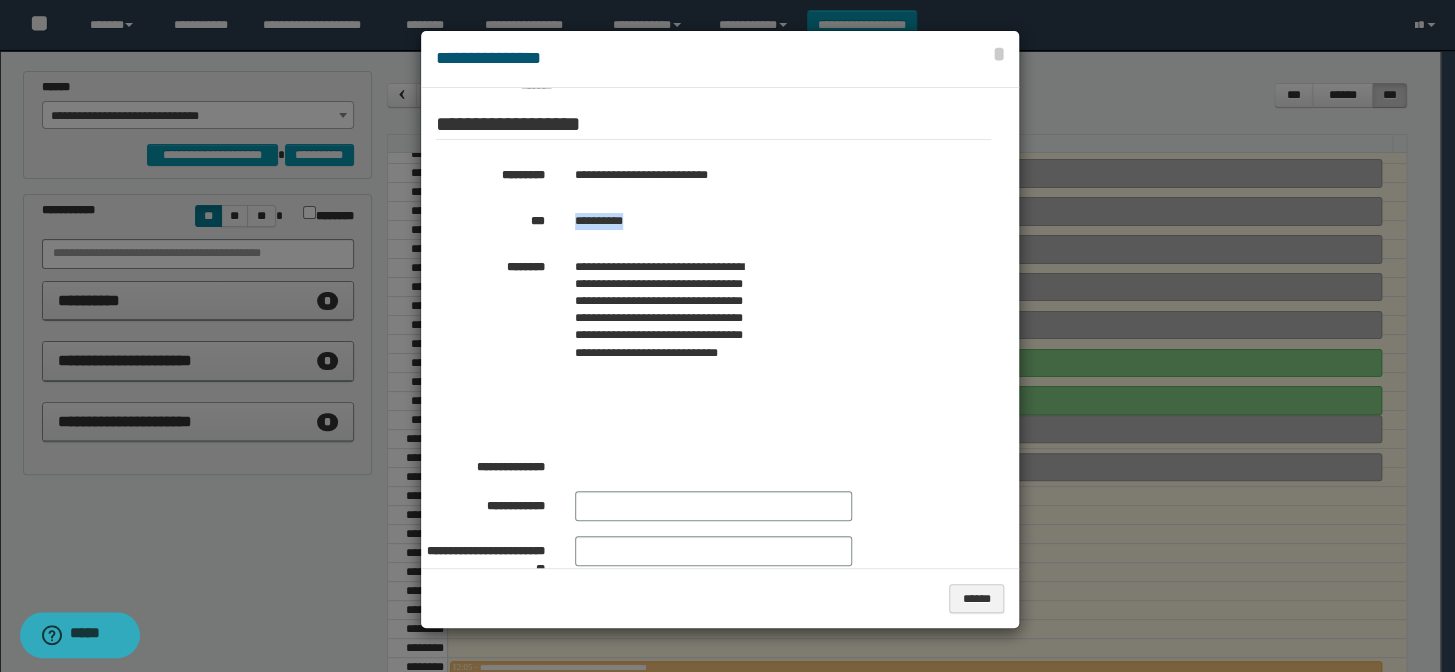 drag, startPoint x: 644, startPoint y: 222, endPoint x: 570, endPoint y: 222, distance: 74 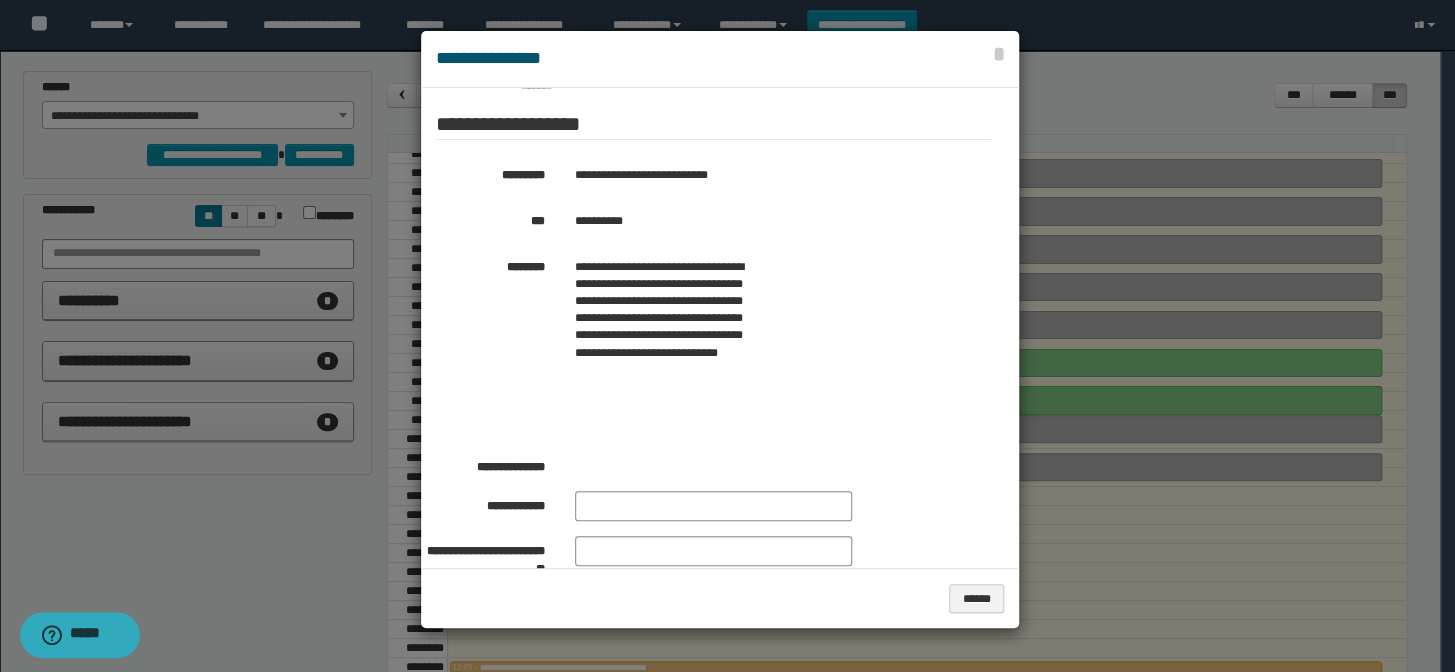 click at bounding box center [727, 336] 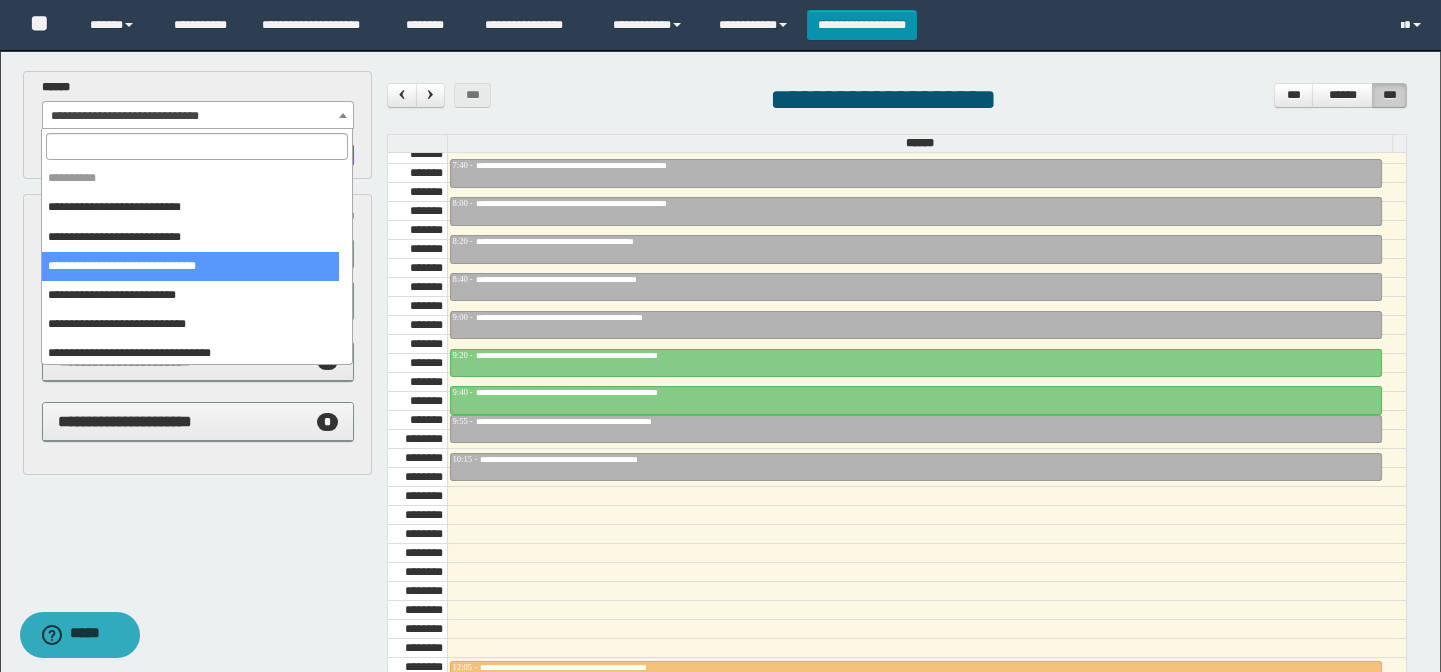click on "**********" at bounding box center [198, 116] 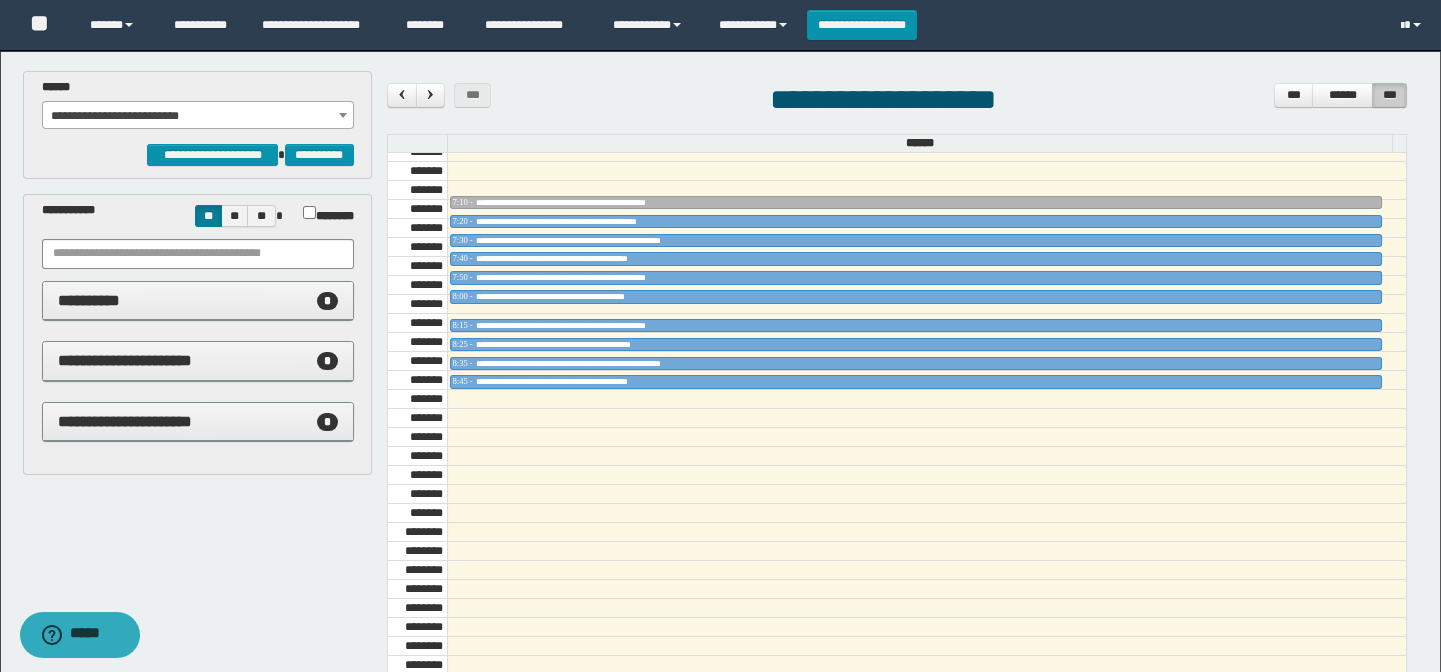 scroll, scrollTop: 681, scrollLeft: 0, axis: vertical 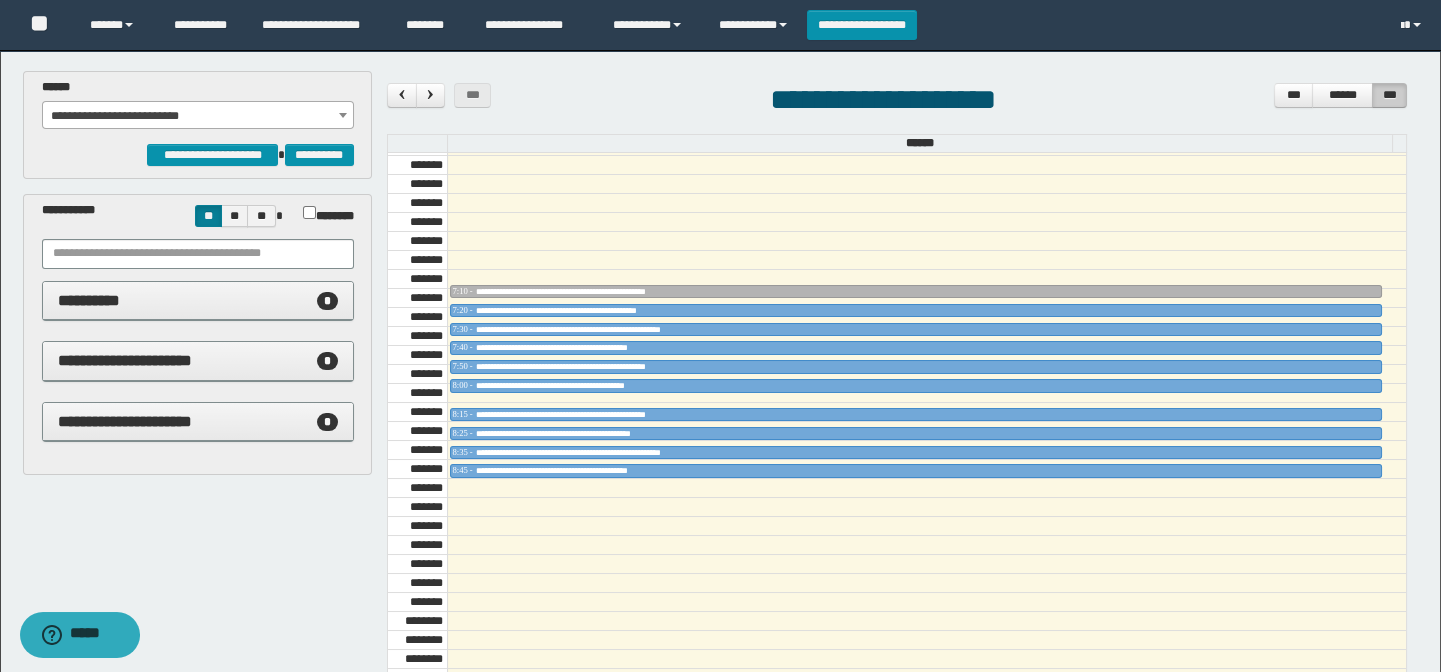 click on "**********" at bounding box center (198, 116) 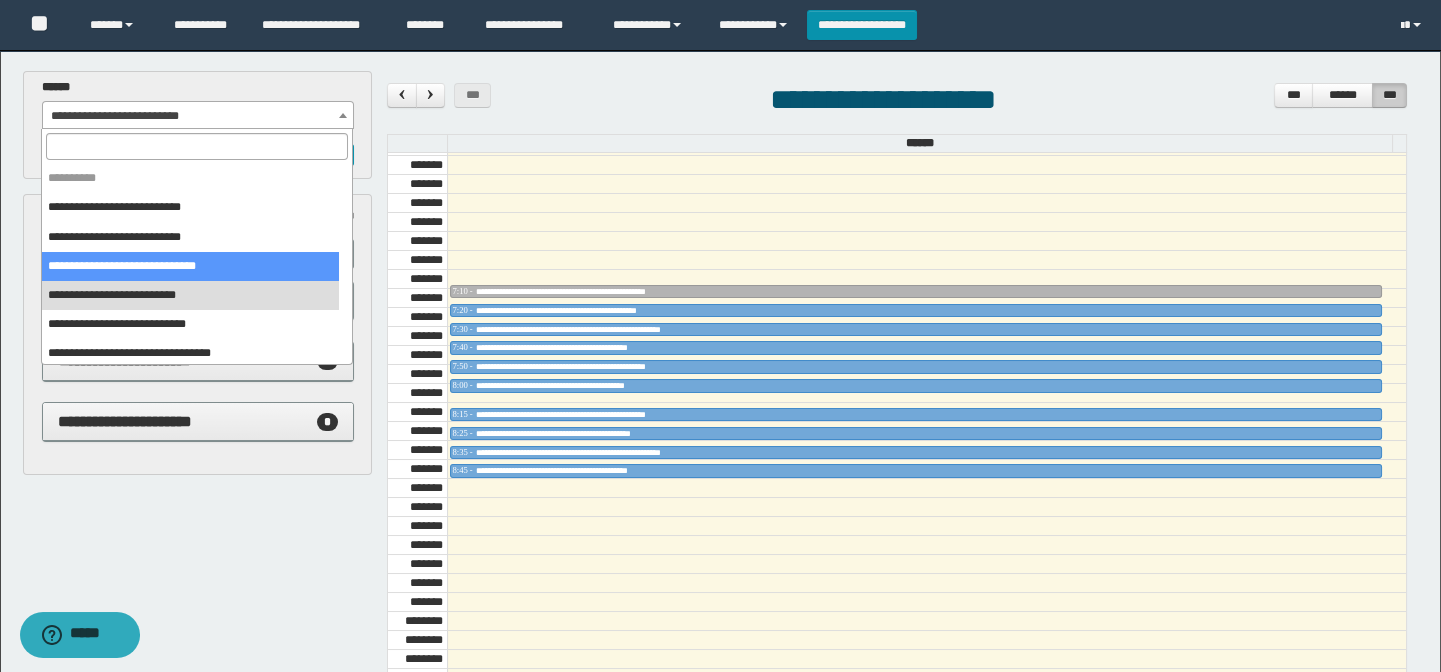 drag, startPoint x: 187, startPoint y: 254, endPoint x: 280, endPoint y: 261, distance: 93.26307 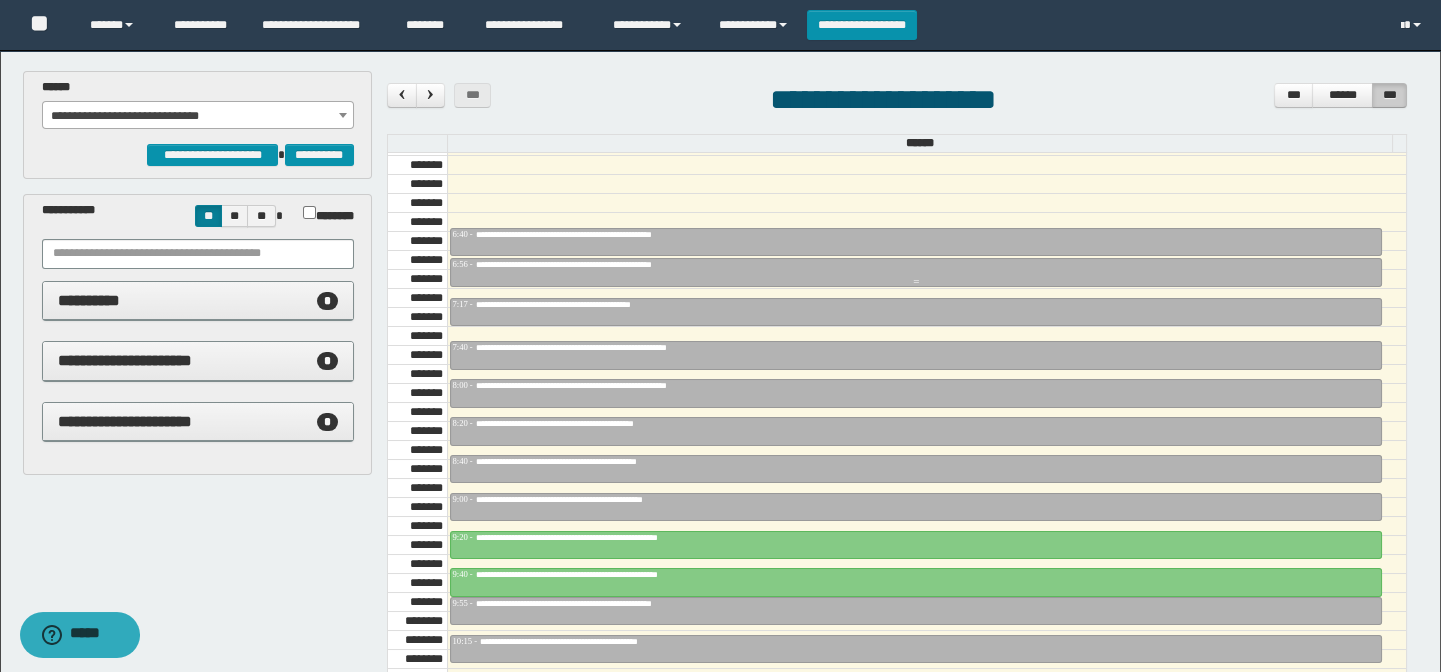 click on "**********" at bounding box center [602, 264] 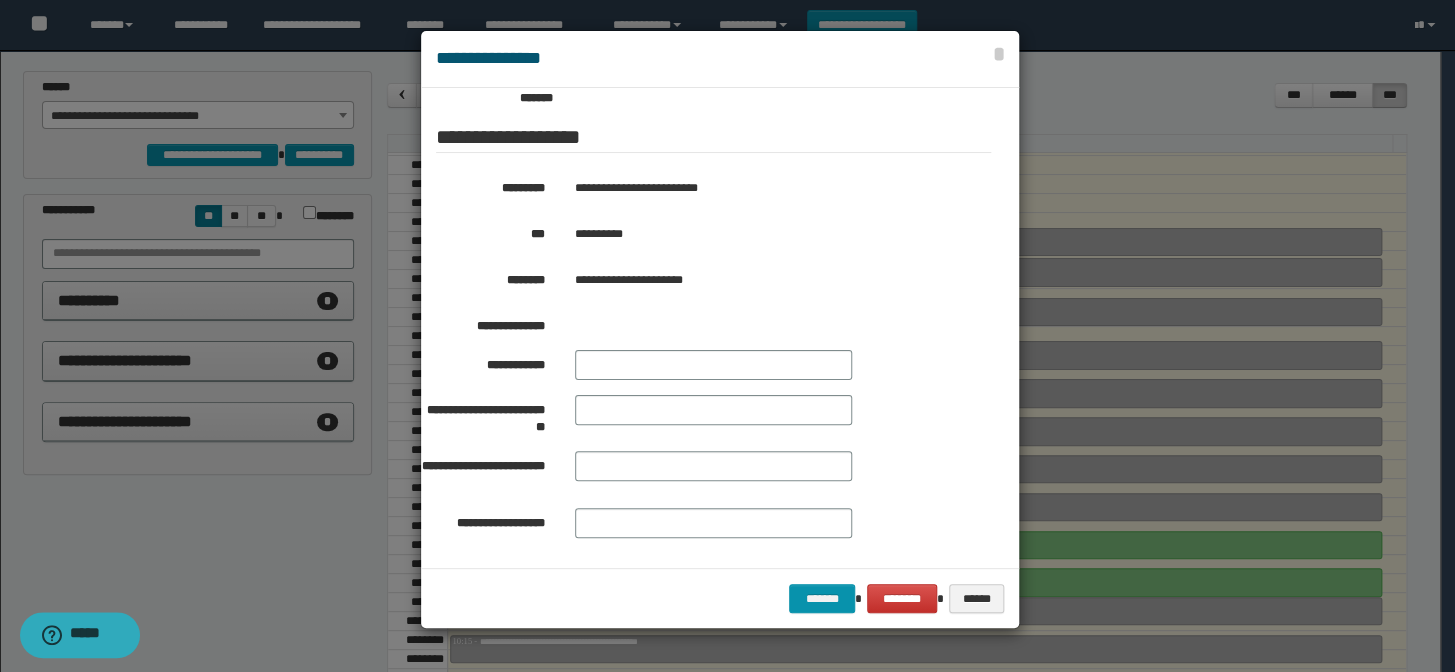 drag, startPoint x: 1145, startPoint y: 167, endPoint x: 924, endPoint y: 119, distance: 226.1526 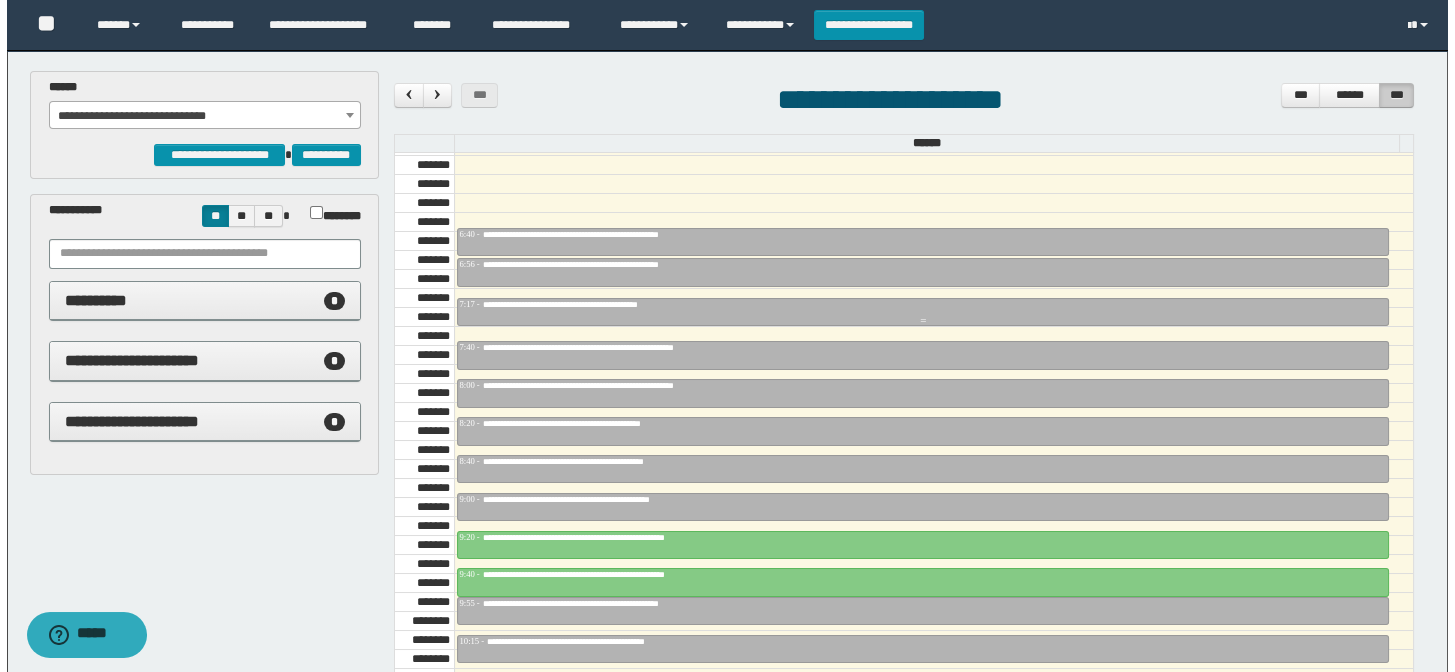 scroll, scrollTop: 772, scrollLeft: 0, axis: vertical 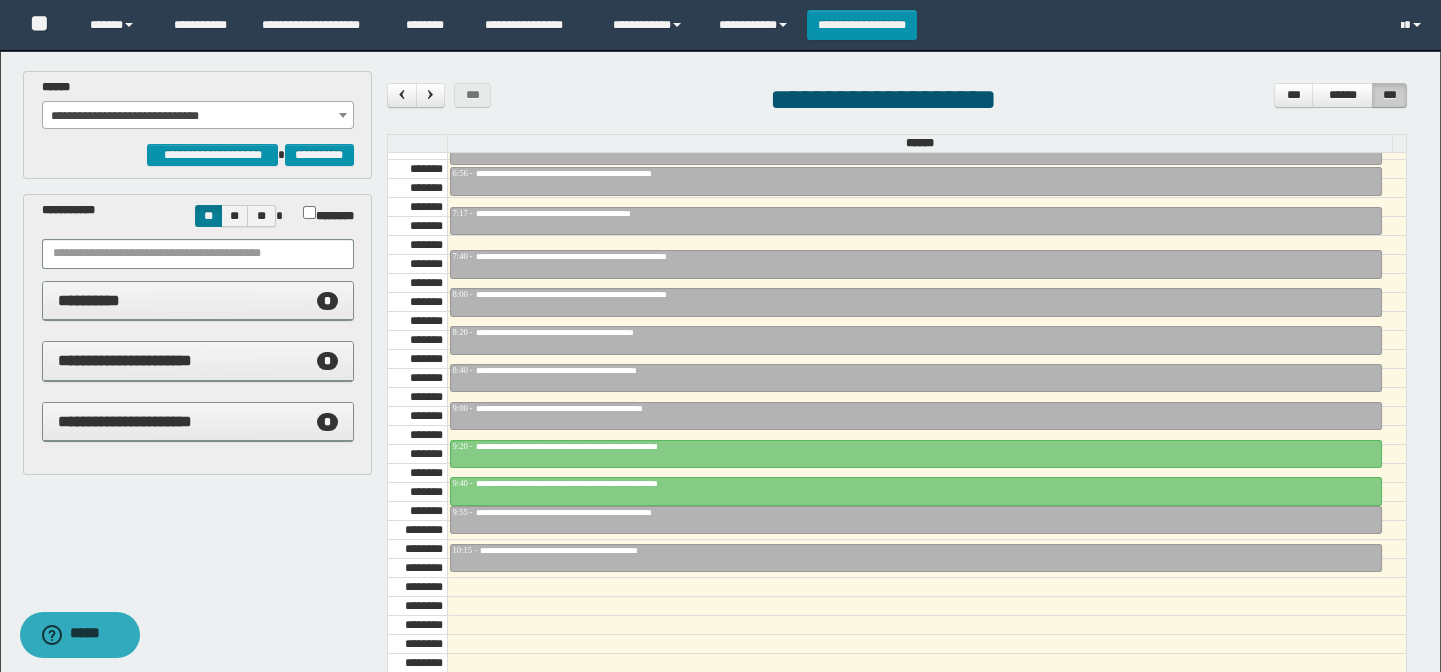 click on "**********" at bounding box center [198, 116] 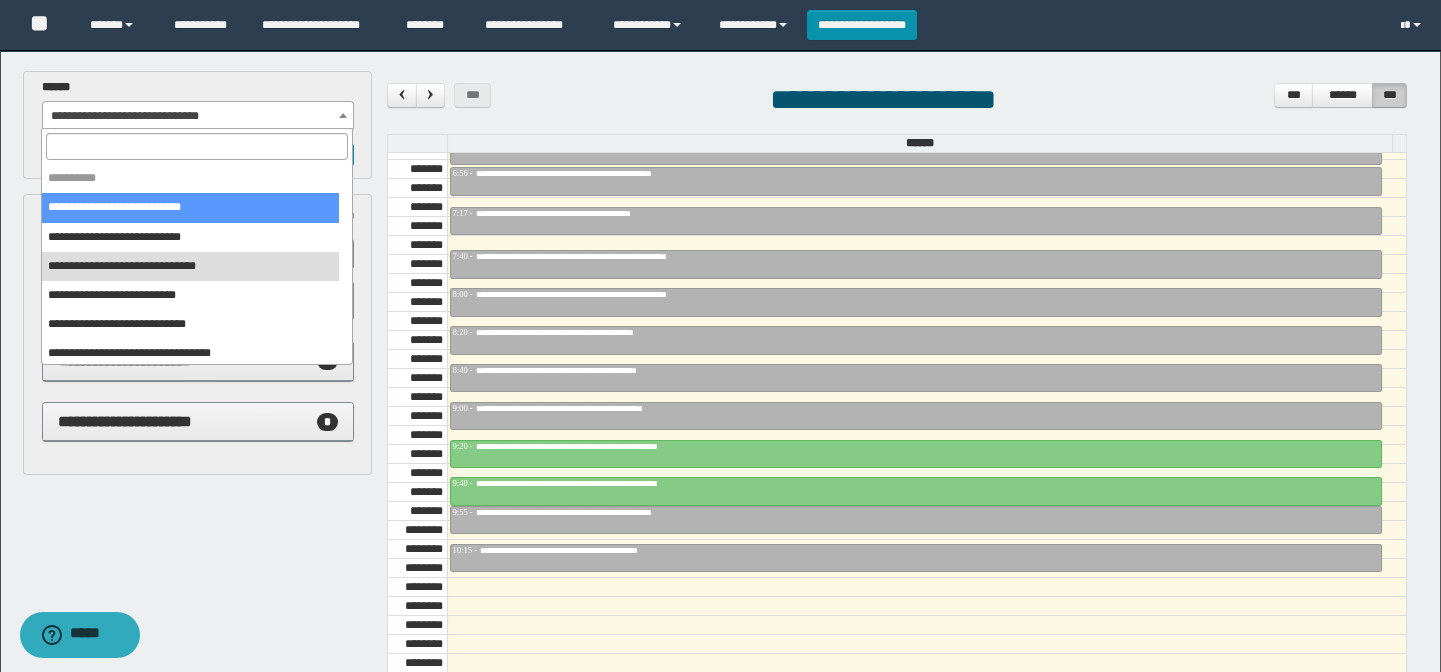 select on "******" 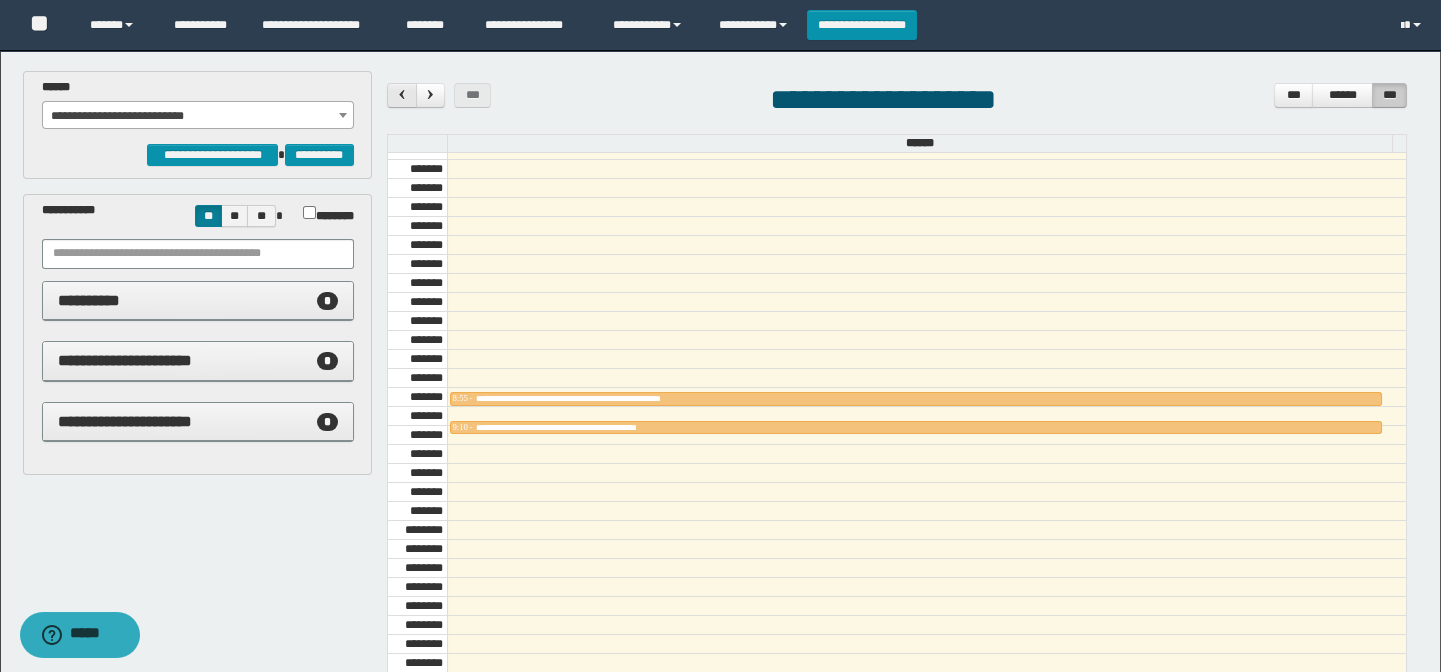 click at bounding box center [402, 94] 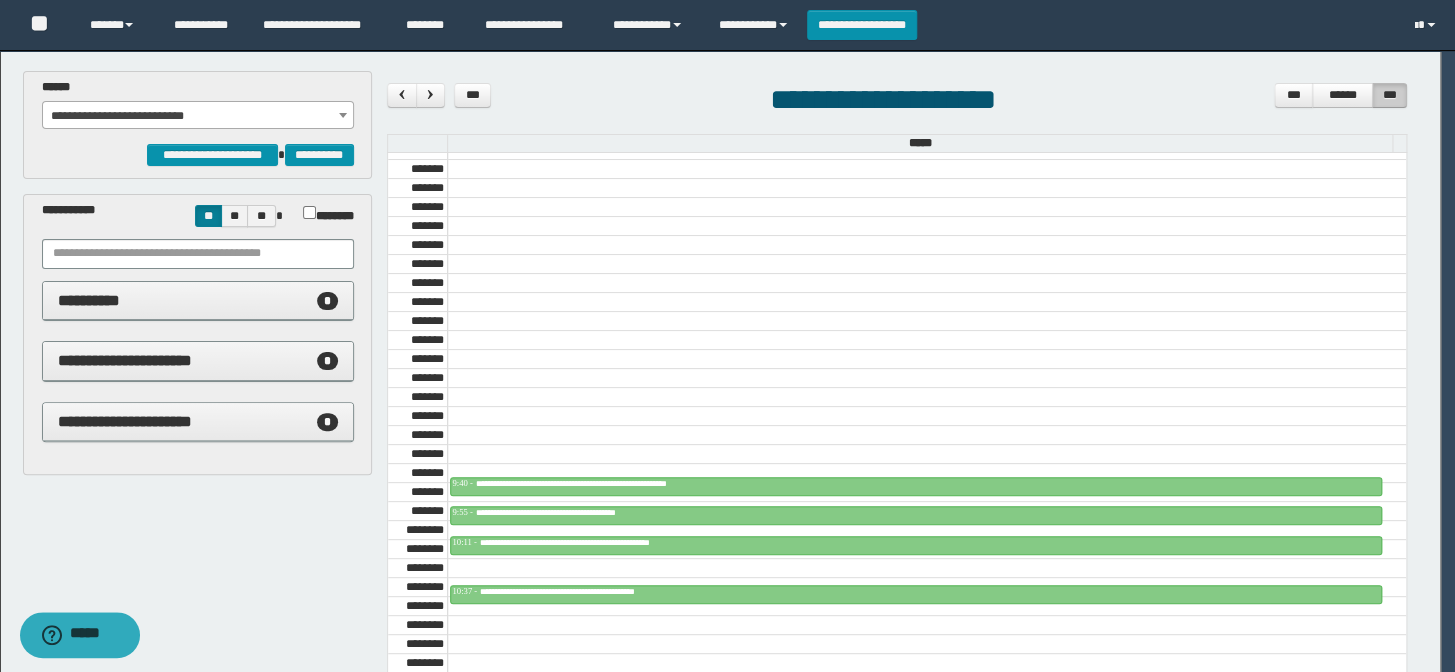 scroll, scrollTop: 681, scrollLeft: 0, axis: vertical 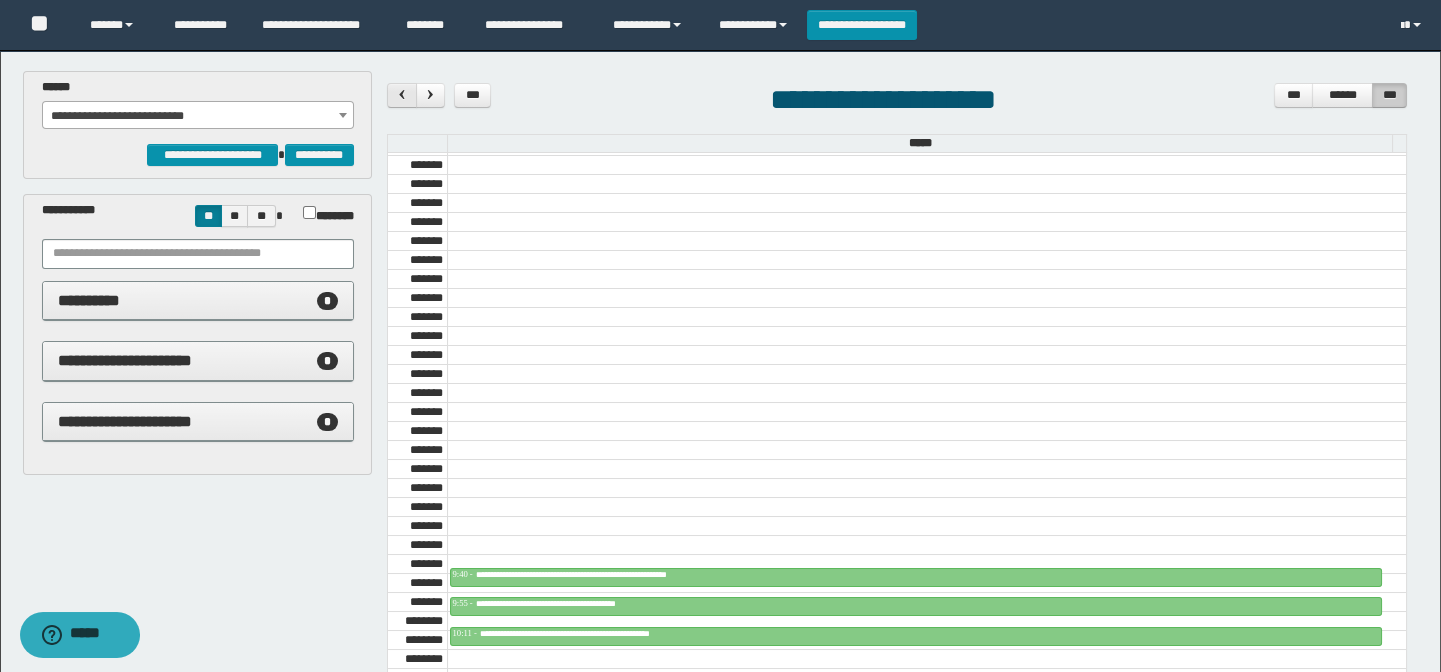 click at bounding box center (402, 94) 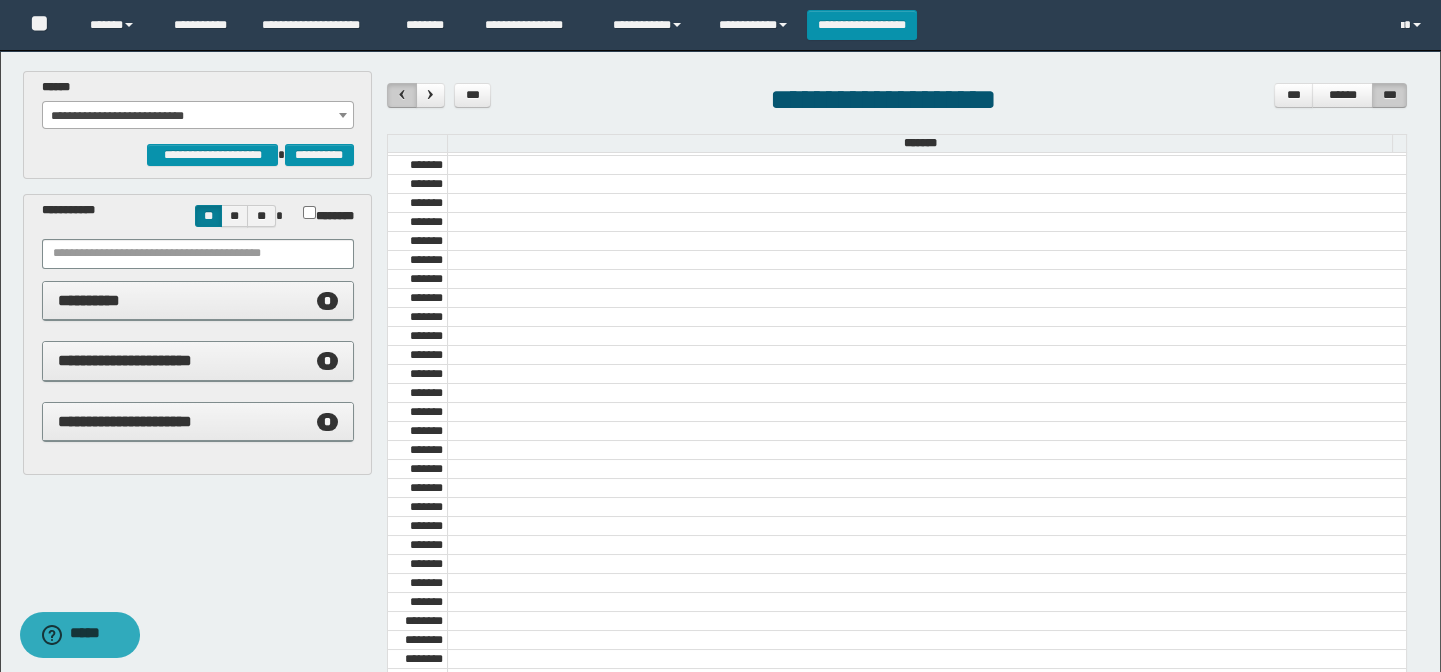 click at bounding box center (402, 94) 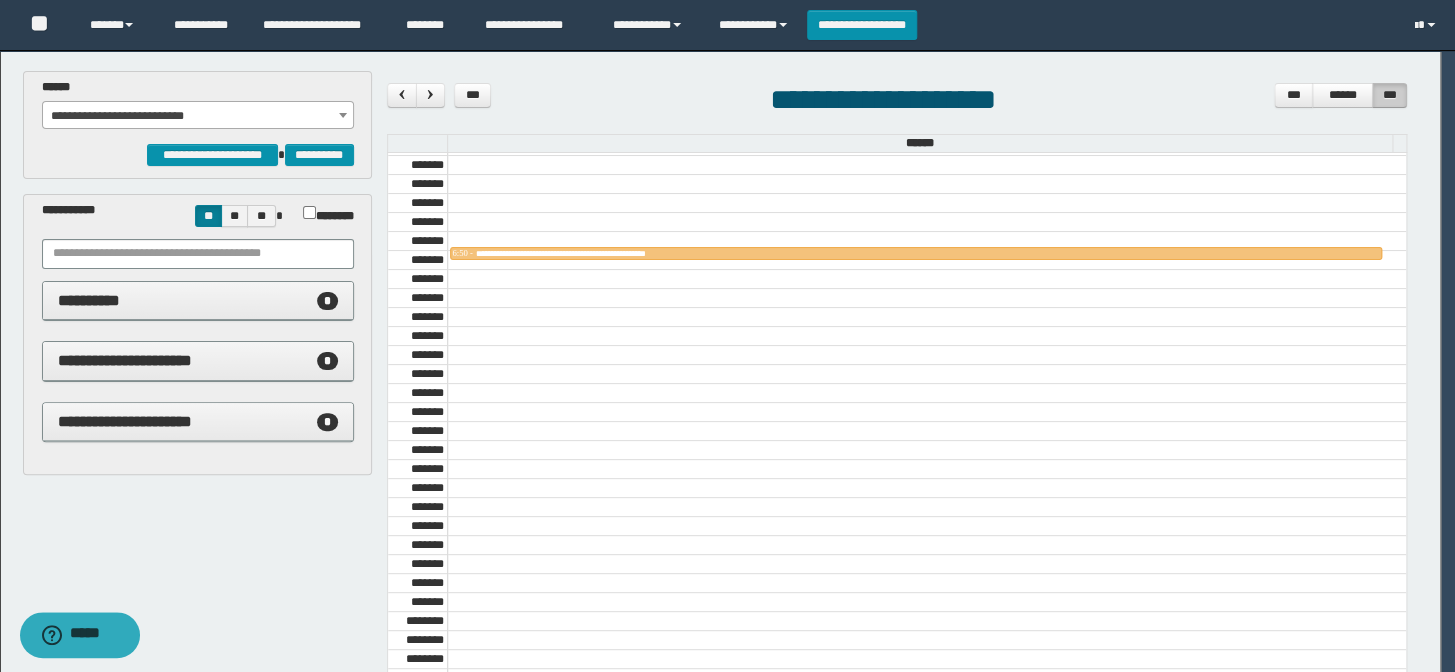 click at bounding box center (727, 336) 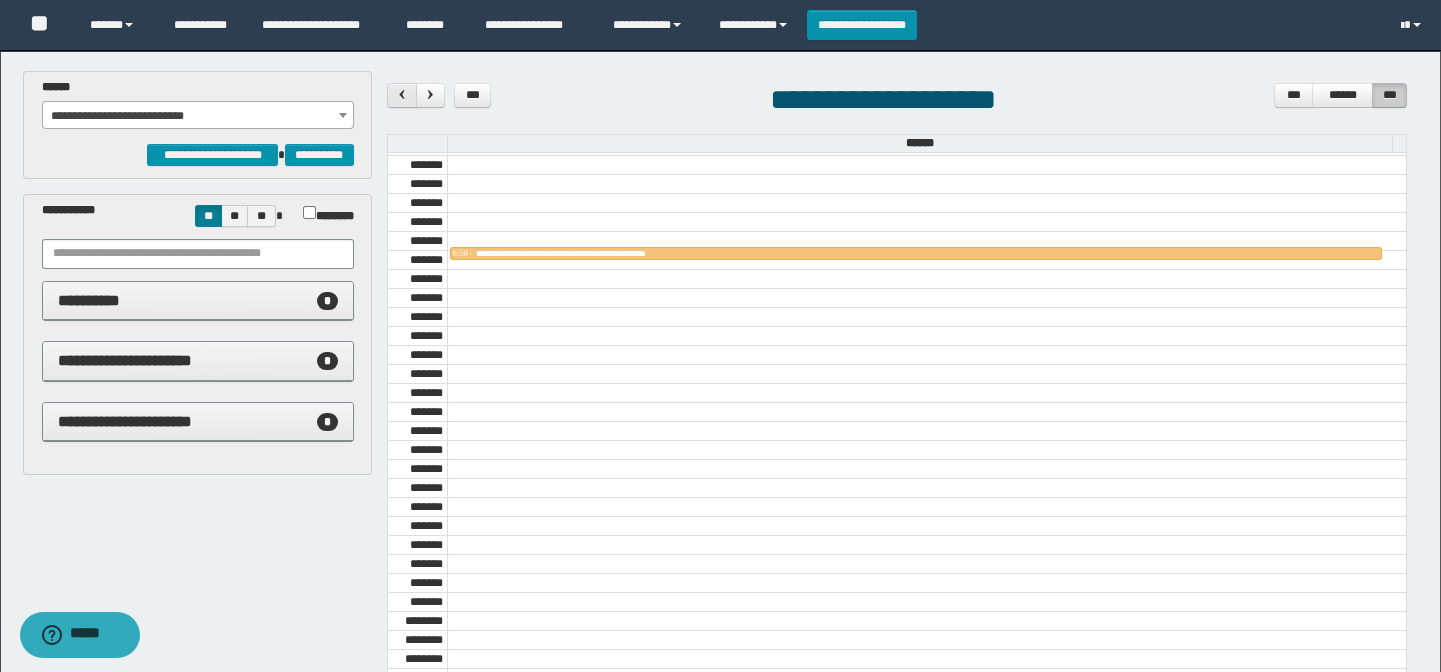 click at bounding box center [402, 94] 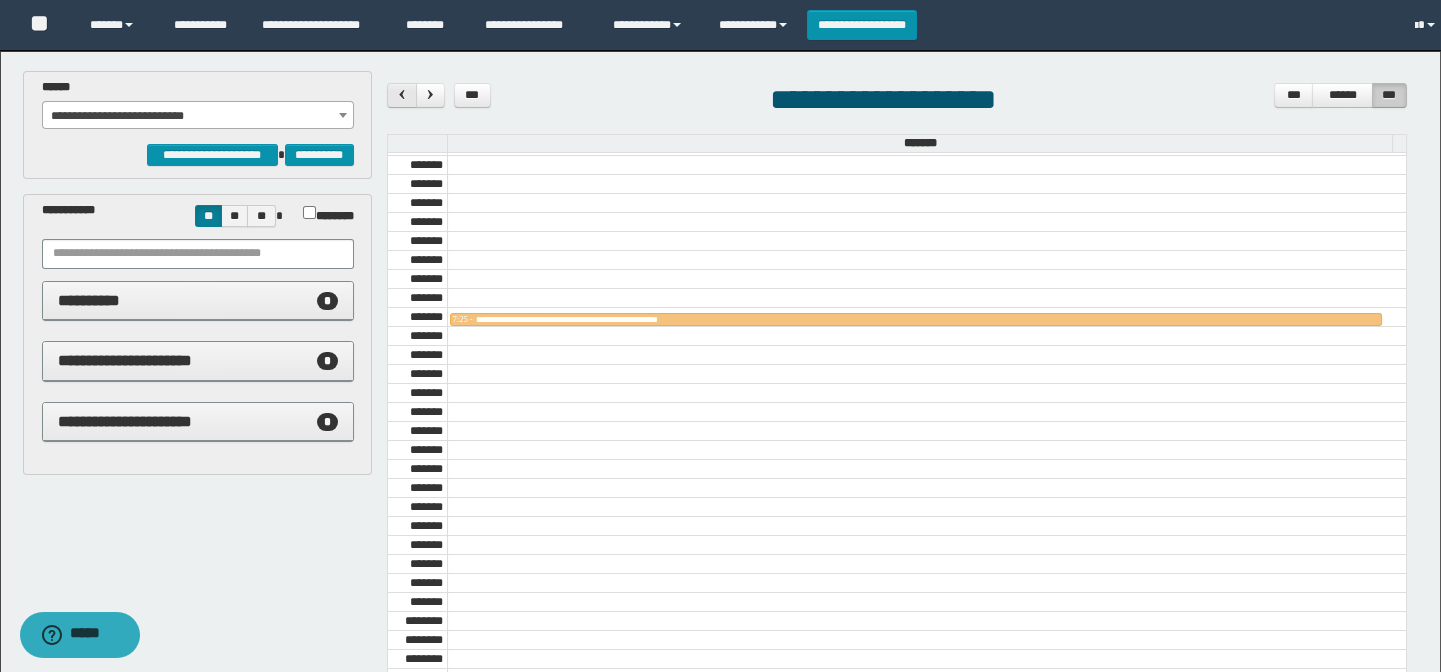 click at bounding box center (402, 94) 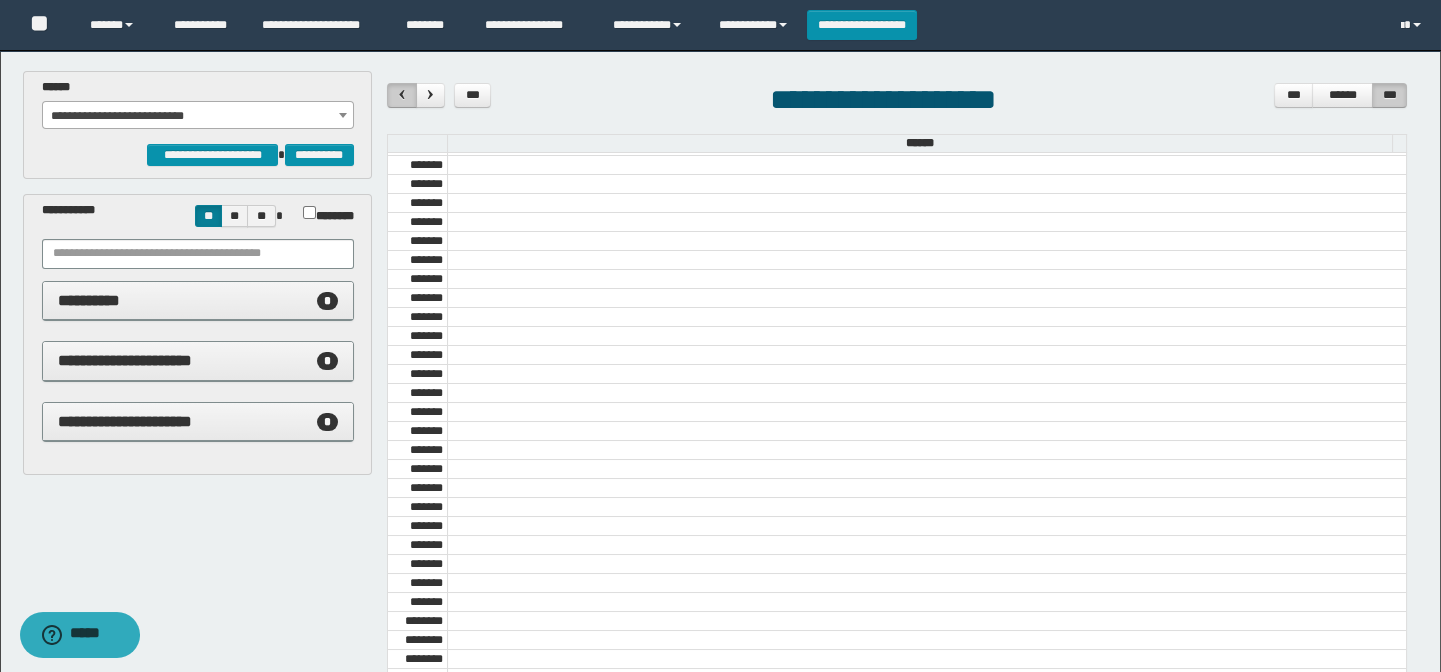 click at bounding box center [402, 94] 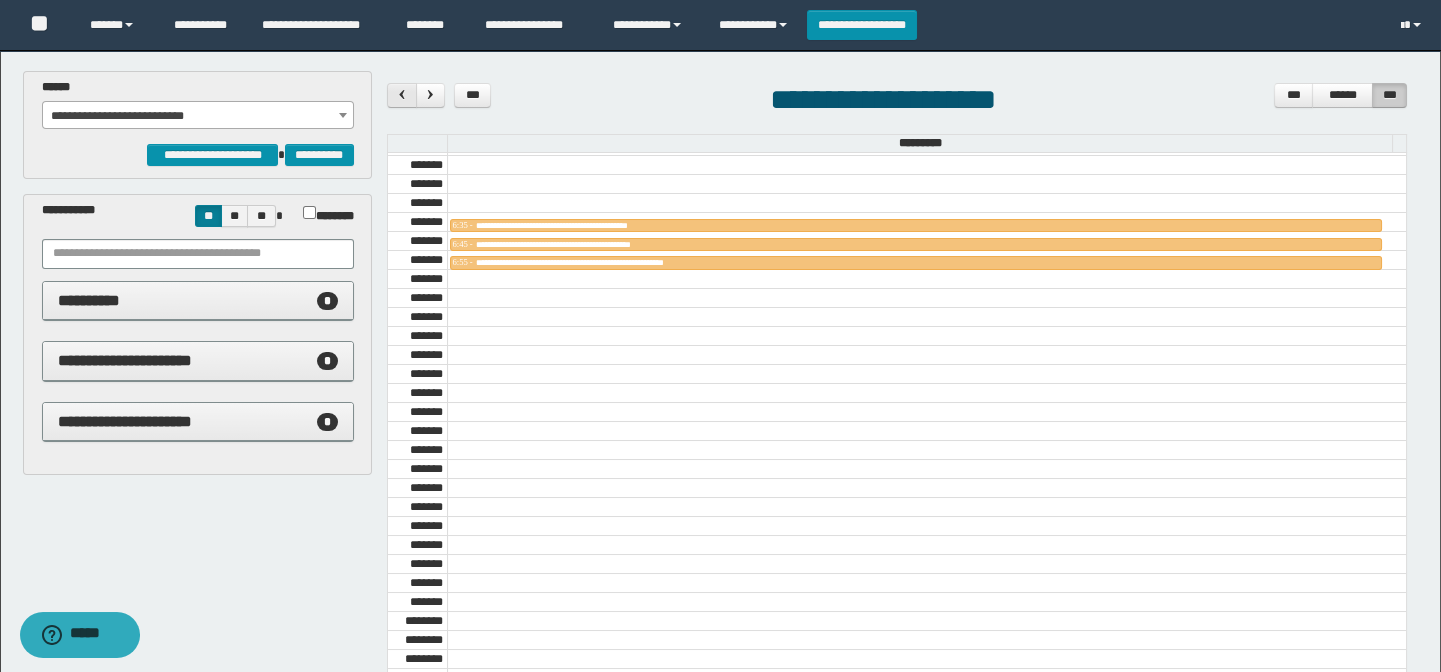 click at bounding box center (402, 94) 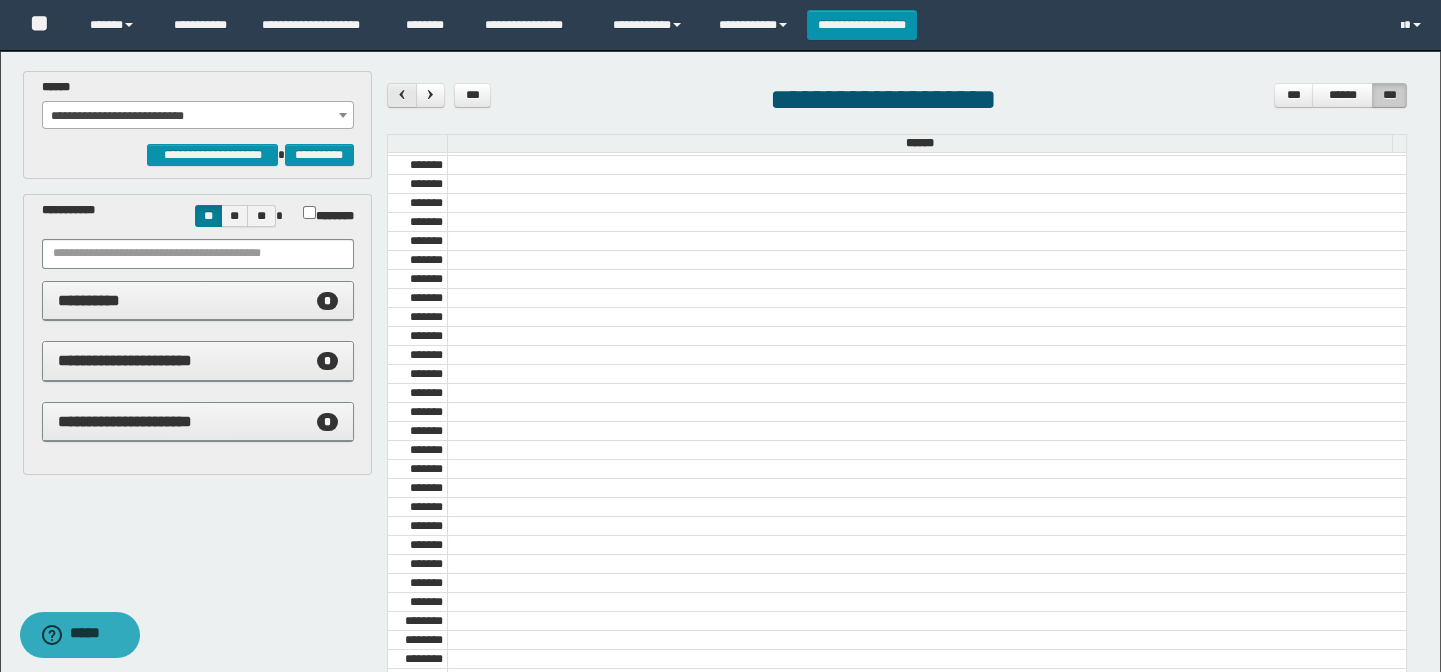 click at bounding box center [402, 94] 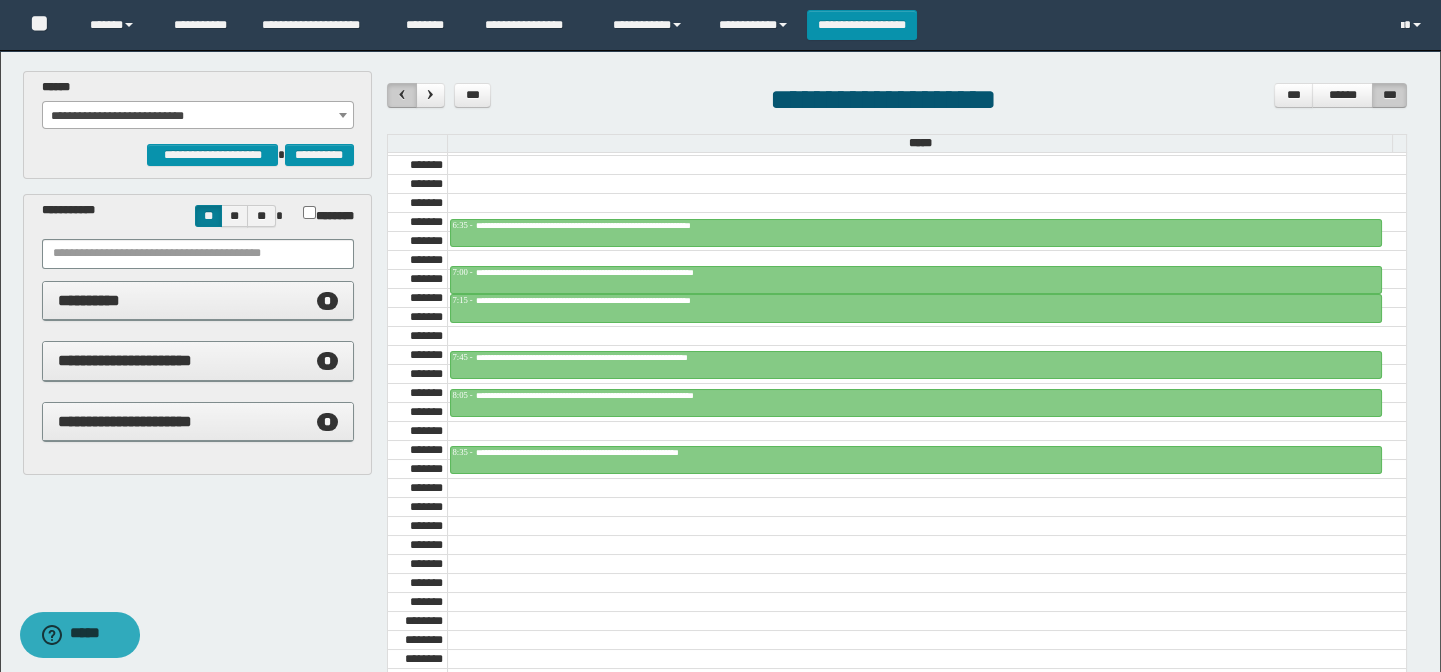 click at bounding box center (402, 94) 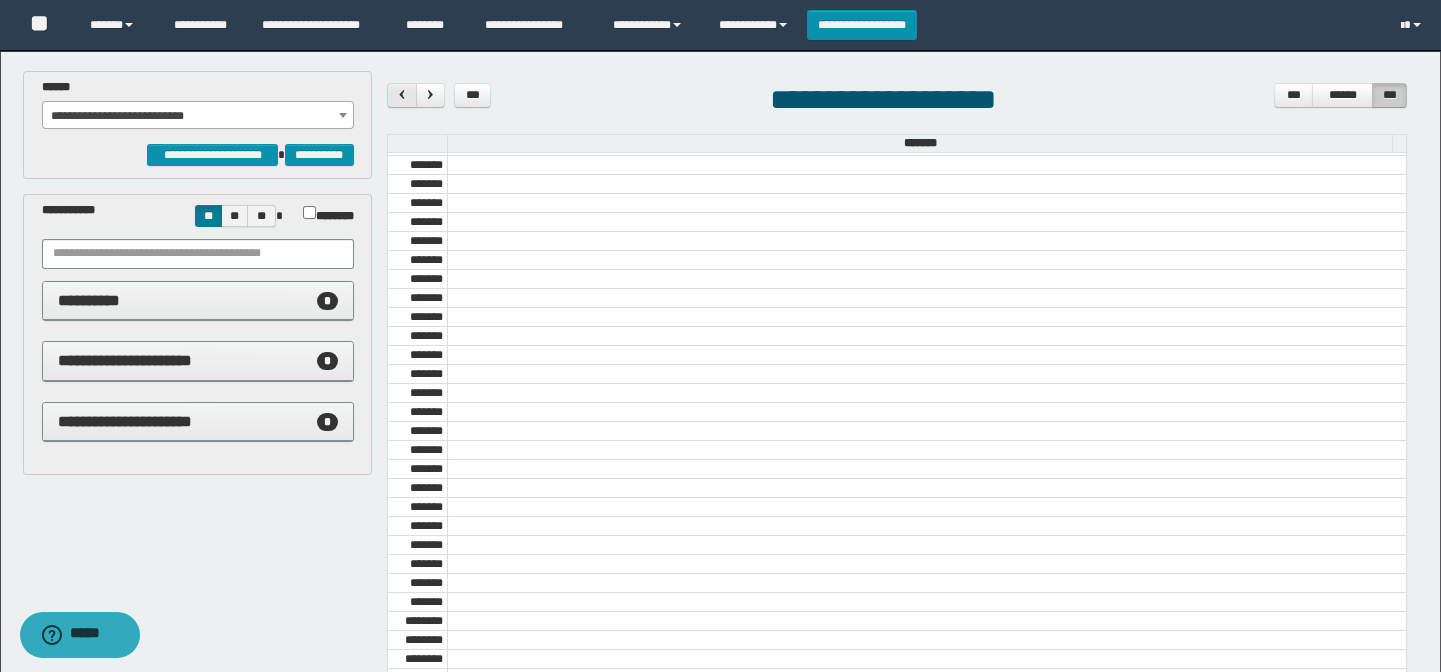click at bounding box center [402, 94] 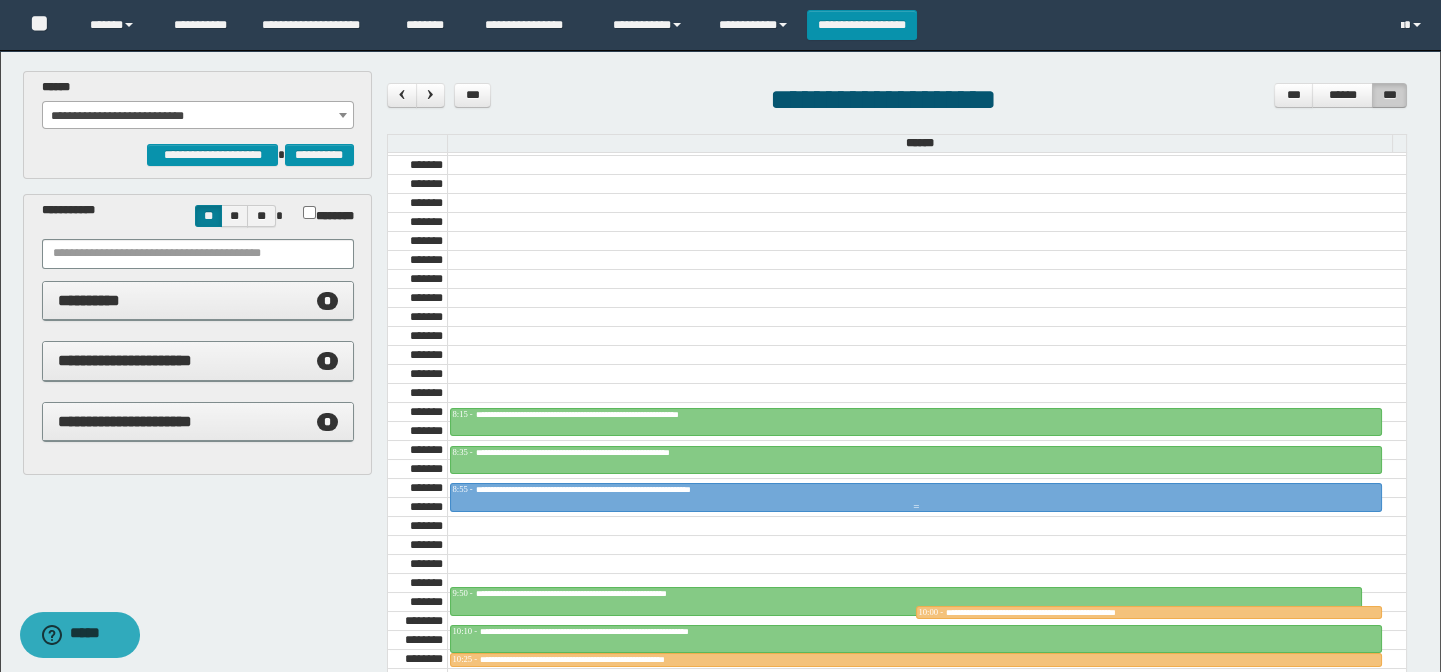 click on "**********" at bounding box center [916, 490] 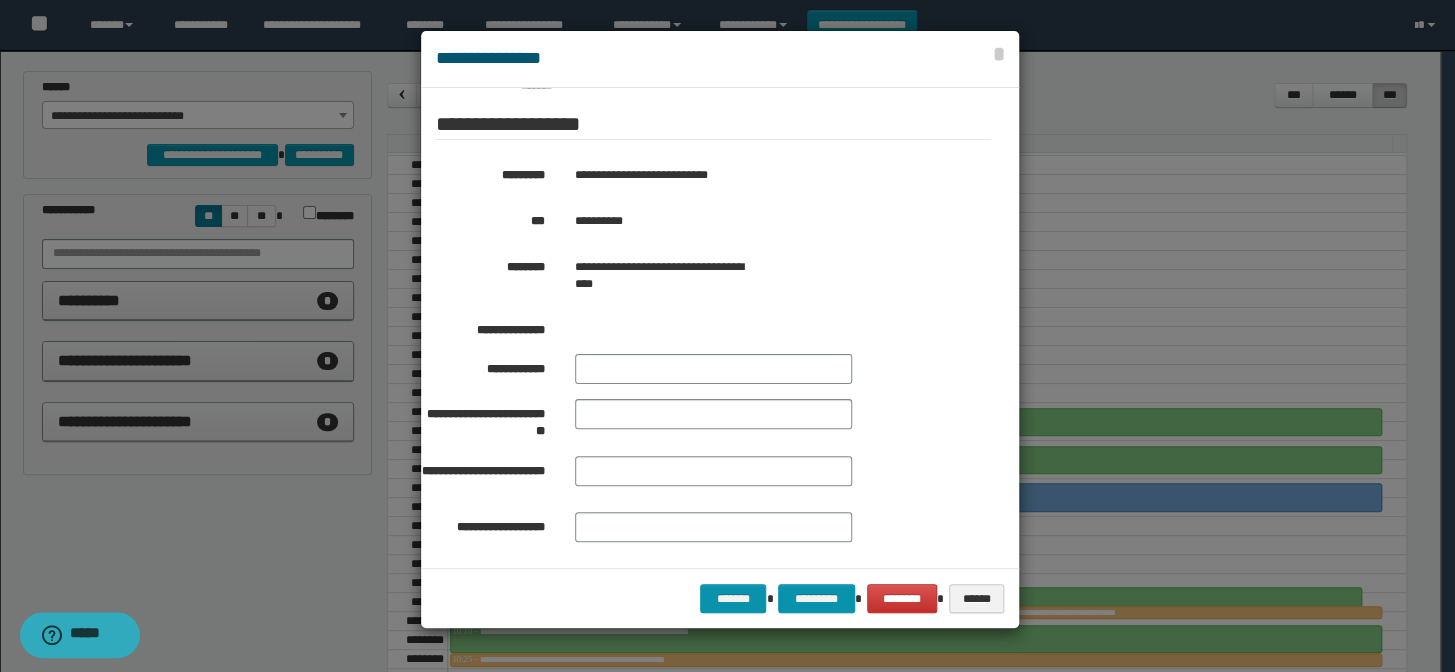 scroll, scrollTop: 0, scrollLeft: 0, axis: both 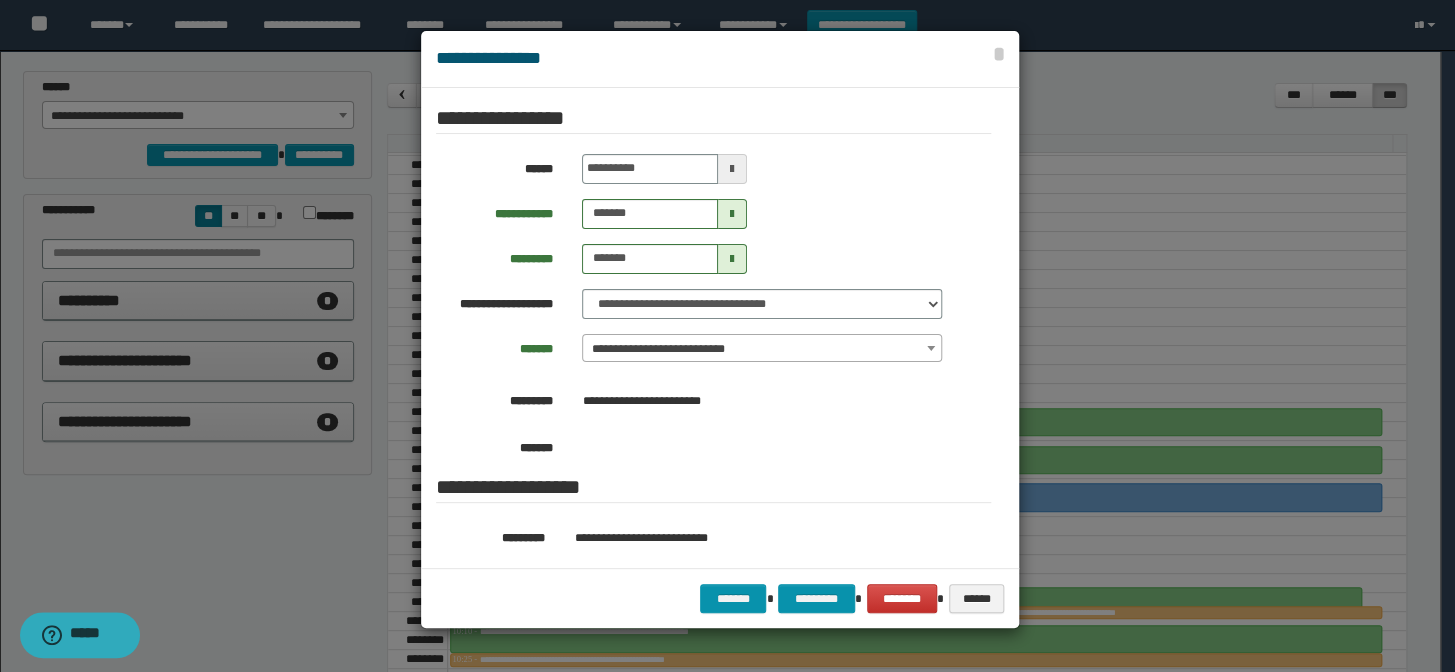 click at bounding box center (732, 169) 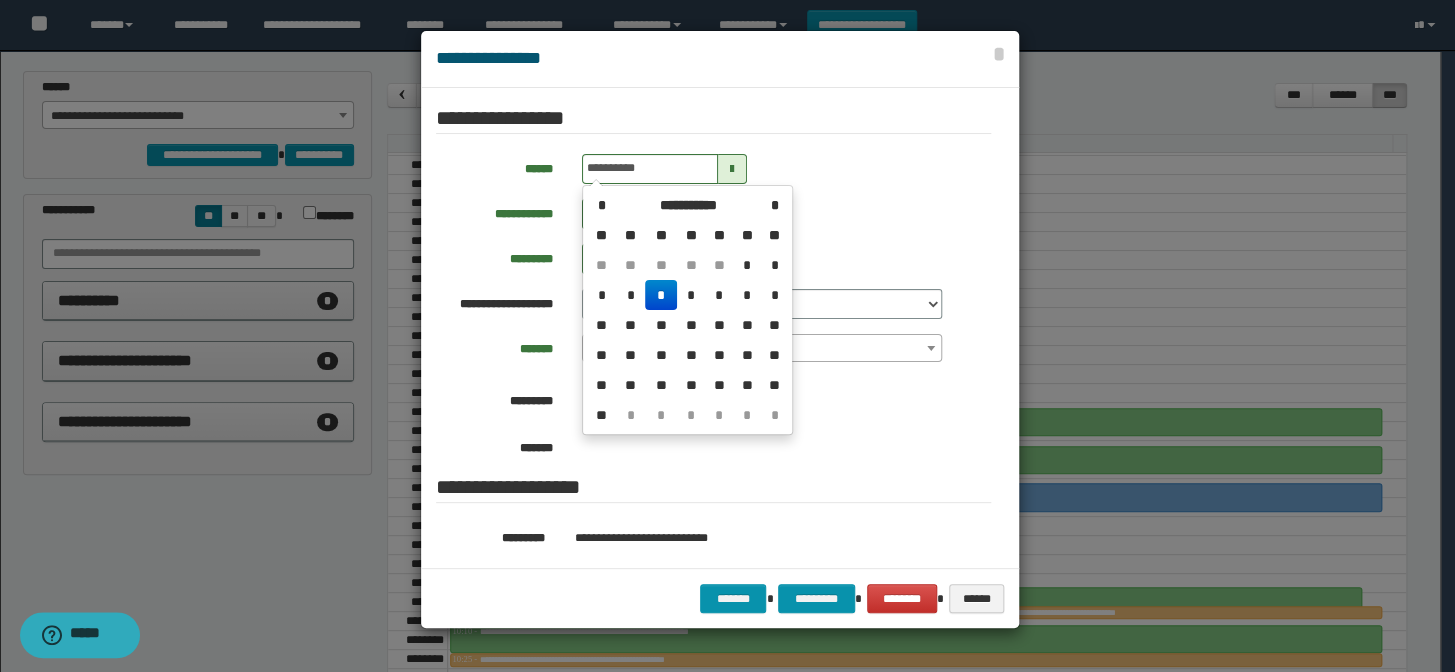 click on "*" at bounding box center (661, 295) 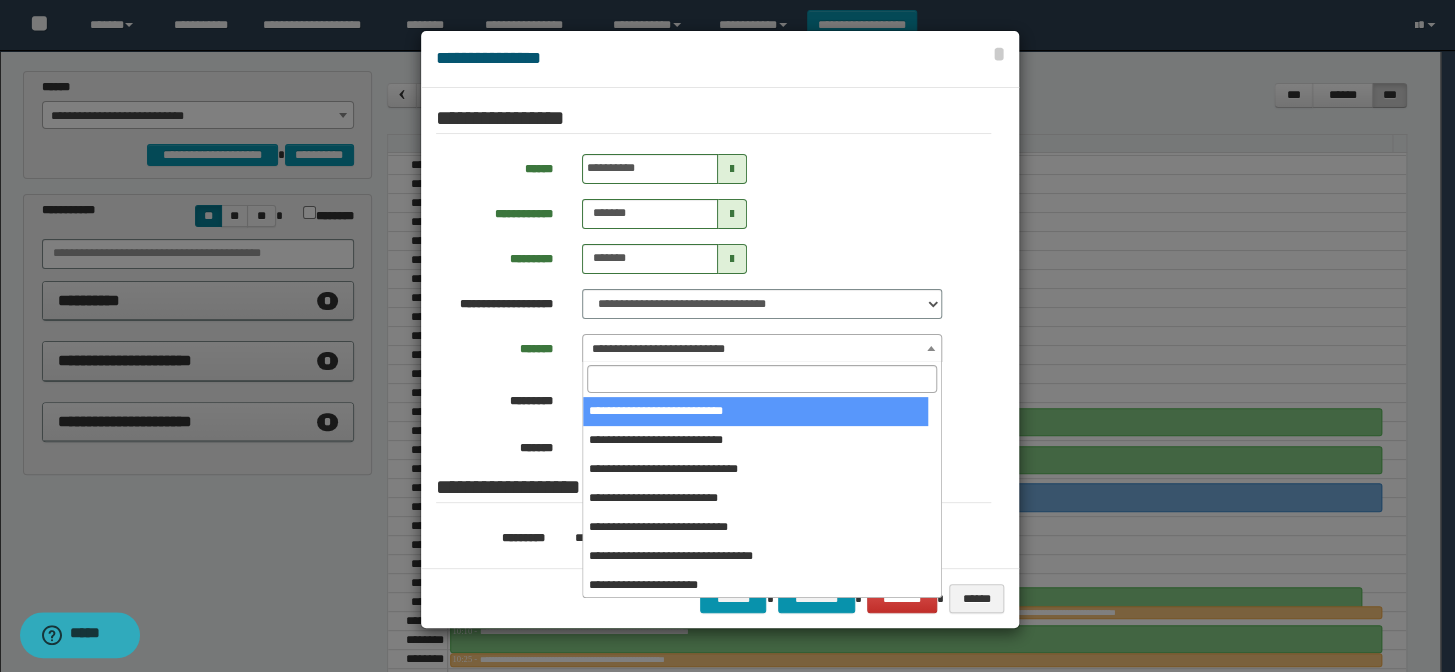 click on "**********" at bounding box center (762, 349) 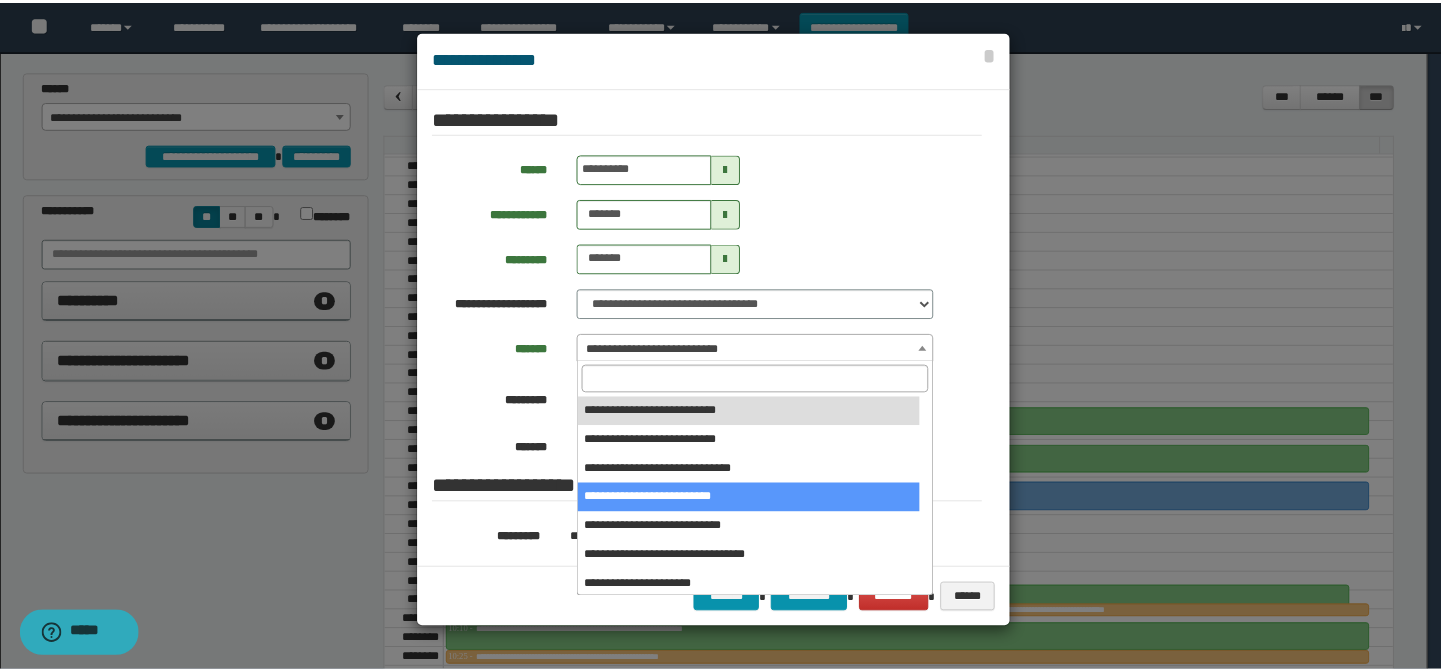 scroll, scrollTop: 90, scrollLeft: 0, axis: vertical 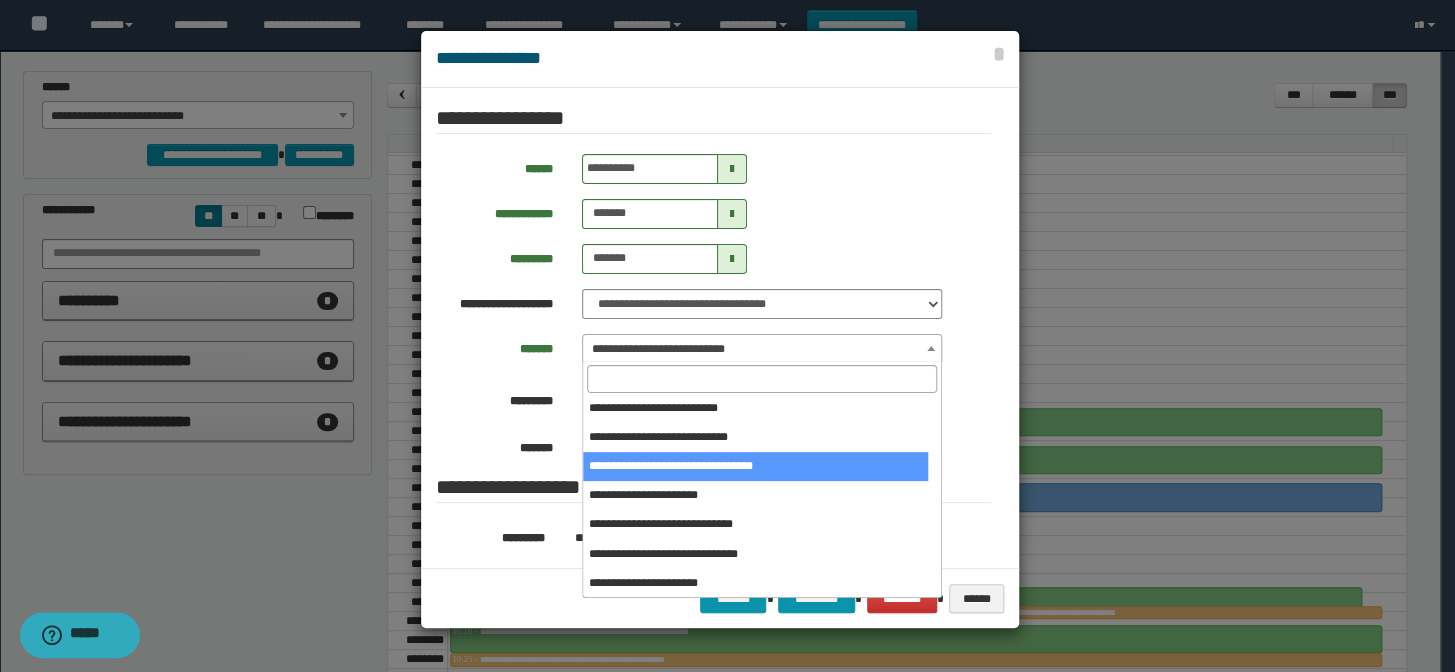 select on "******" 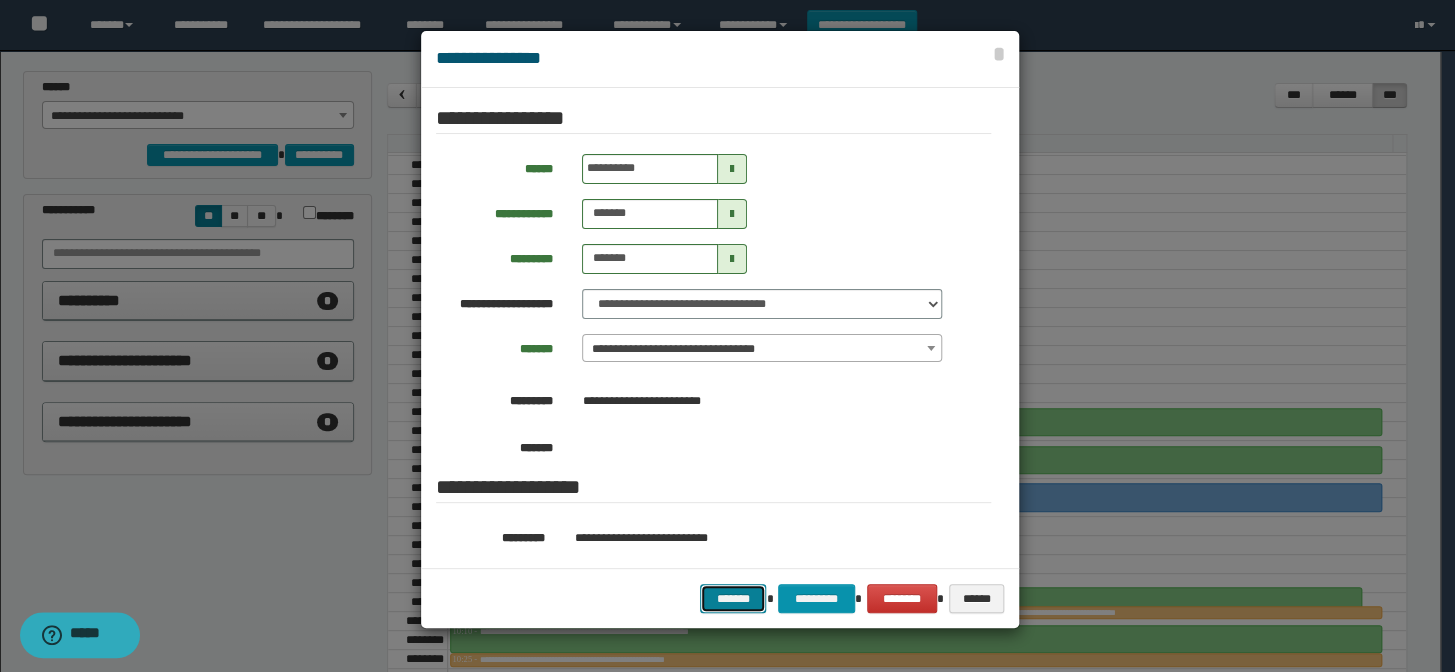 click on "*******" at bounding box center [733, 599] 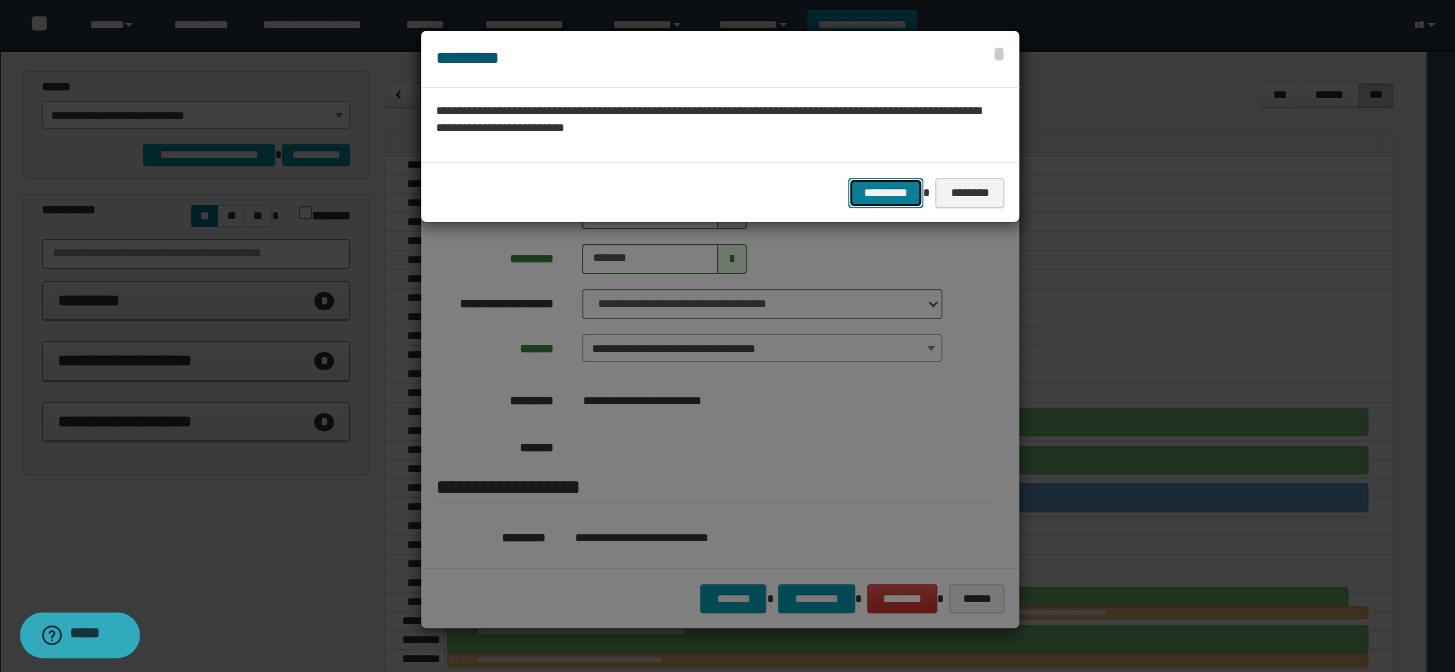 click on "*********" at bounding box center [885, 193] 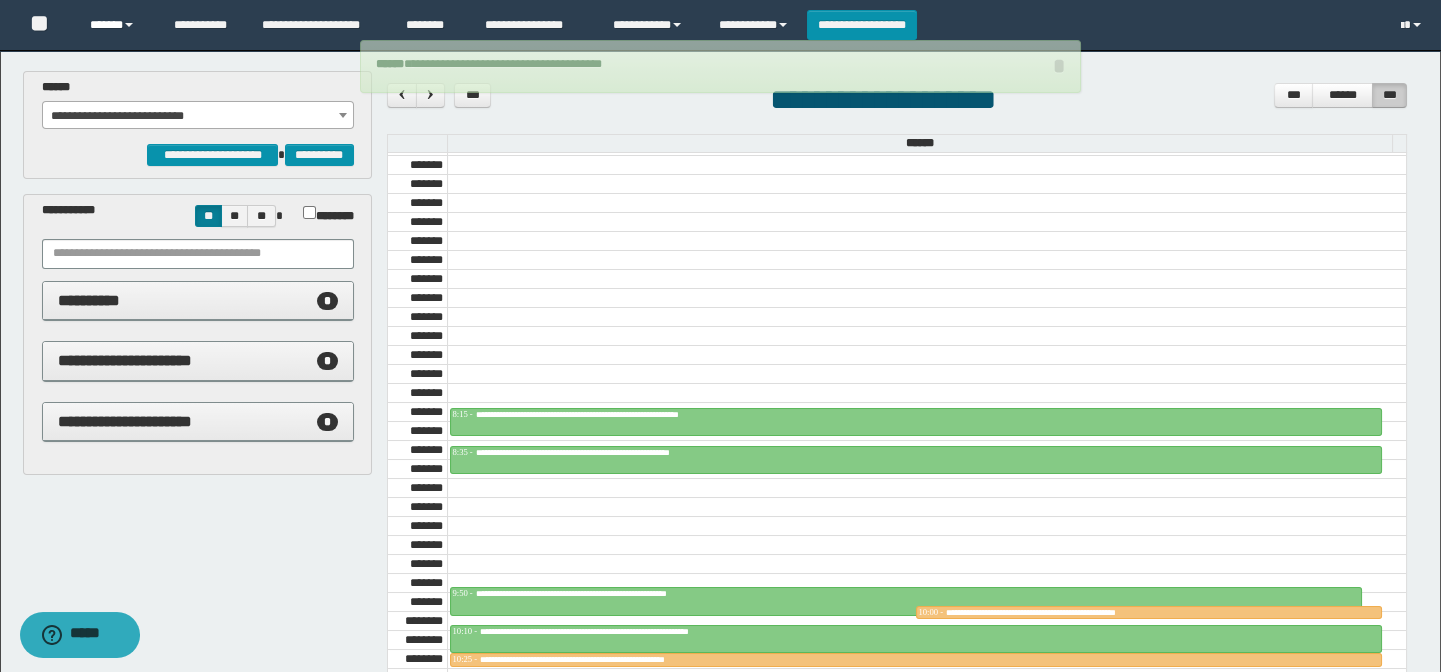 click on "******" at bounding box center [117, 25] 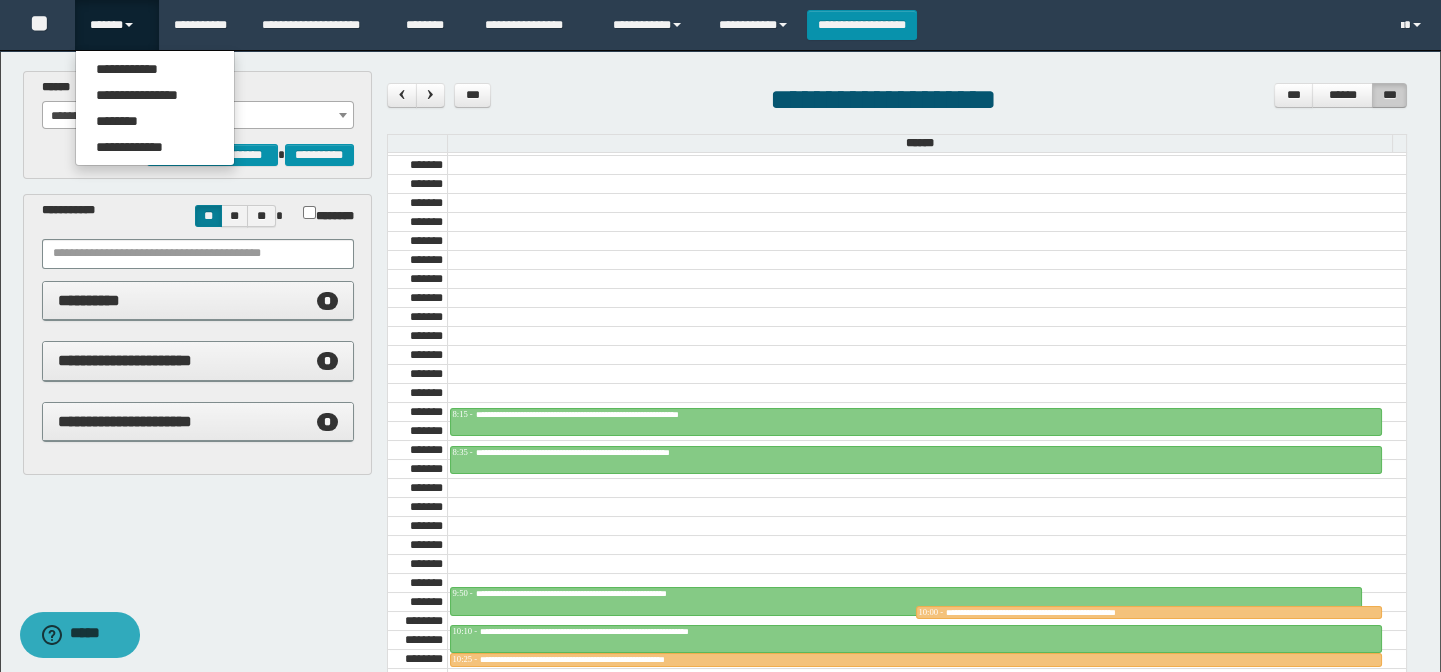 click on "**********" at bounding box center [198, 116] 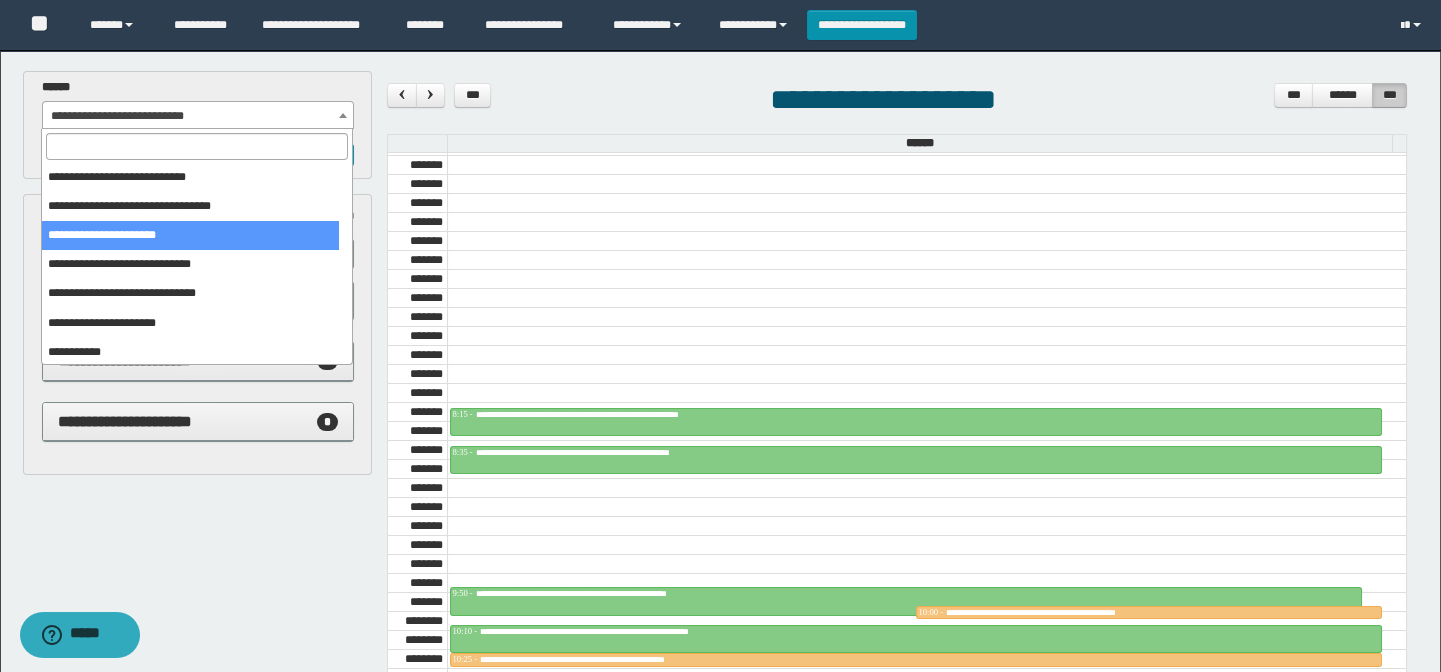 scroll, scrollTop: 150, scrollLeft: 0, axis: vertical 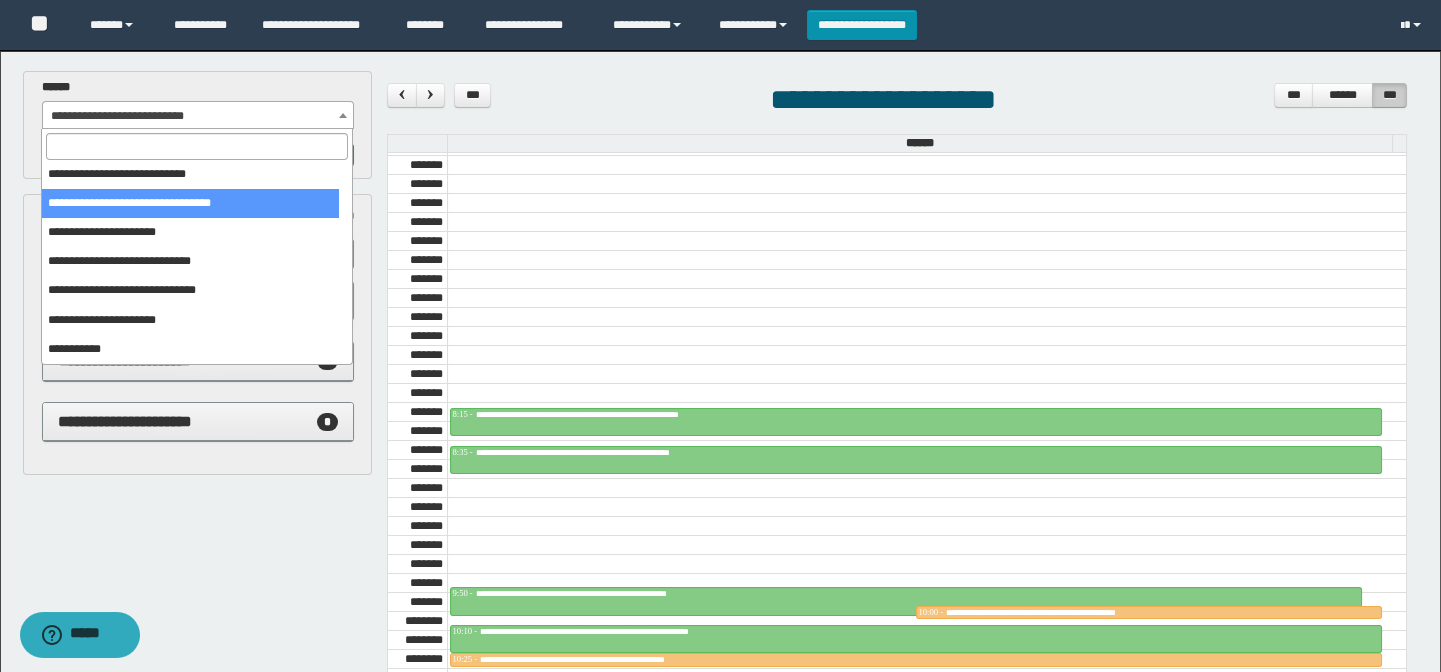 select on "******" 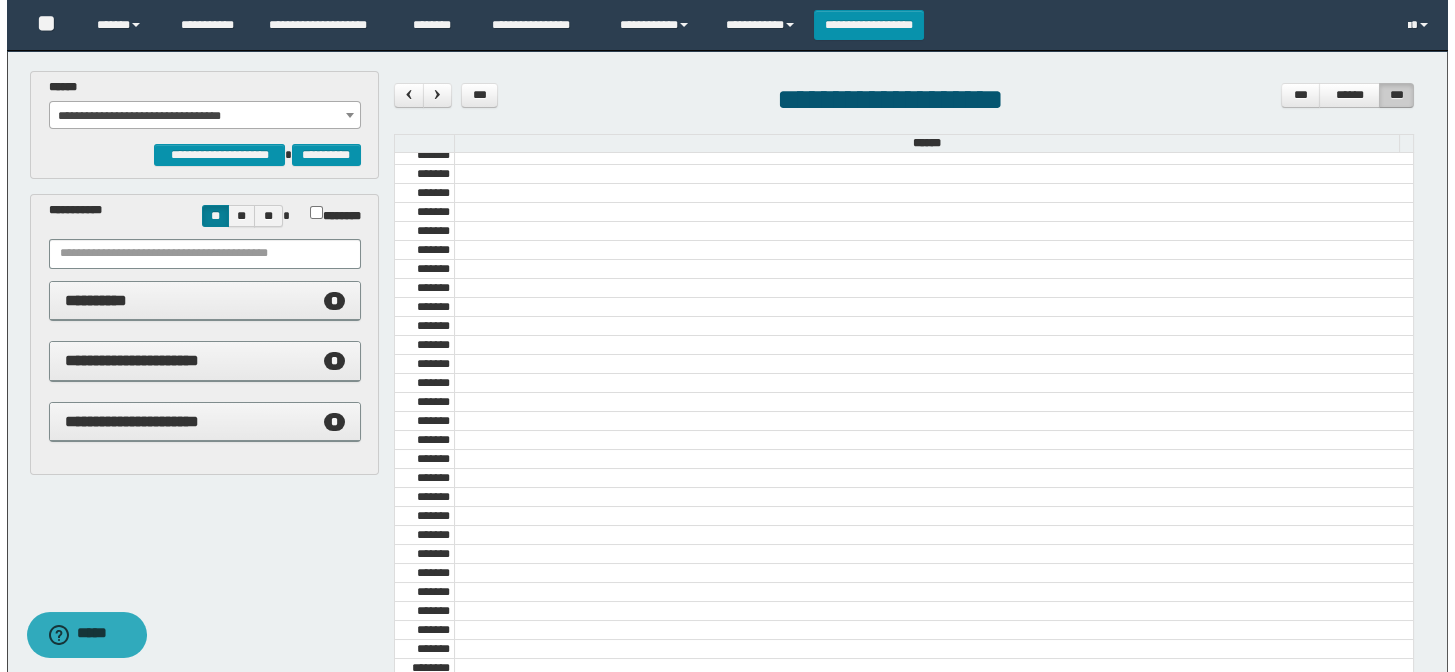 scroll, scrollTop: 727, scrollLeft: 0, axis: vertical 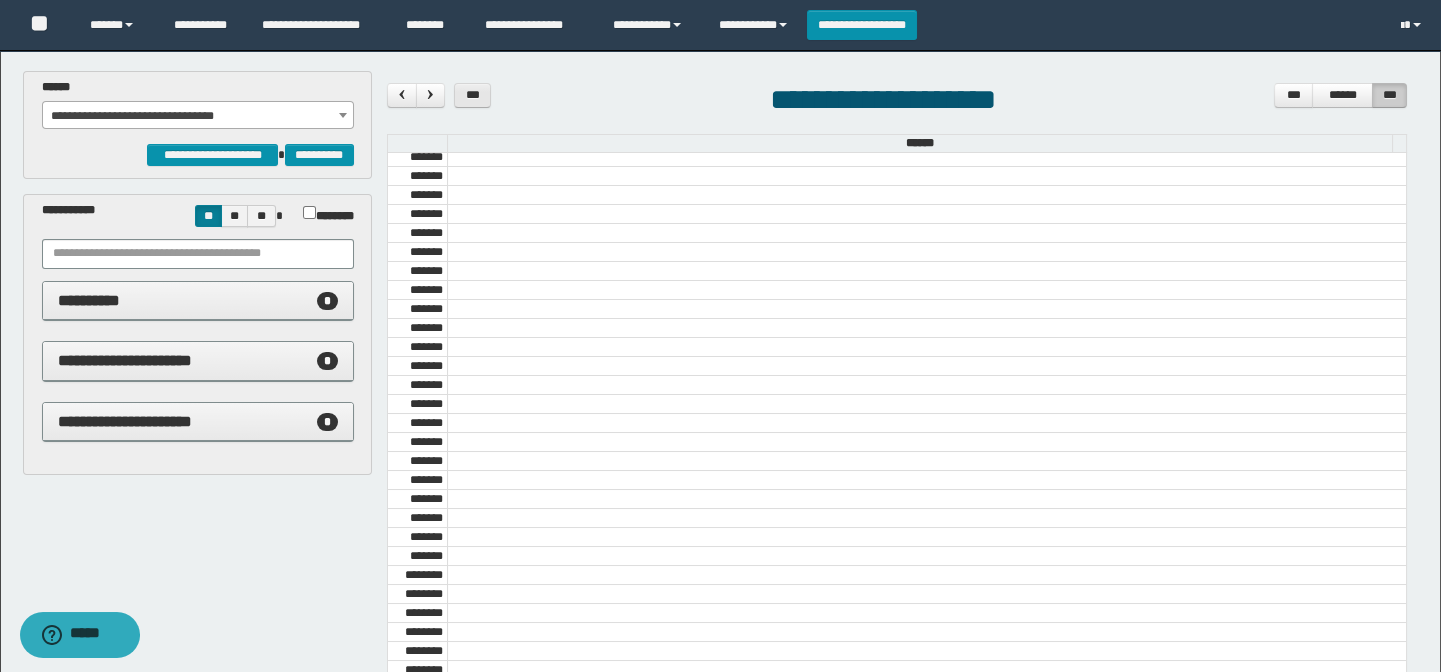 click on "***" at bounding box center (473, 95) 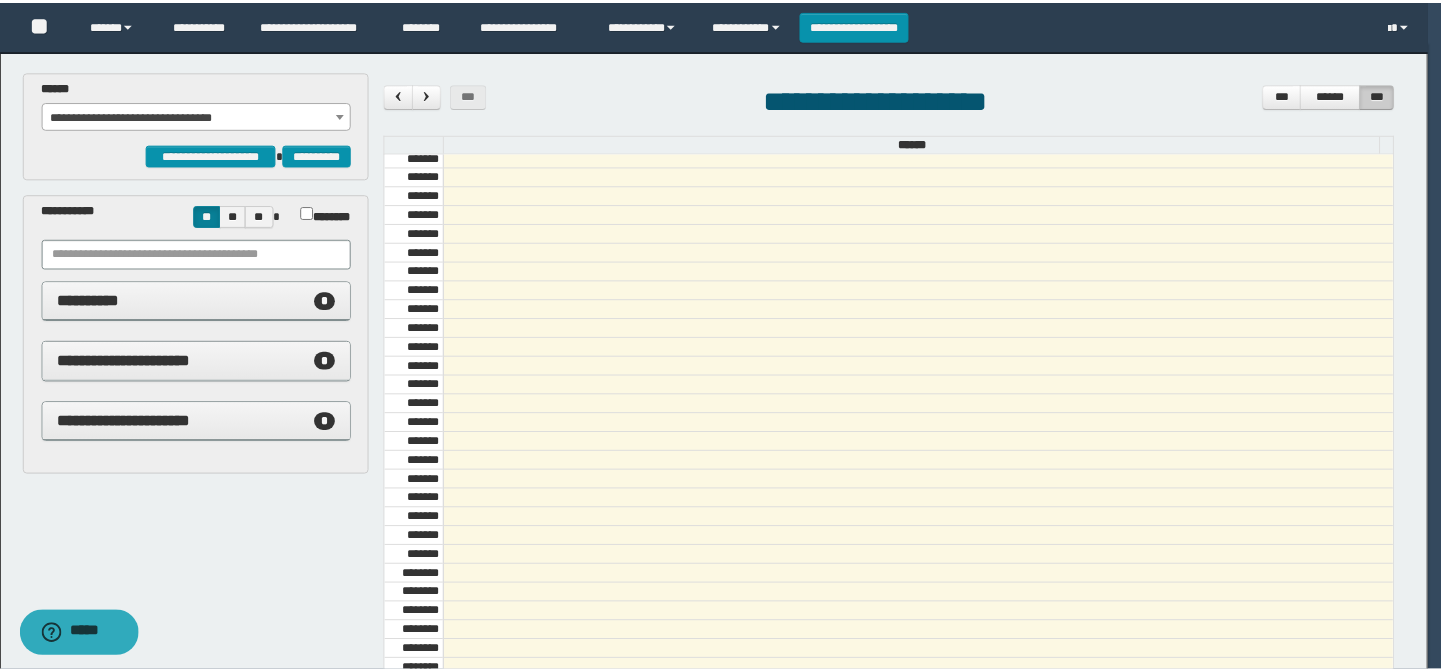 scroll, scrollTop: 681, scrollLeft: 0, axis: vertical 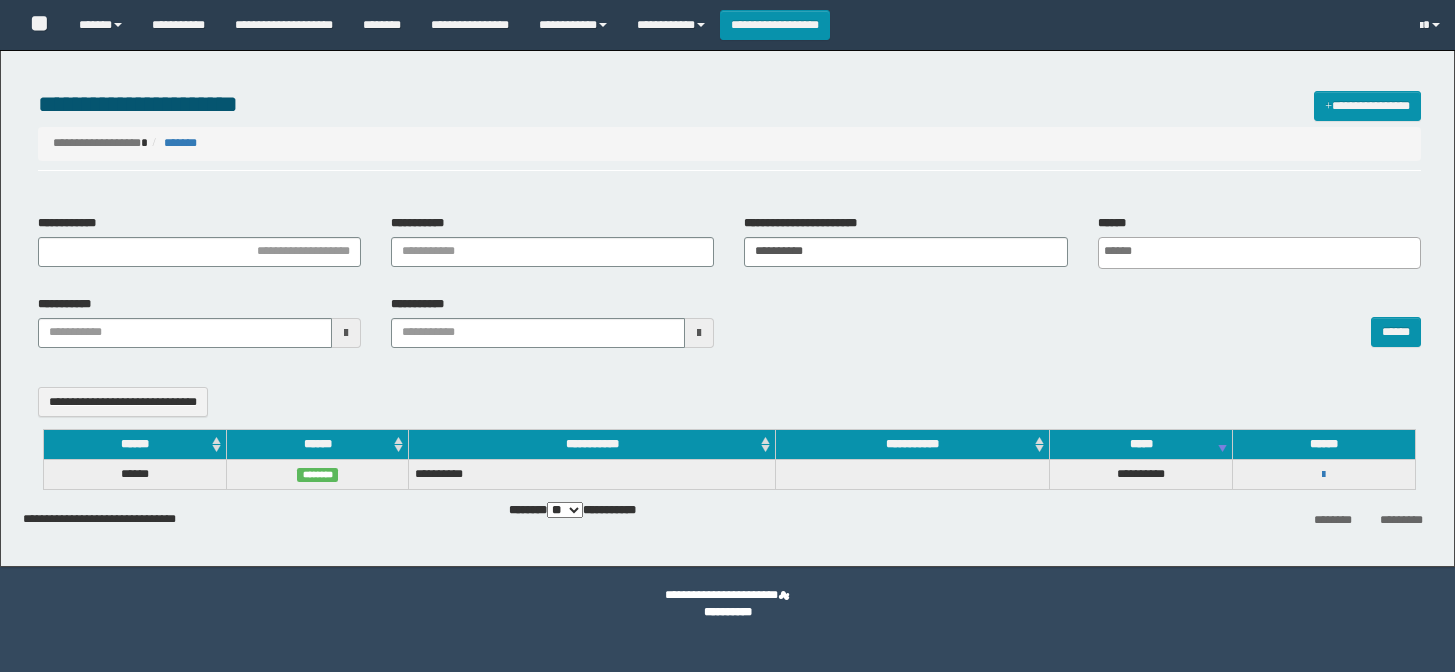 select 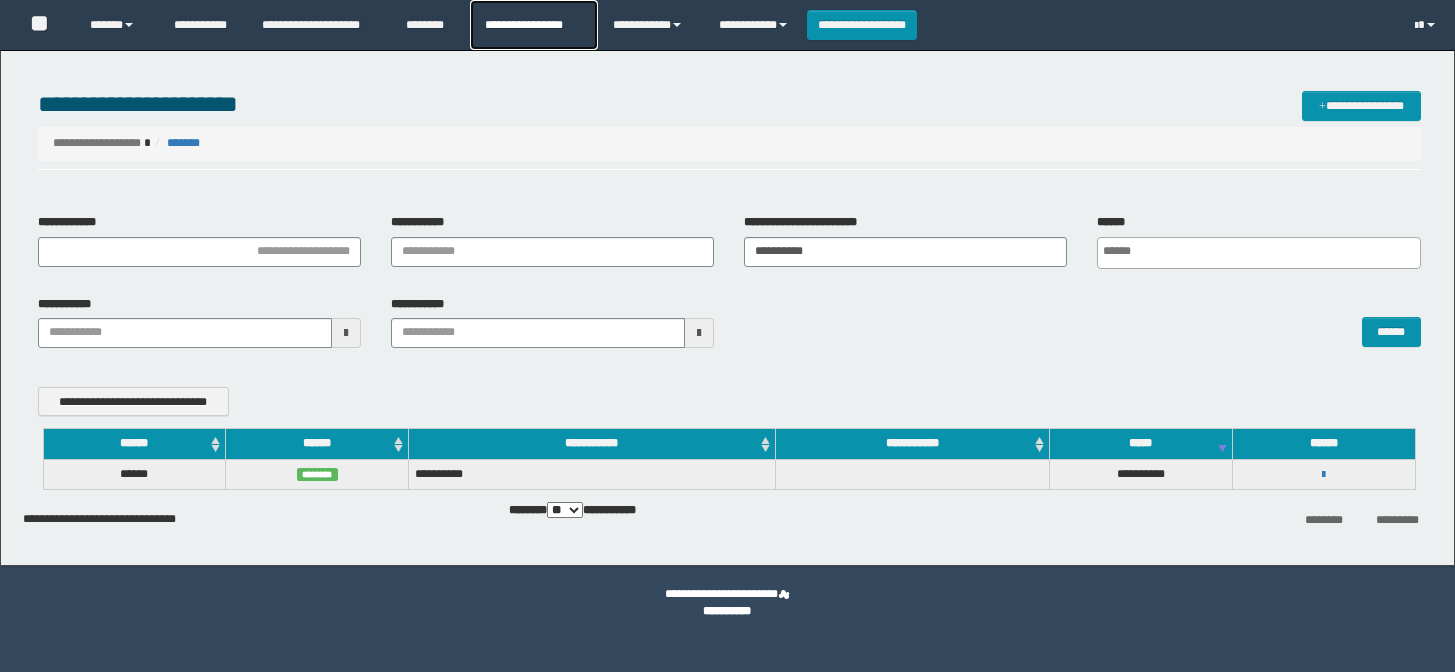 scroll, scrollTop: 0, scrollLeft: 0, axis: both 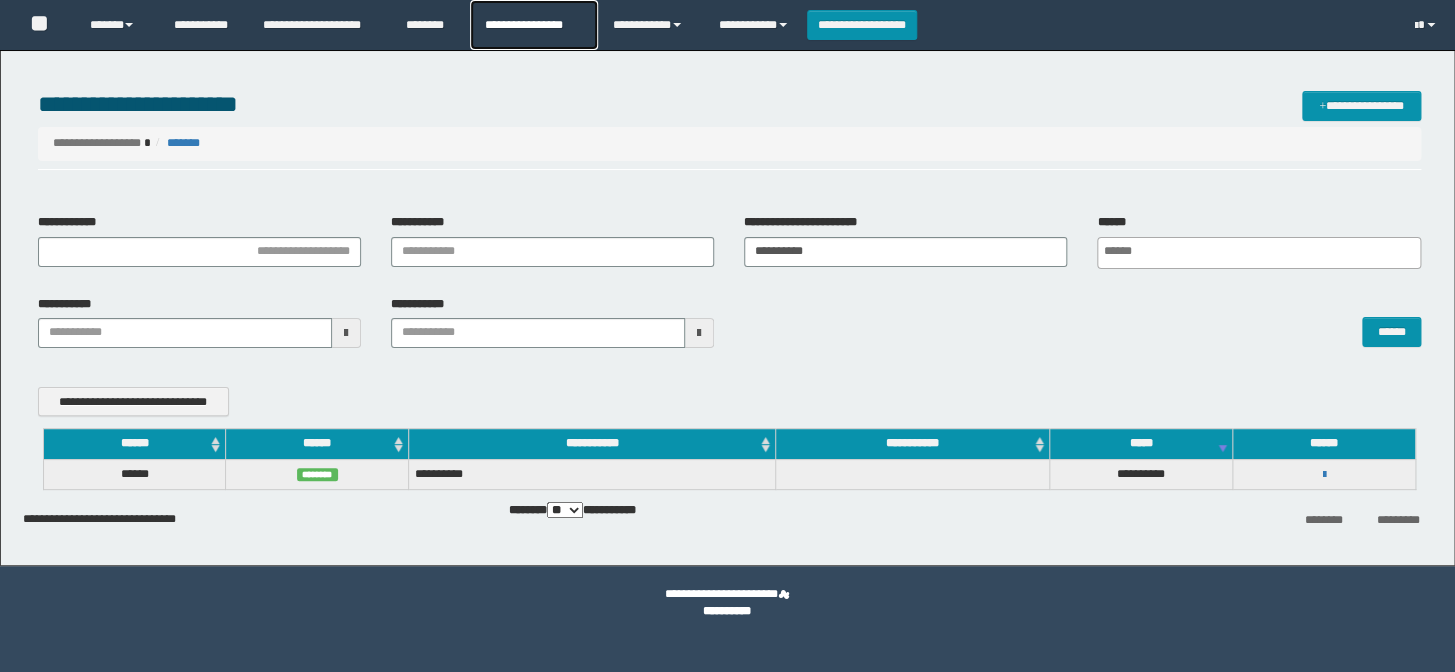 click on "**********" at bounding box center [534, 25] 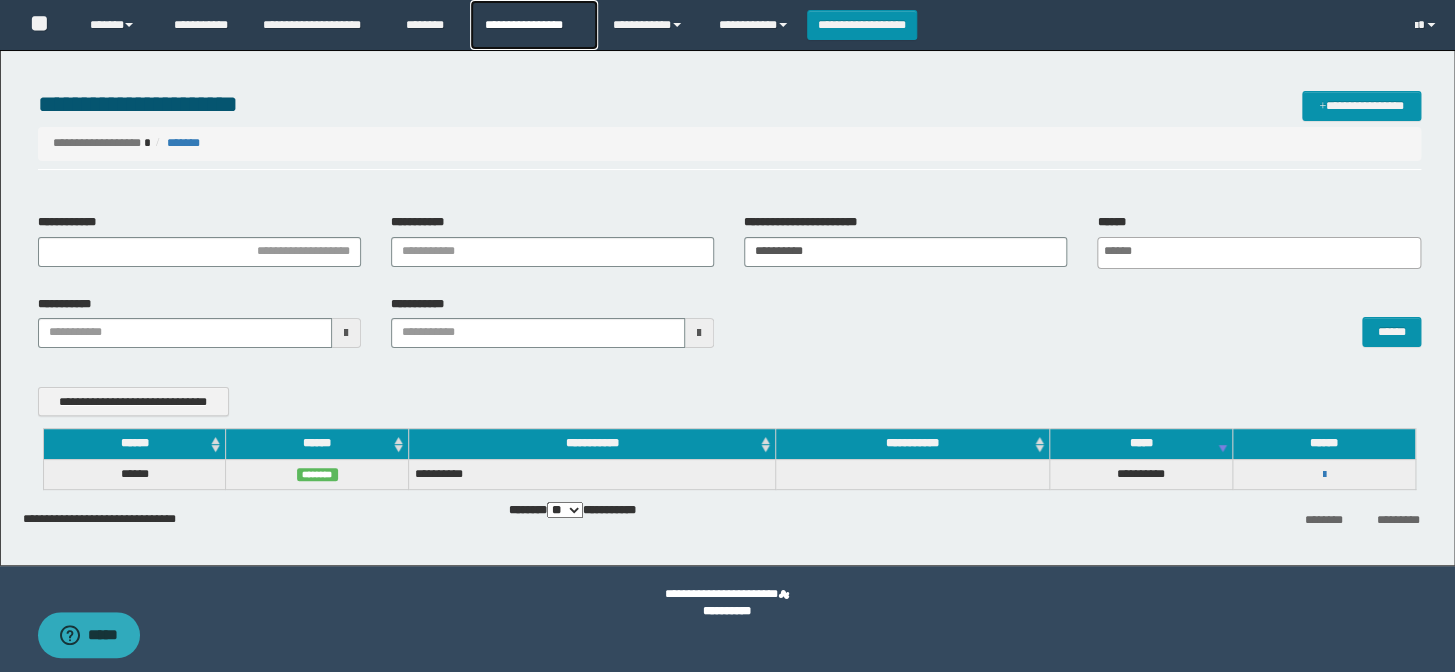 scroll, scrollTop: 0, scrollLeft: 5, axis: horizontal 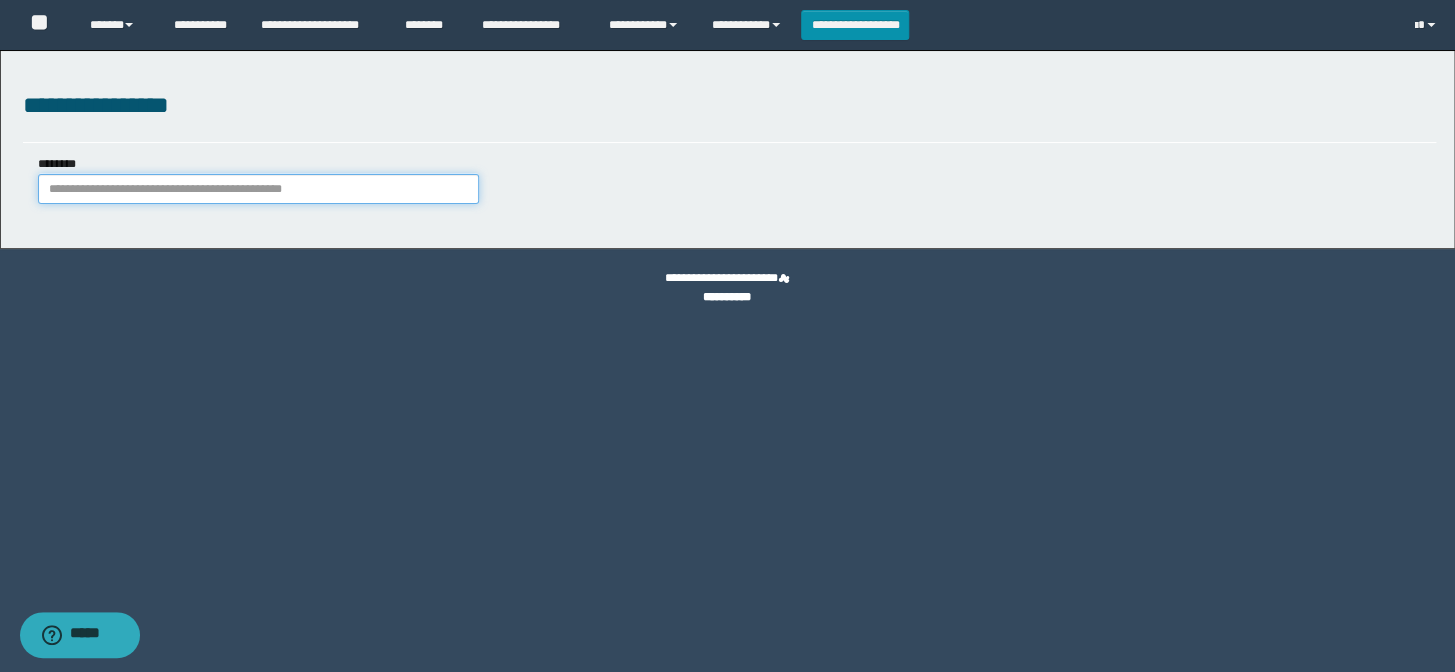 click on "********" at bounding box center (258, 189) 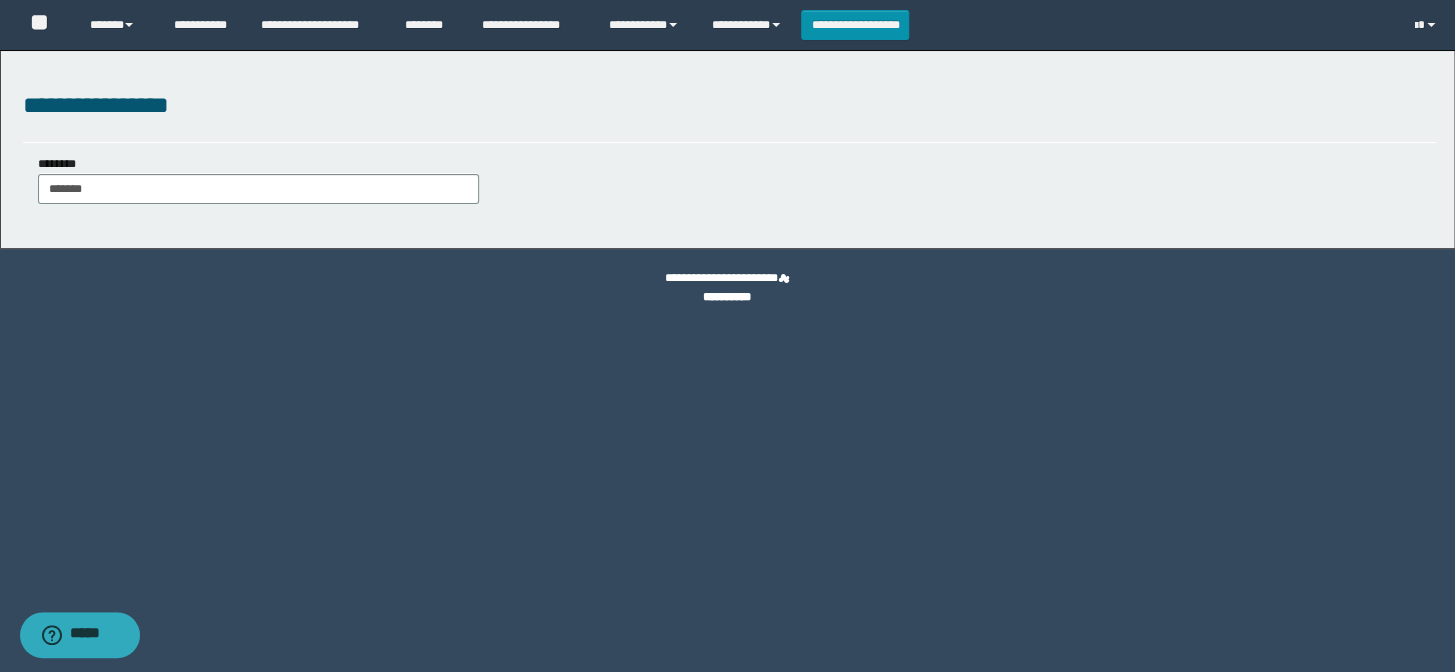 click on "********
******* *******" at bounding box center [258, 179] 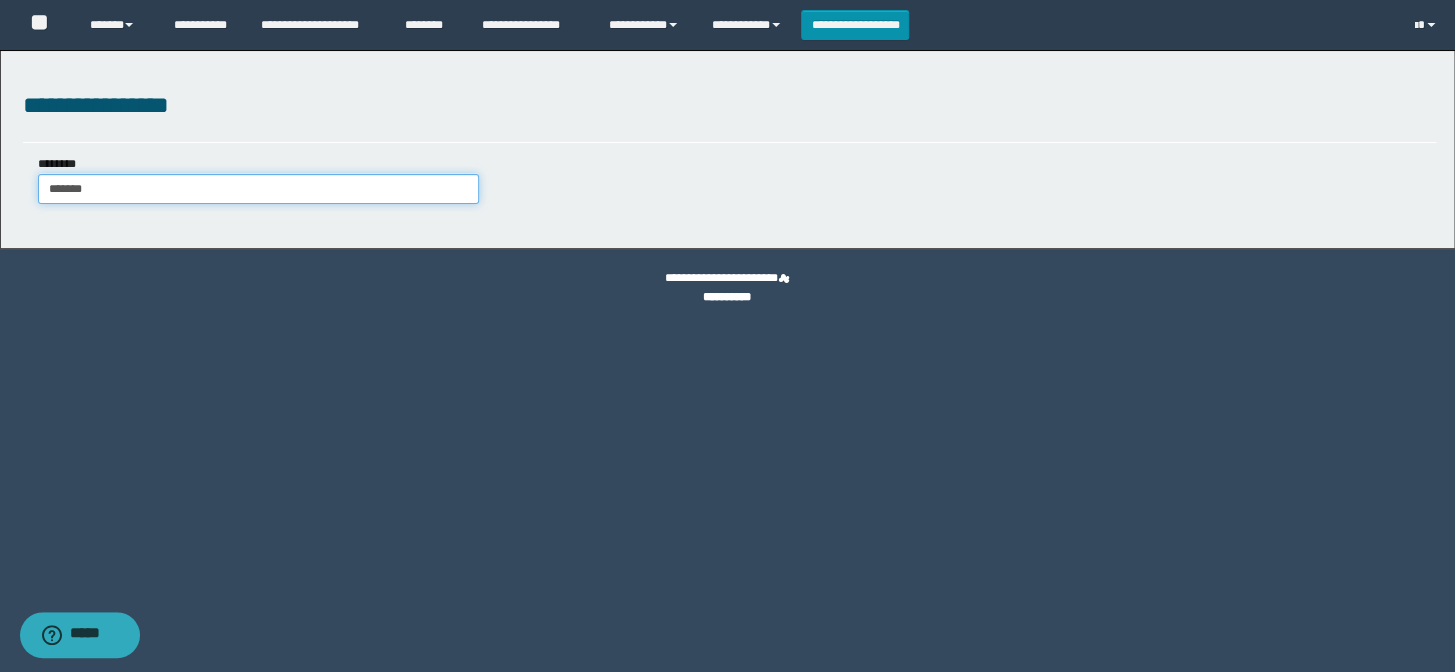 drag, startPoint x: 138, startPoint y: 194, endPoint x: 0, endPoint y: 229, distance: 142.36923 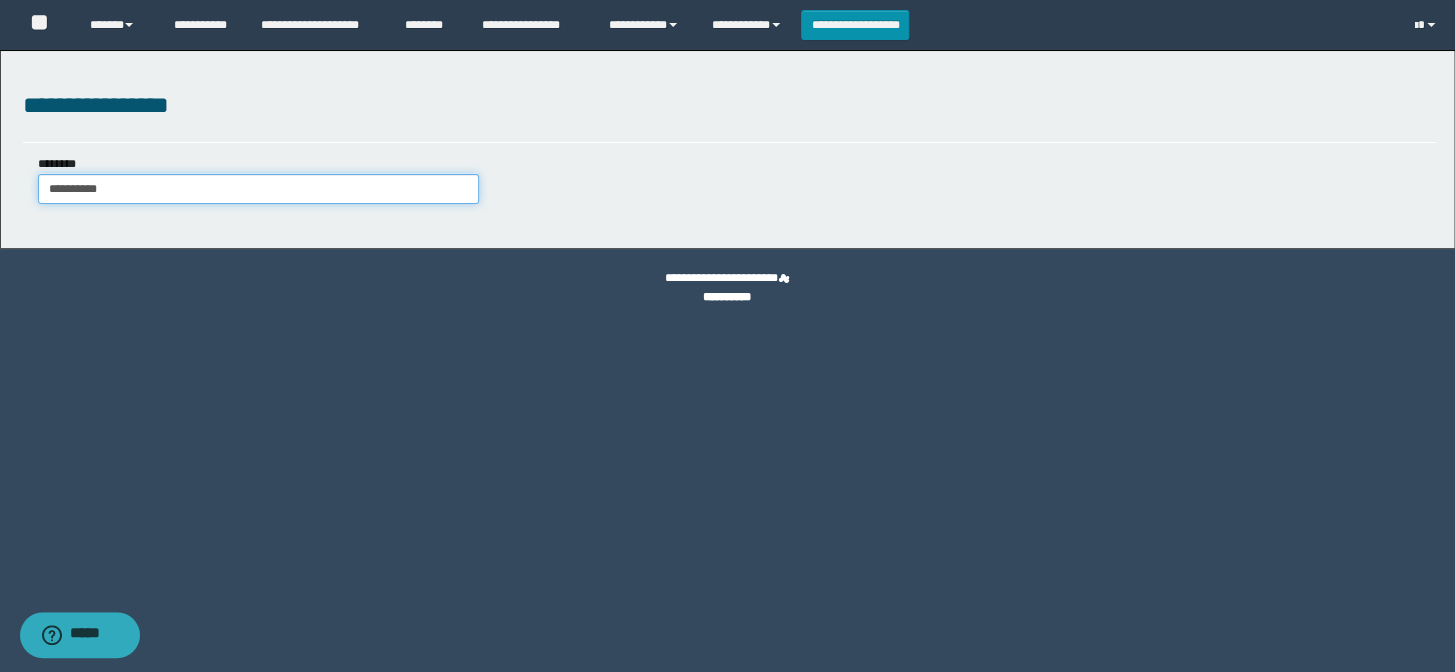 type on "**********" 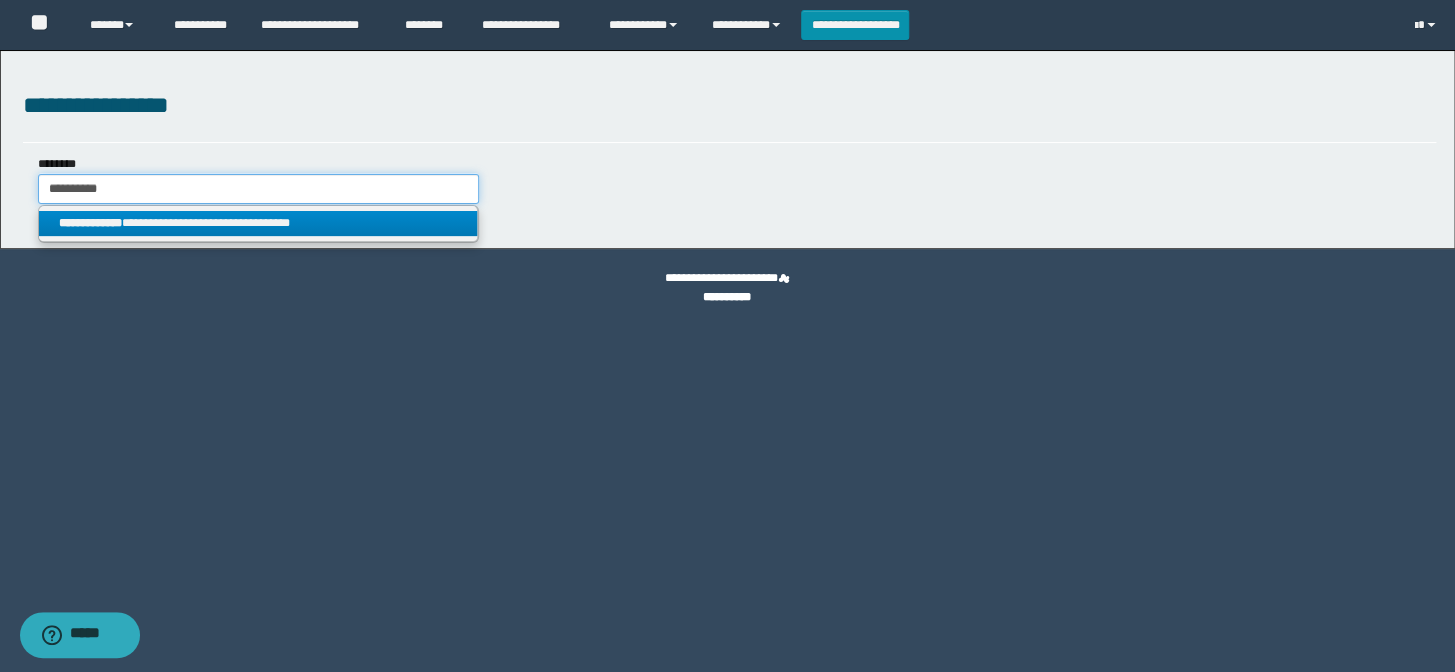 type on "**********" 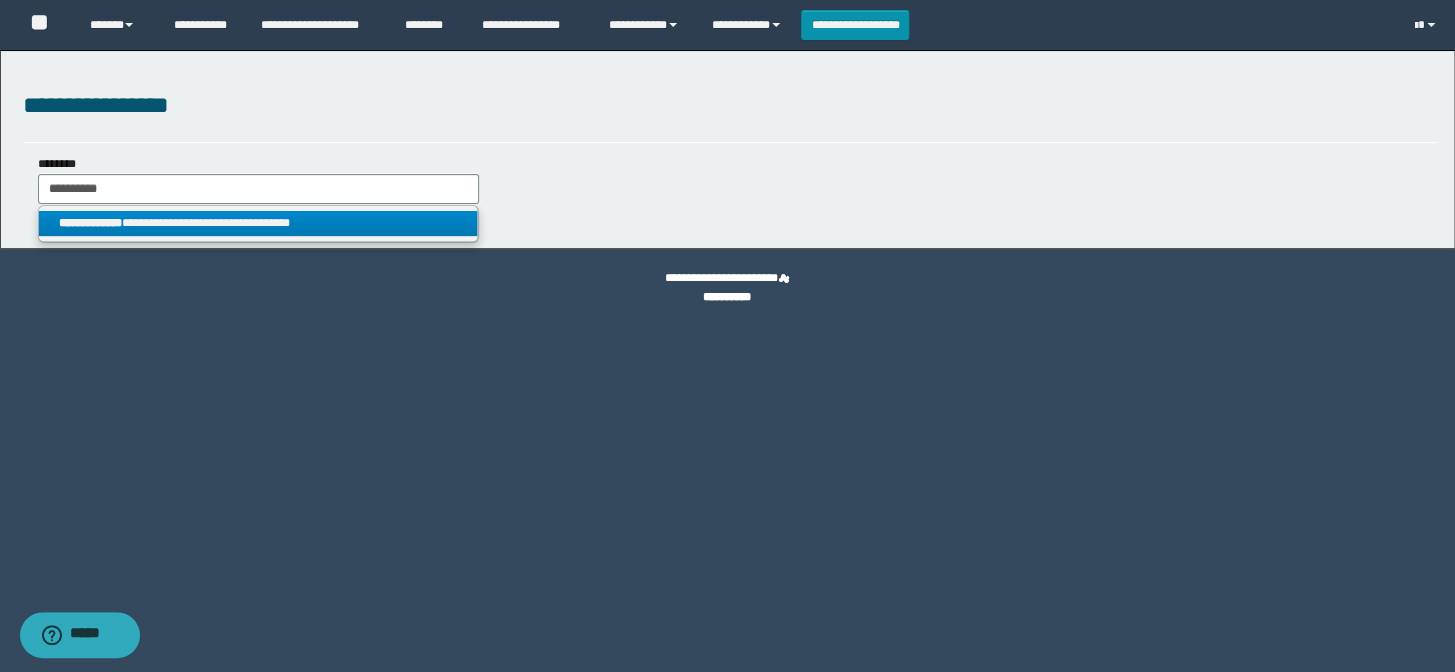 click on "**********" at bounding box center [258, 223] 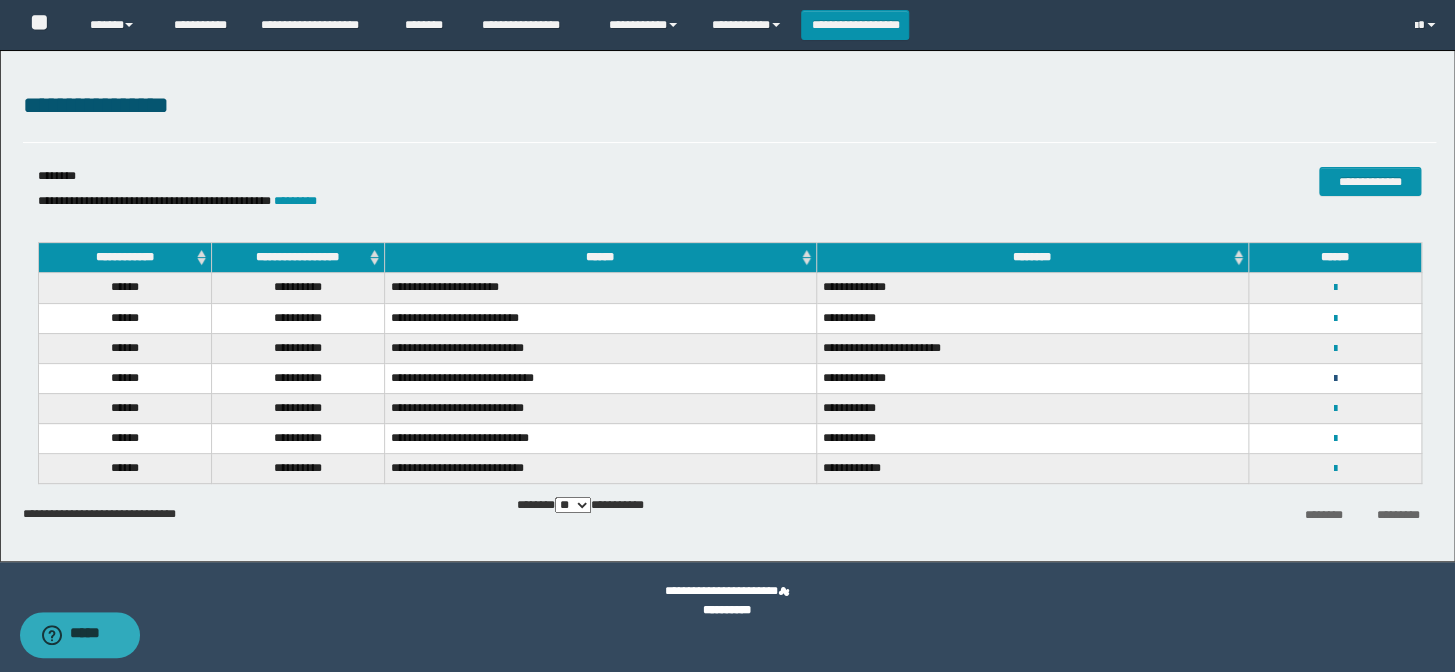 click at bounding box center [1334, 379] 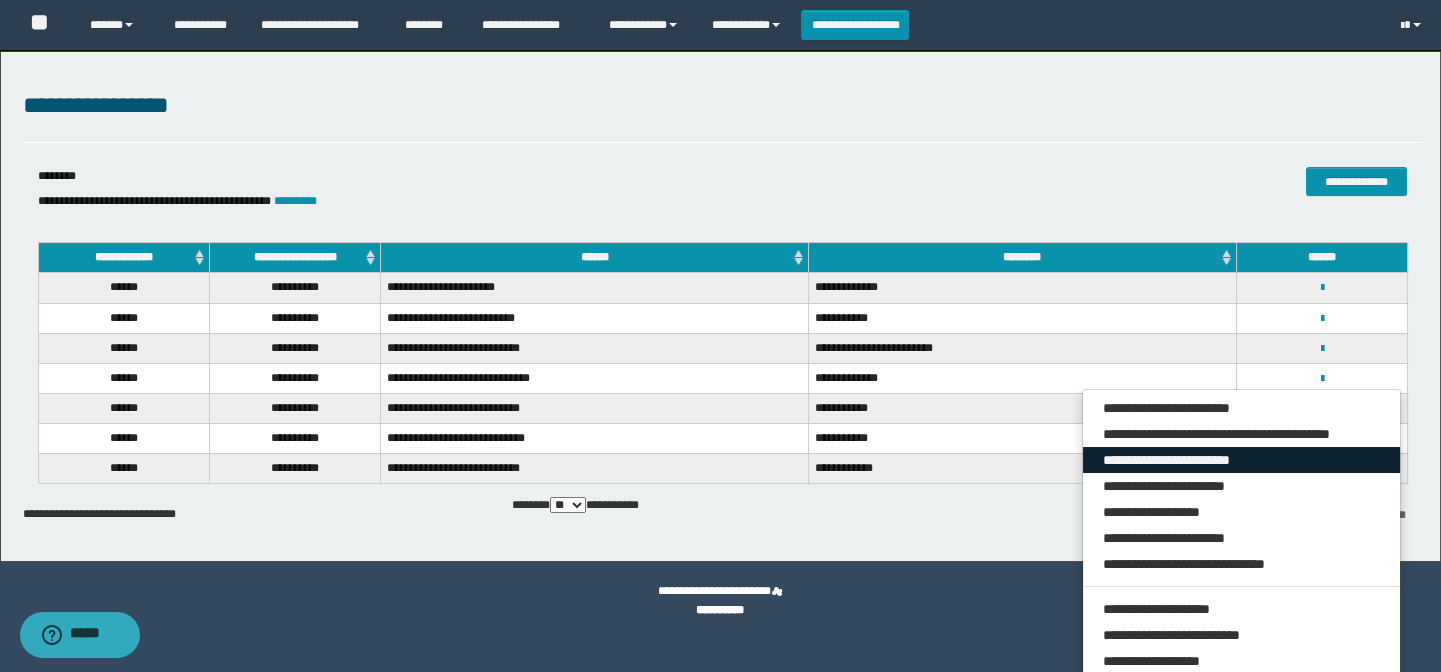 click on "**********" at bounding box center (1242, 460) 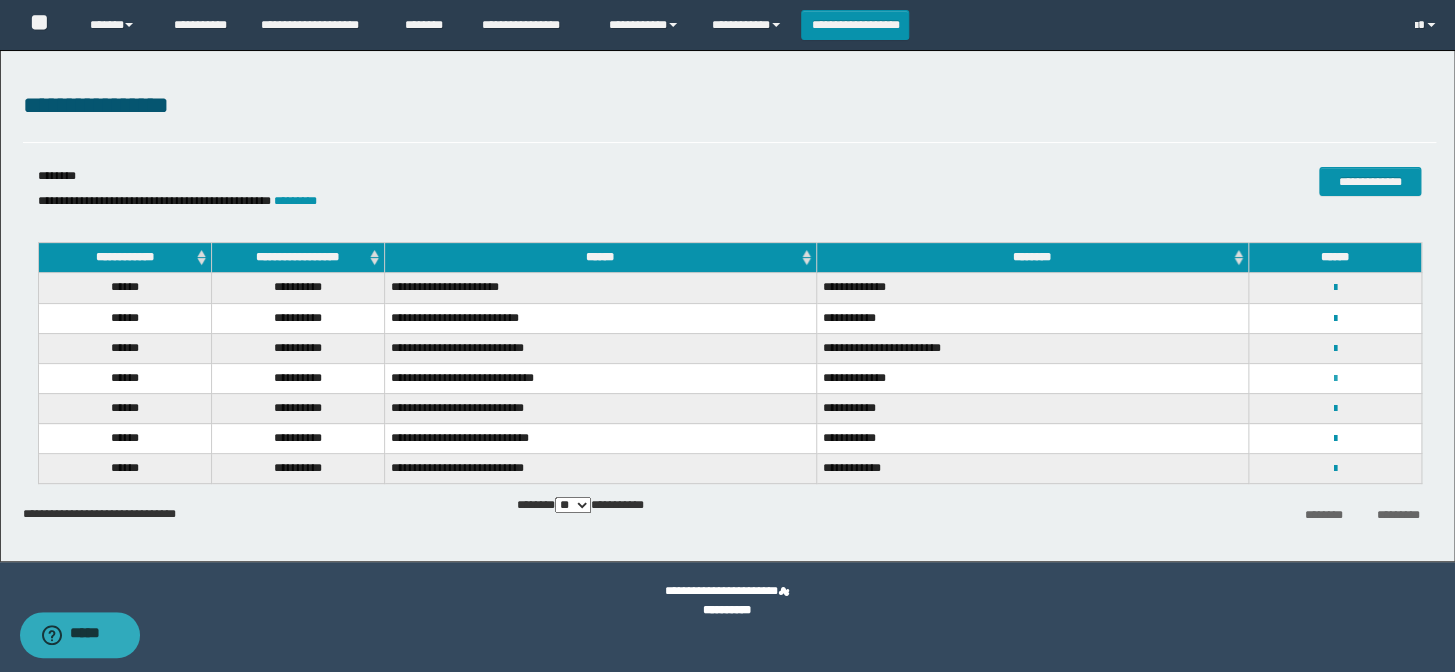 click at bounding box center (1334, 379) 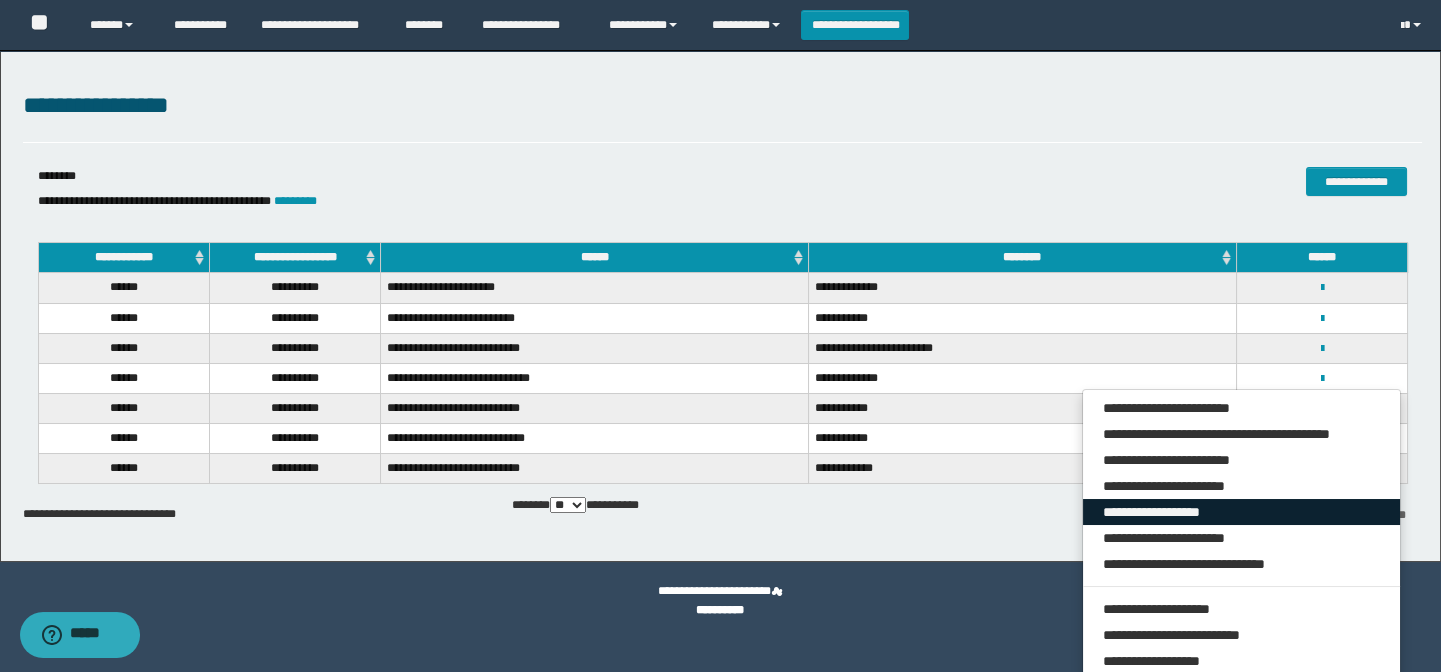 click on "**********" at bounding box center [1242, 512] 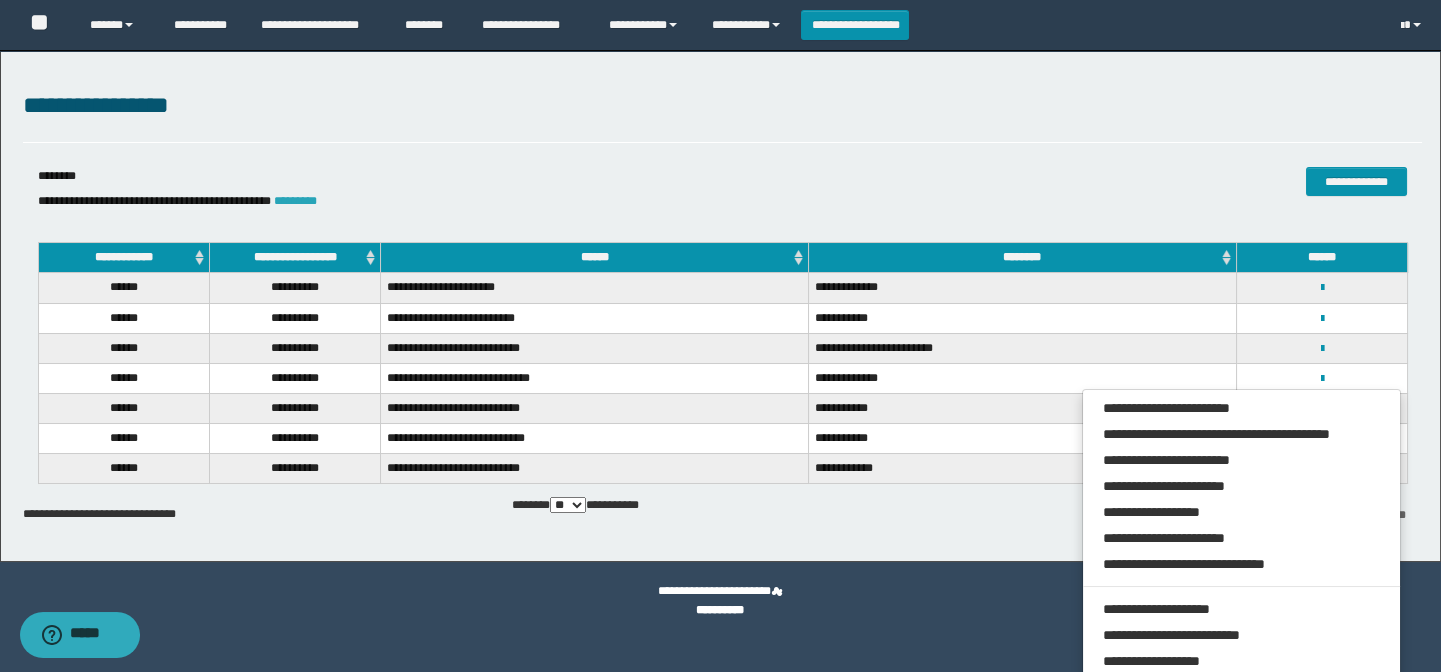 click on "*********" at bounding box center [295, 201] 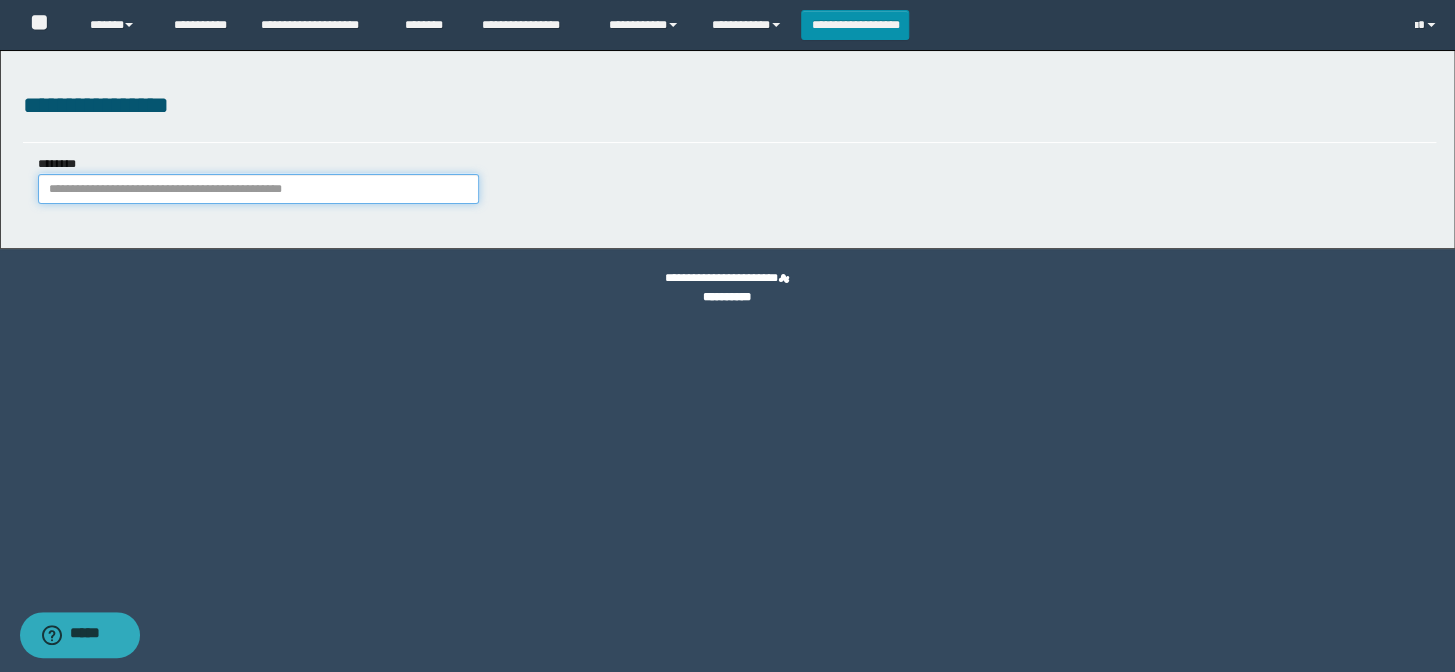 click on "********" at bounding box center [258, 189] 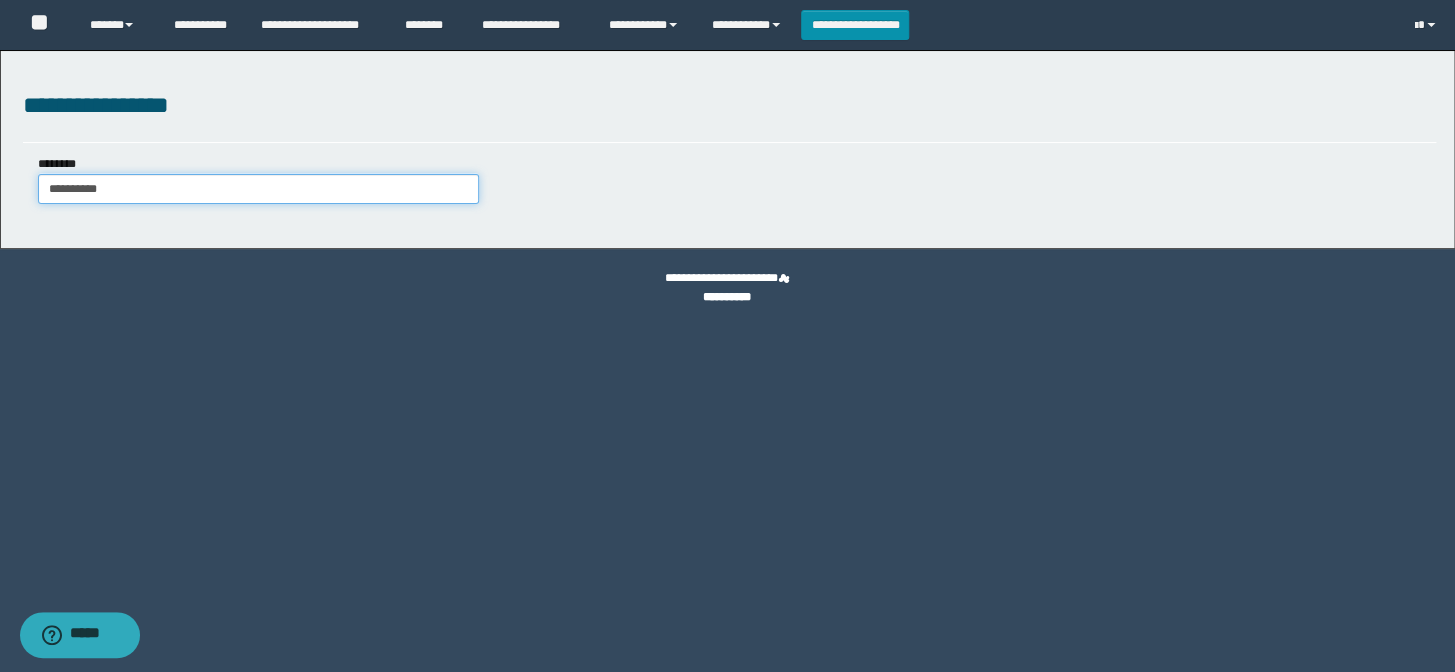 type on "**********" 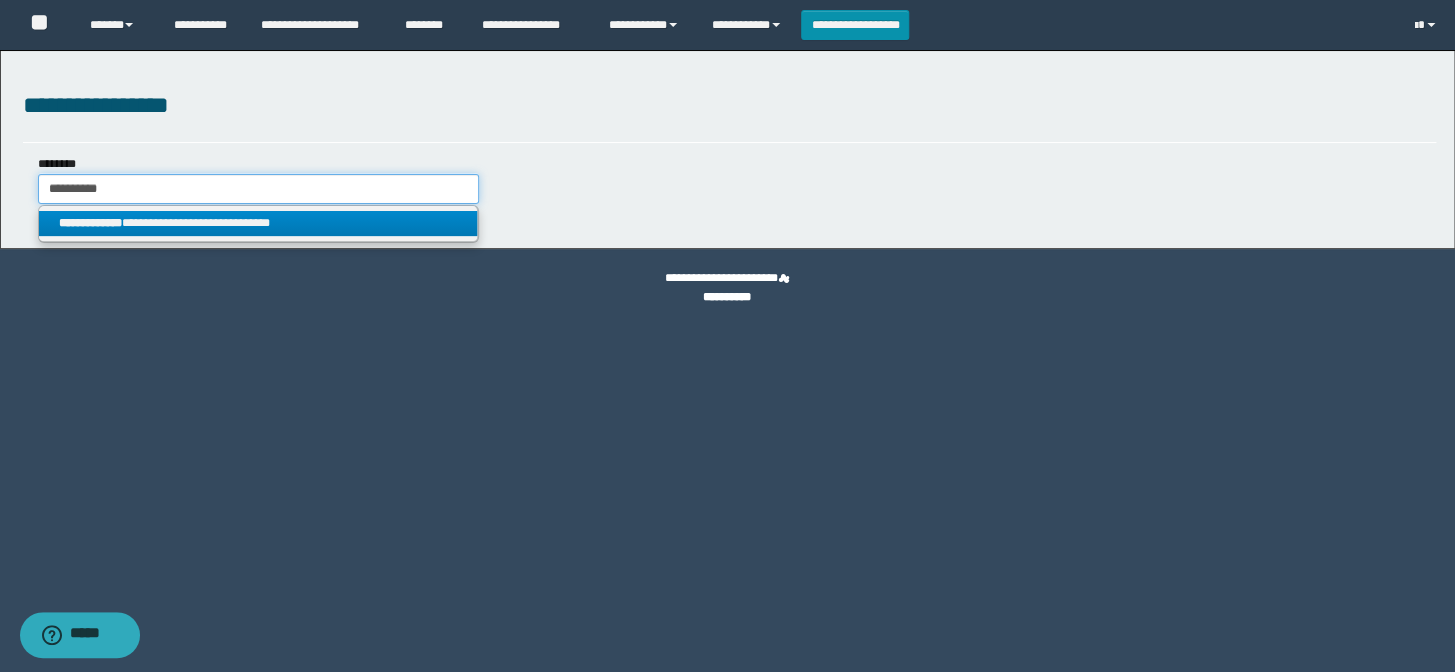 type on "**********" 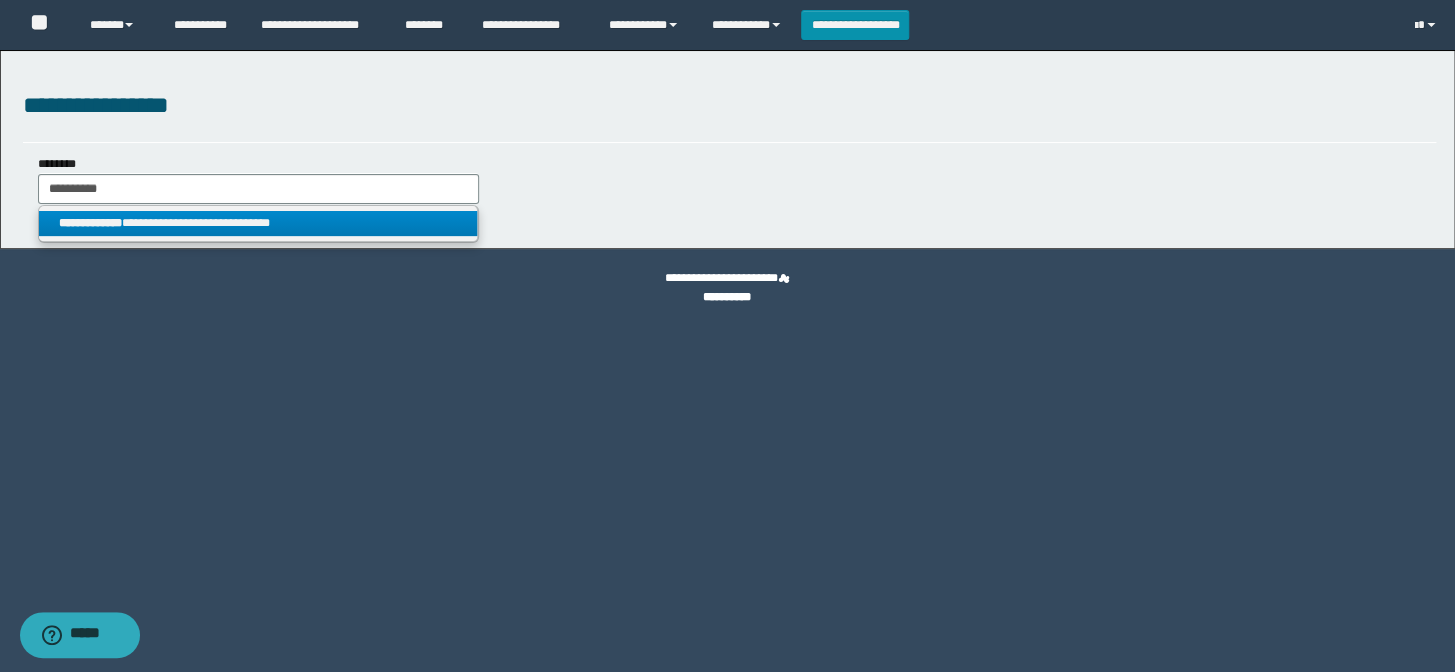 click on "**********" at bounding box center [258, 223] 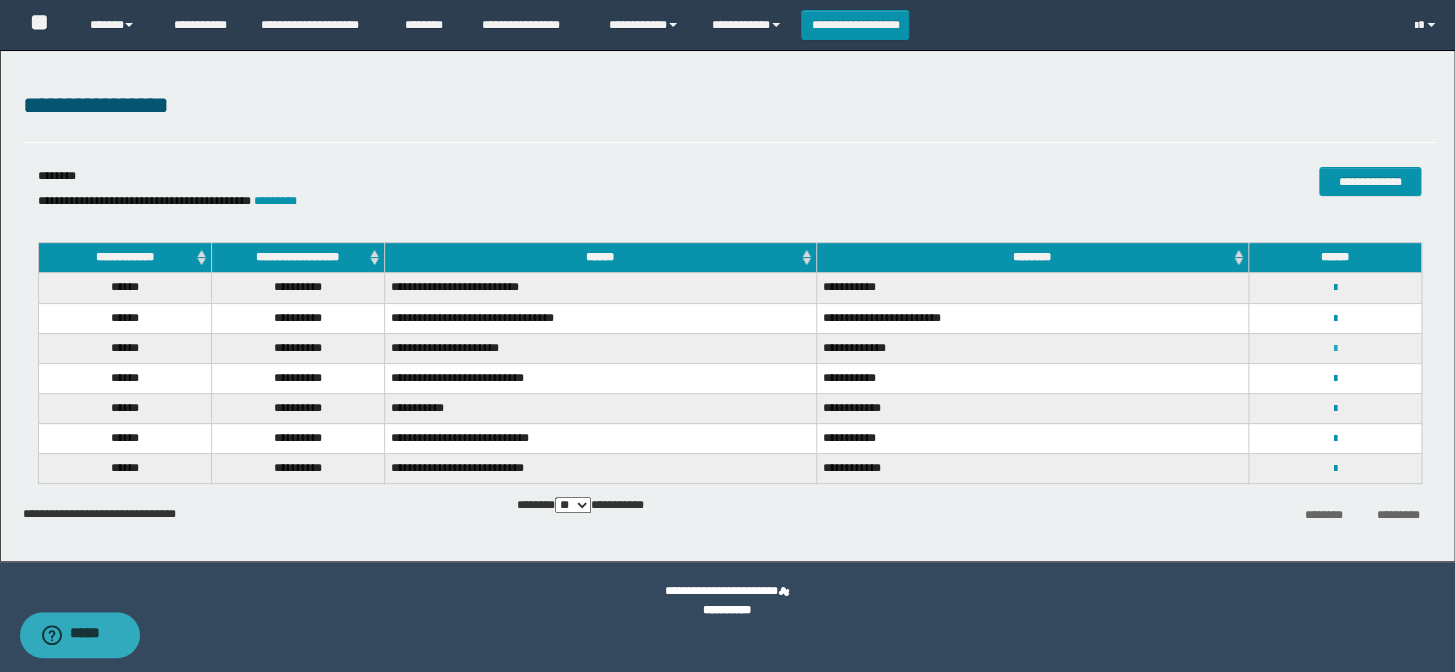 click at bounding box center (1334, 349) 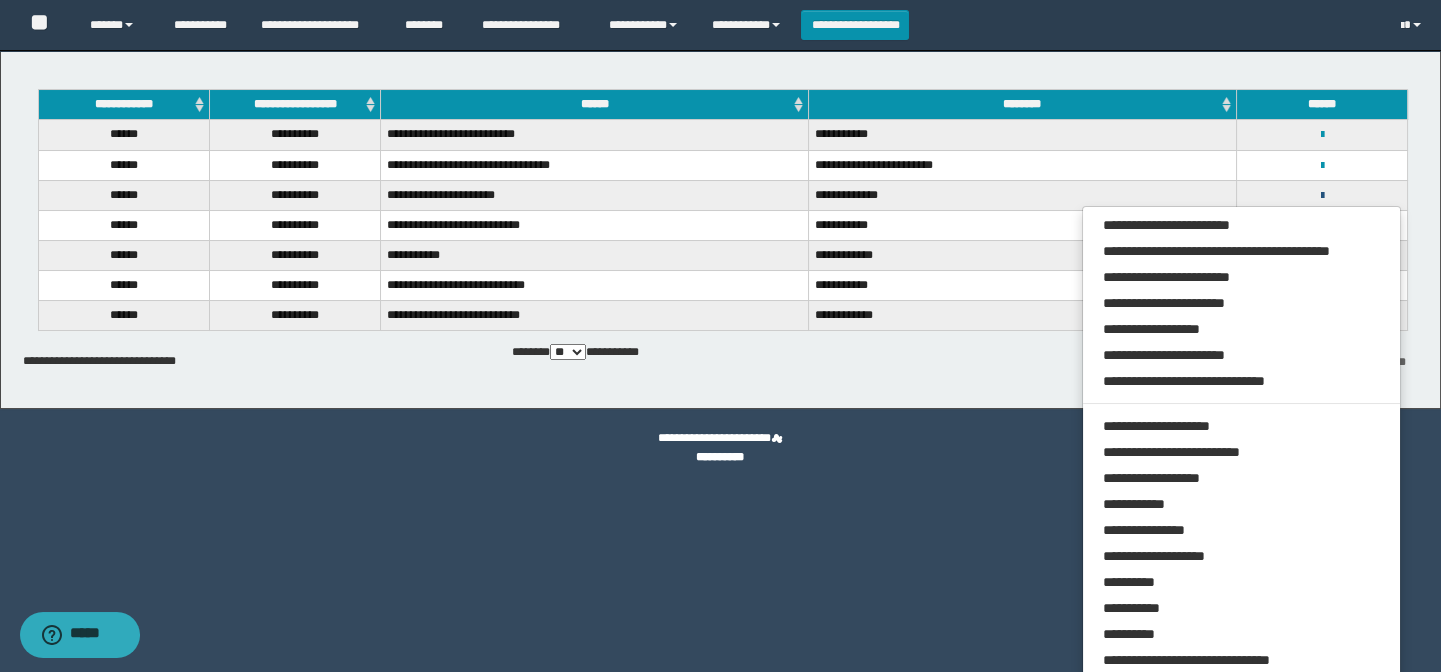 scroll, scrollTop: 159, scrollLeft: 0, axis: vertical 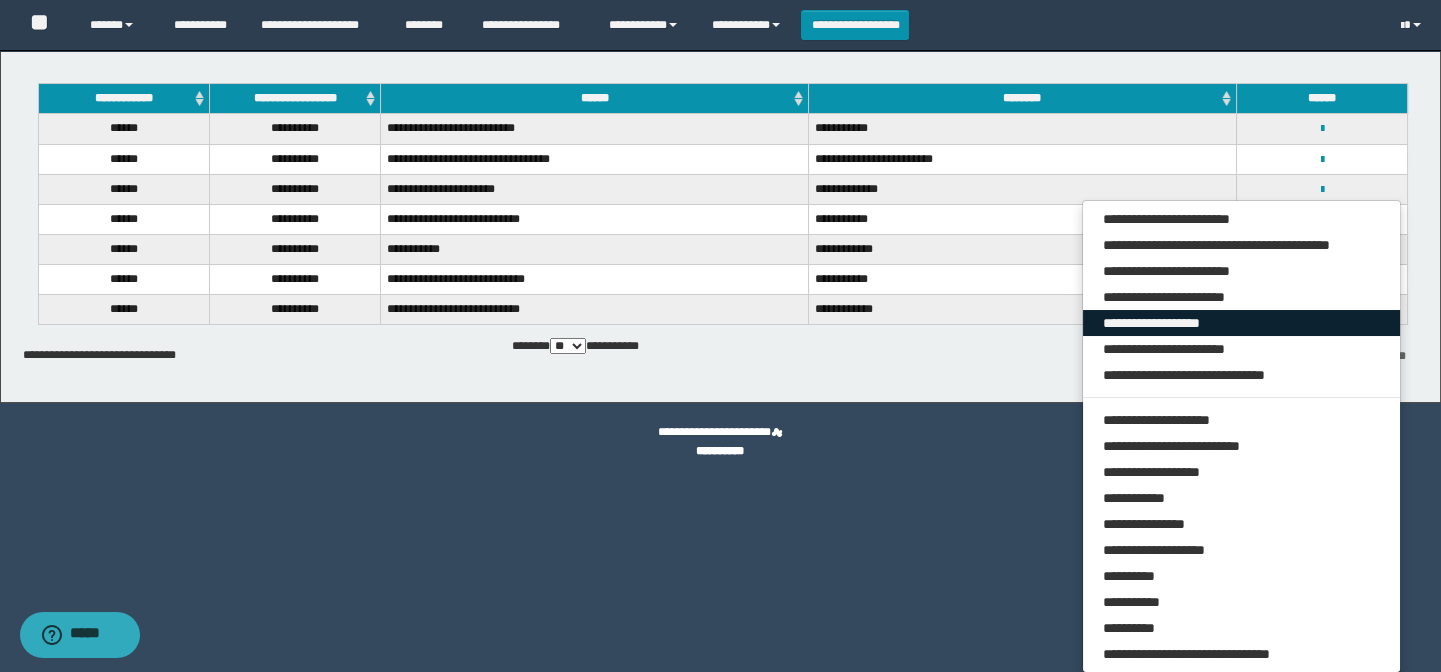 click on "**********" at bounding box center [1242, 323] 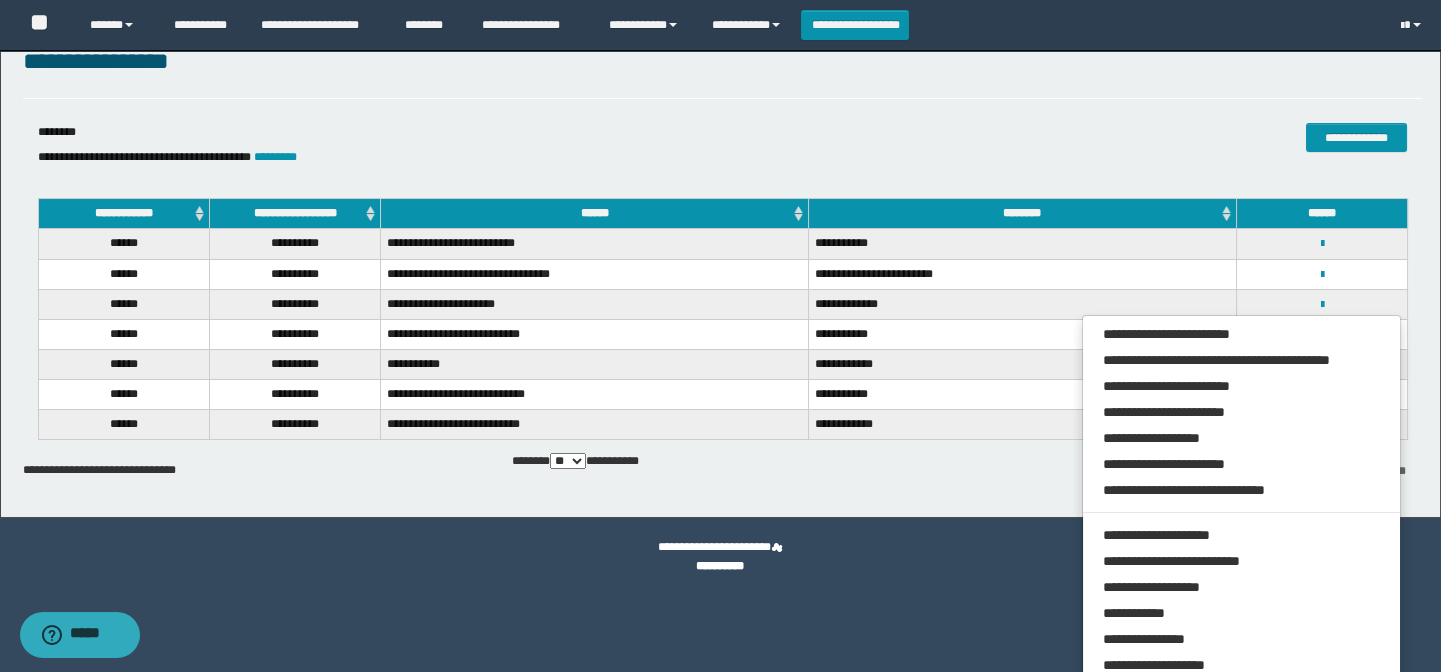 scroll, scrollTop: 0, scrollLeft: 0, axis: both 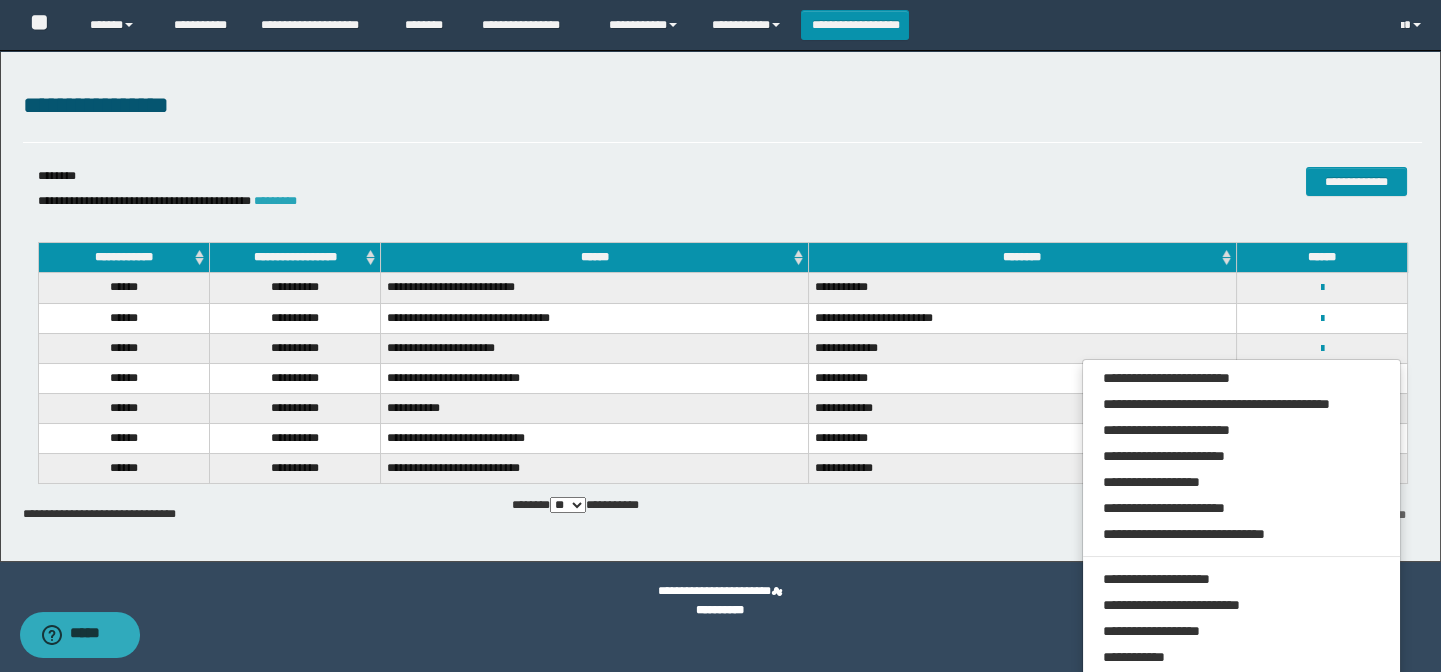 click on "*********" at bounding box center (275, 201) 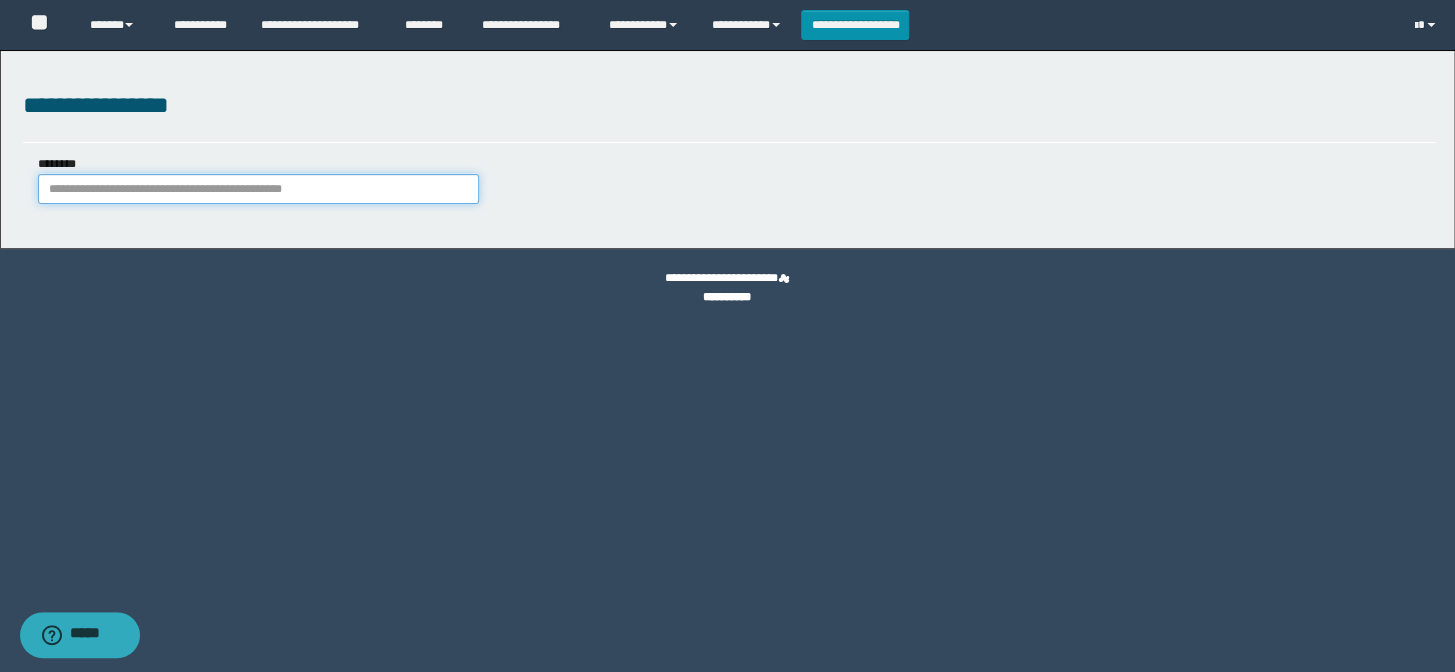 click on "********" at bounding box center (258, 189) 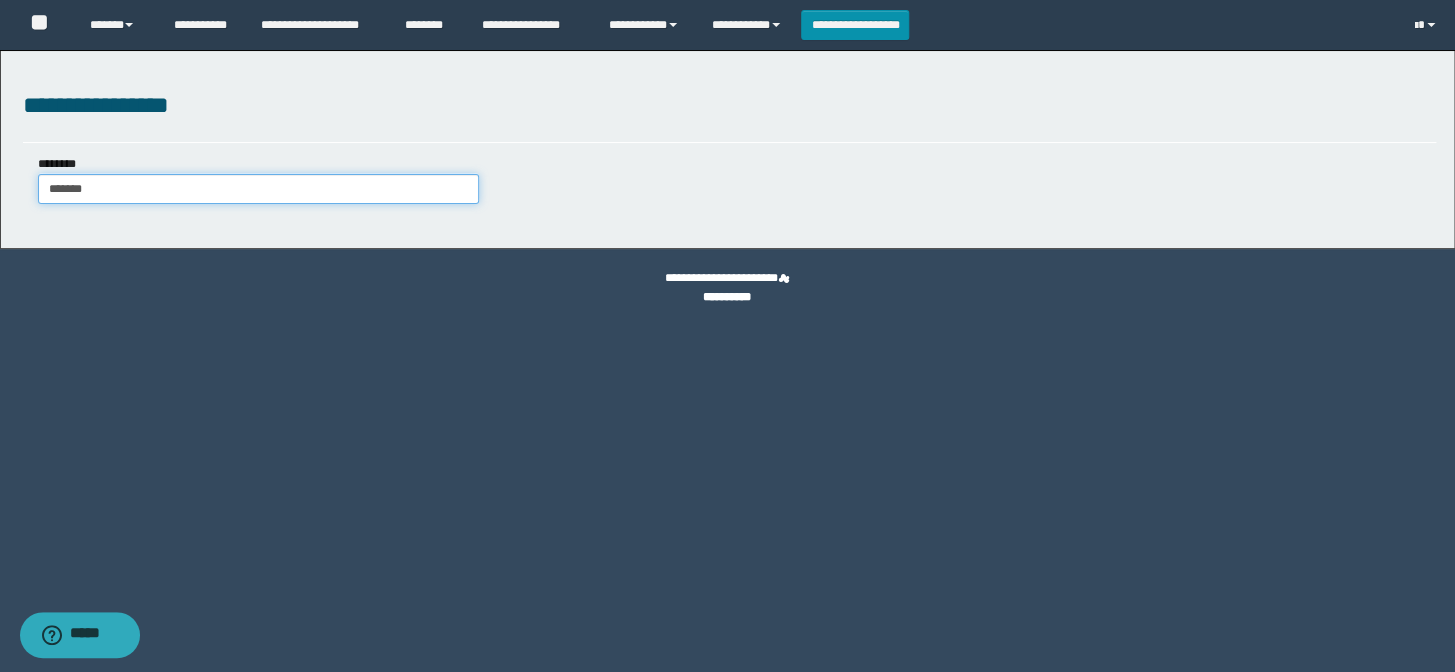 type on "*******" 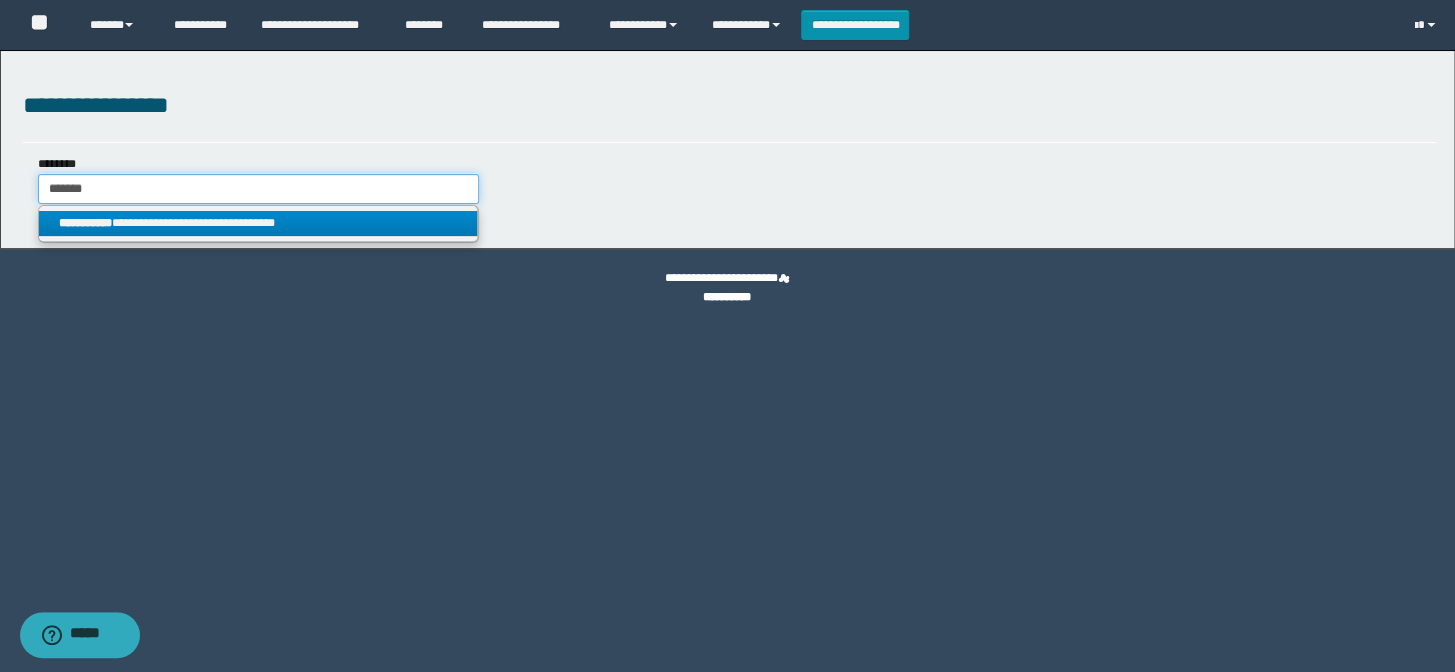 type on "*******" 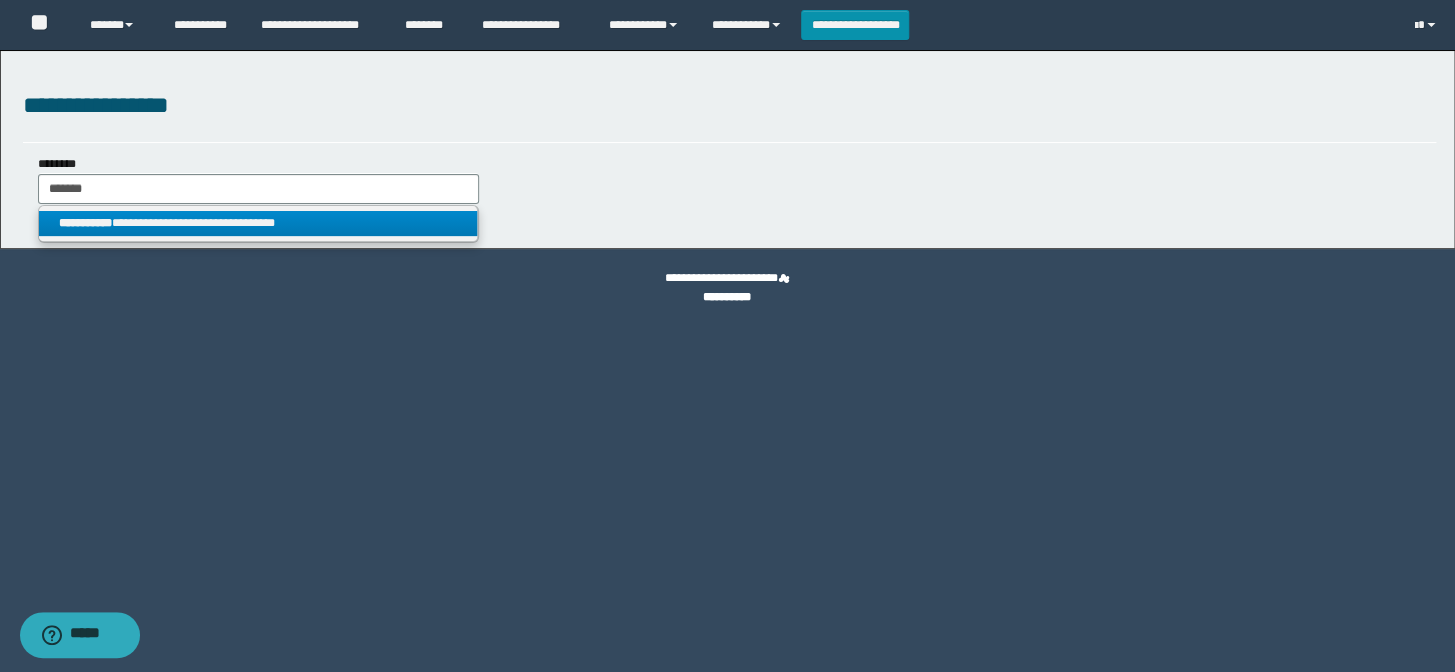 click on "**********" at bounding box center [258, 223] 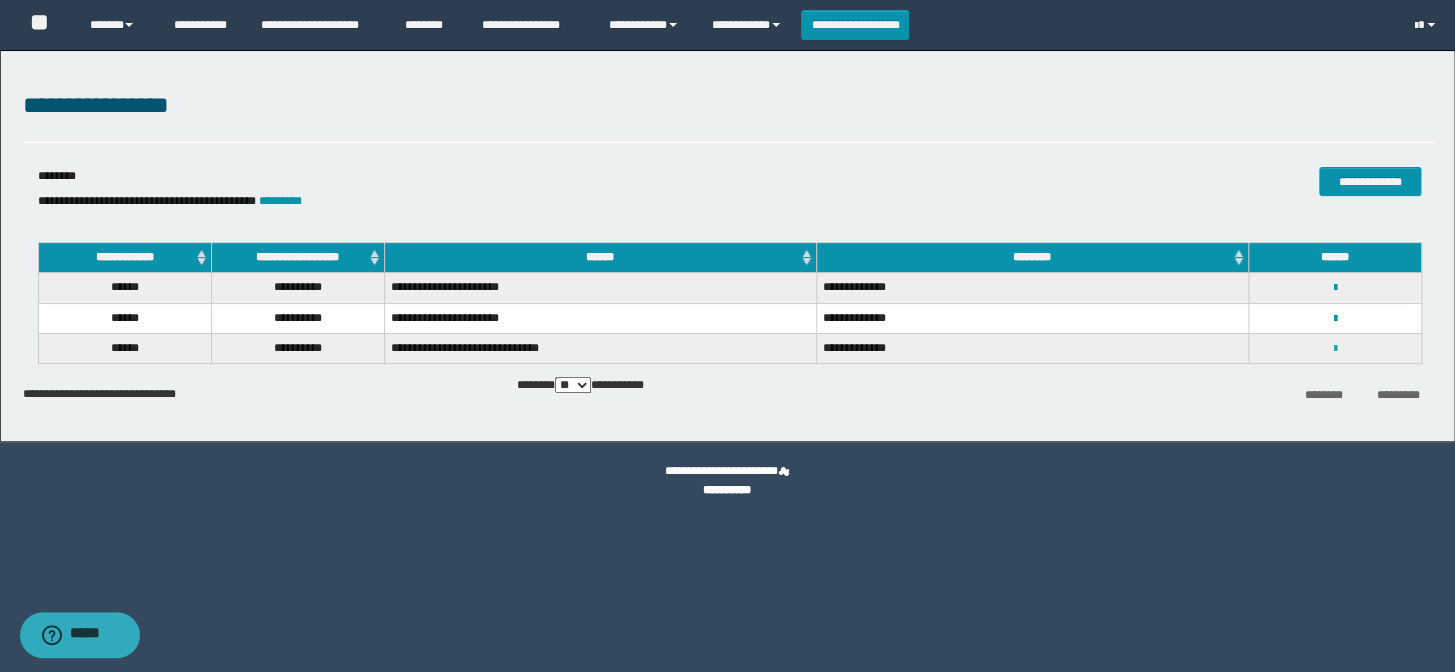 click at bounding box center (1334, 349) 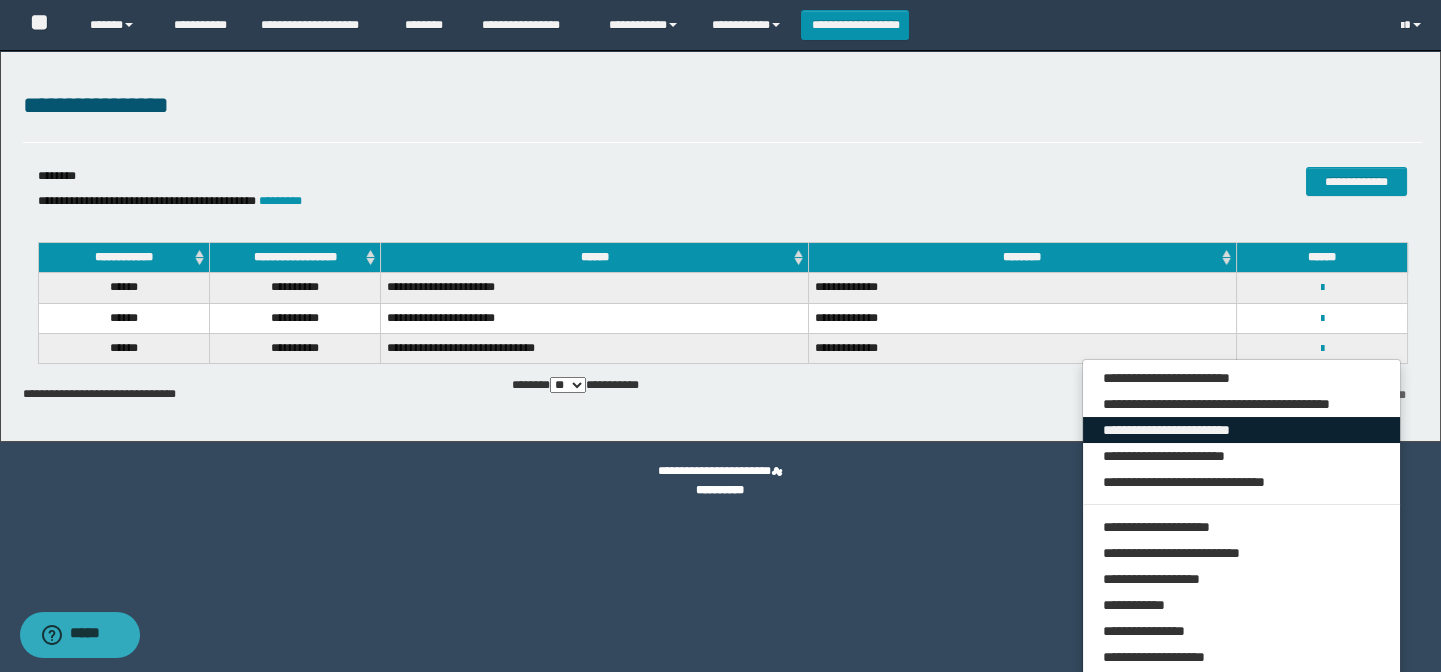 click on "**********" at bounding box center [1242, 430] 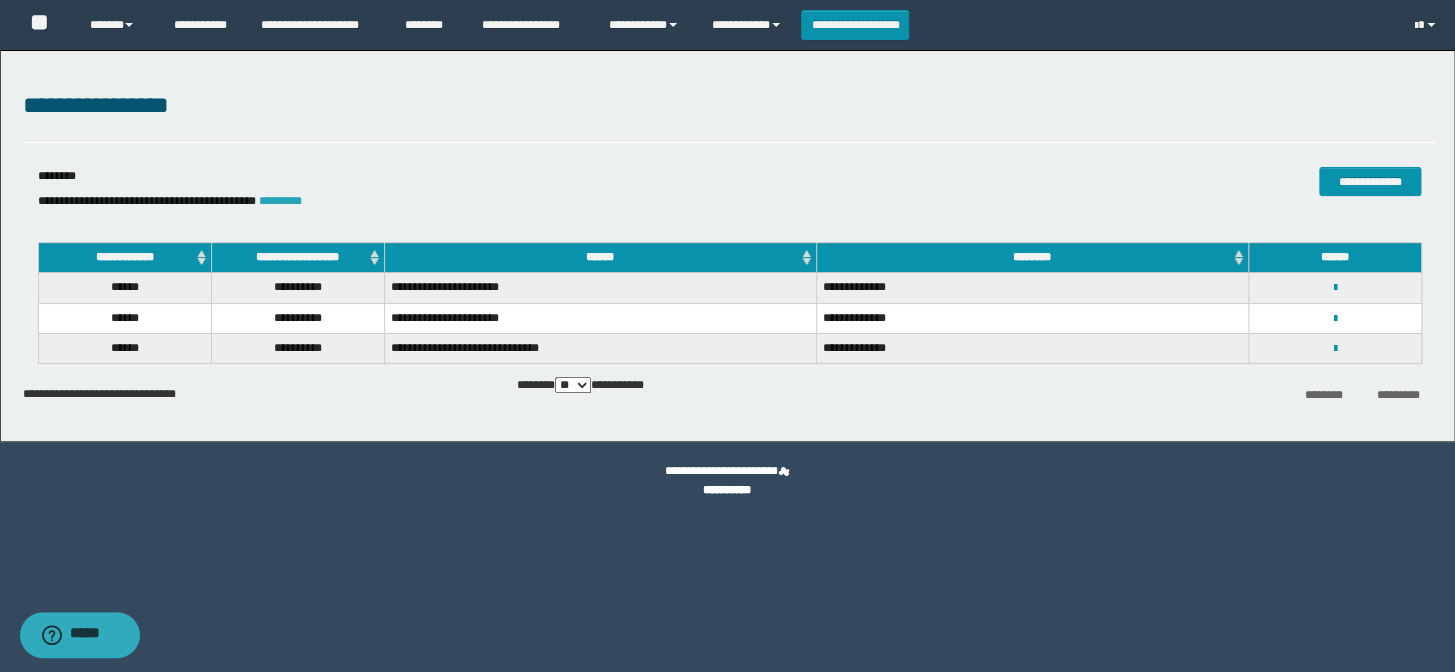 click on "*********" at bounding box center [280, 201] 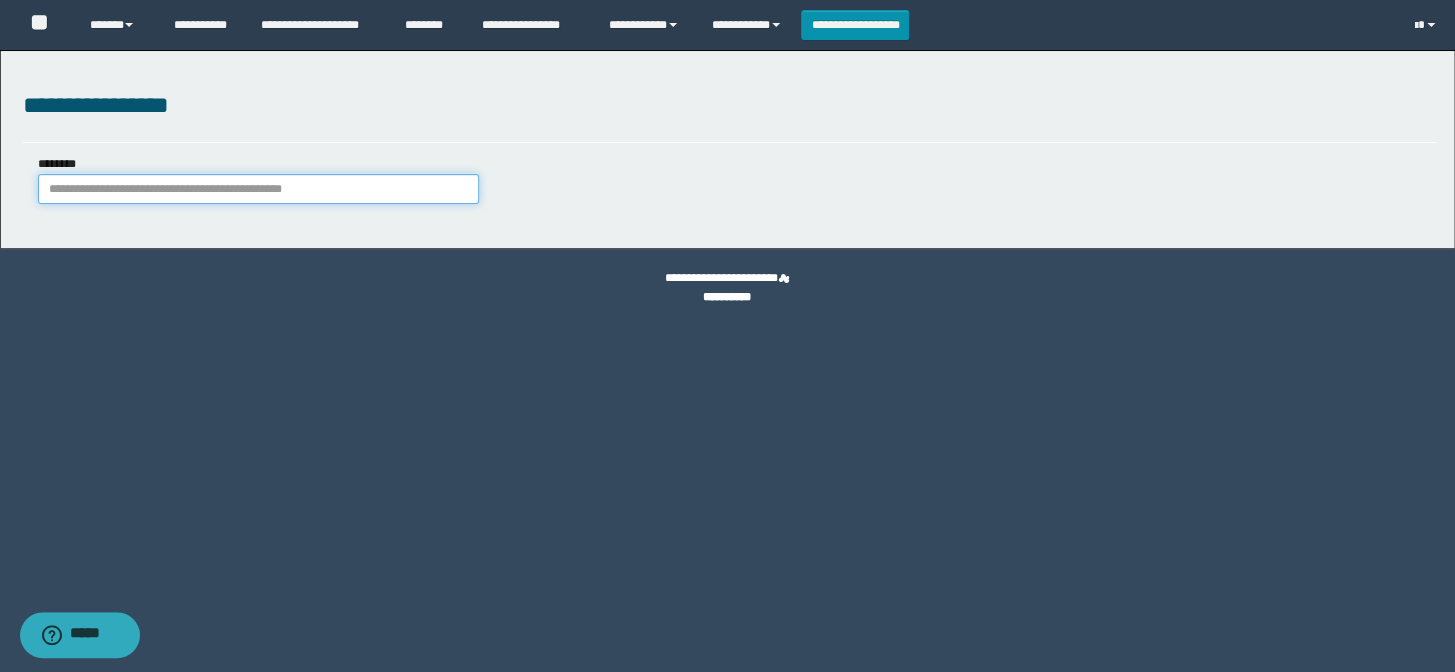 click on "********" at bounding box center [258, 189] 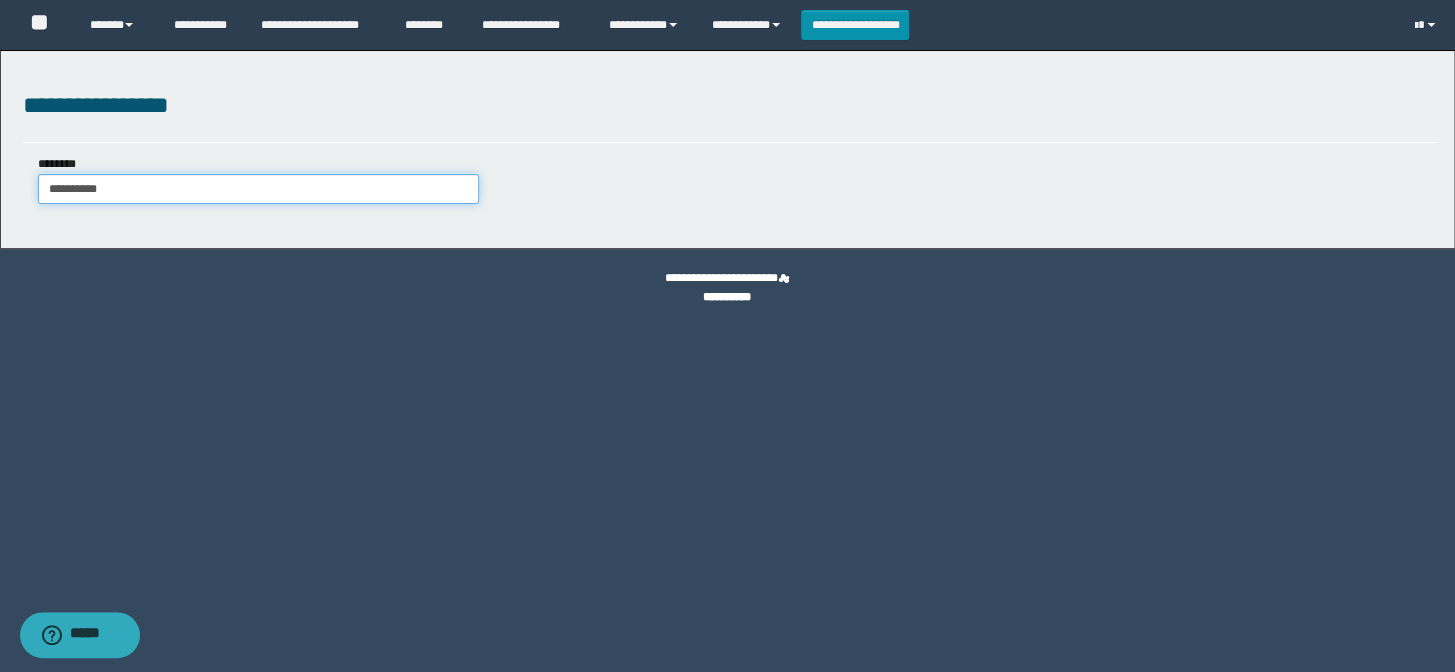 type on "**********" 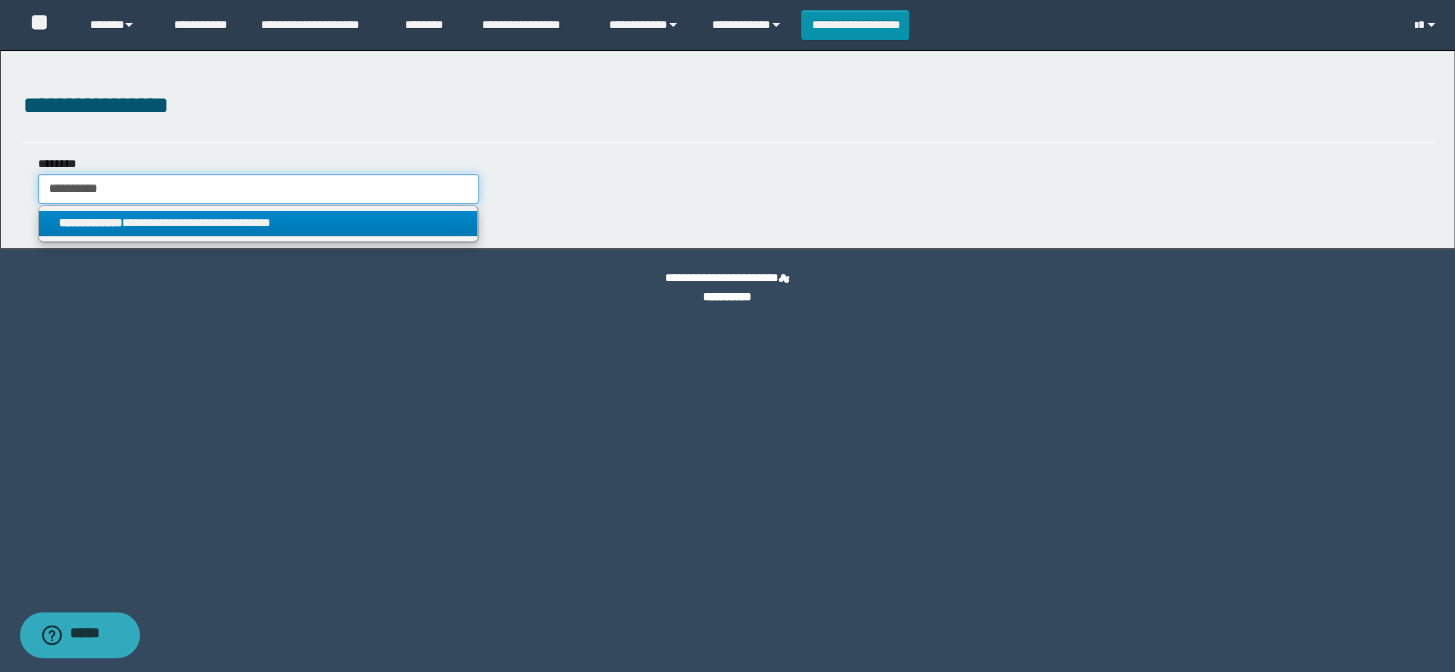 type on "**********" 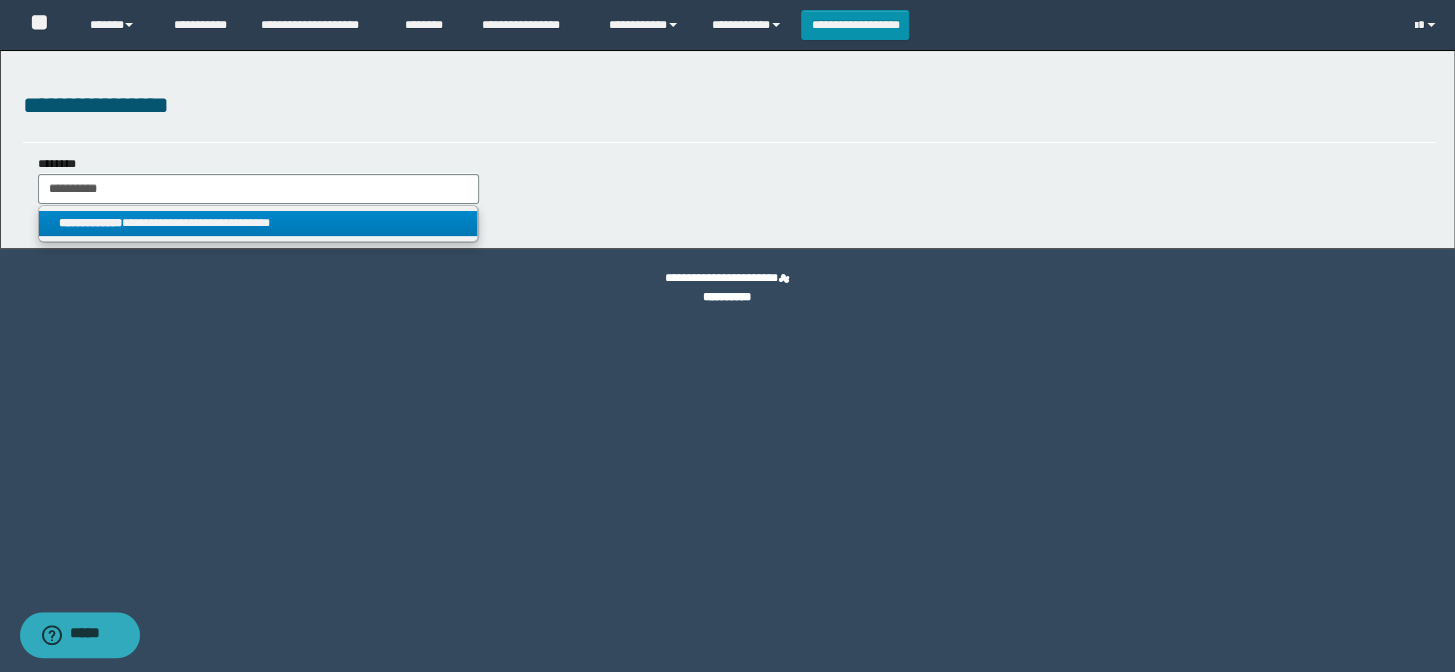 click on "**********" at bounding box center (258, 223) 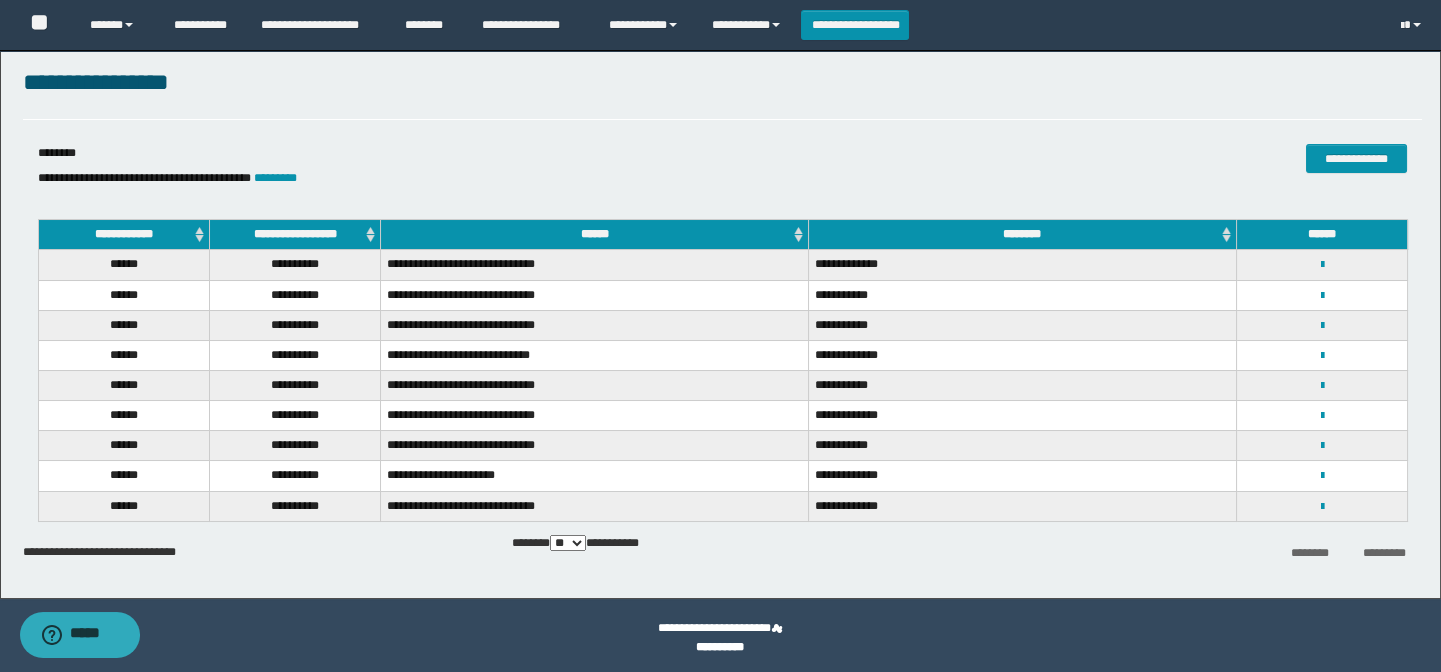 scroll, scrollTop: 28, scrollLeft: 0, axis: vertical 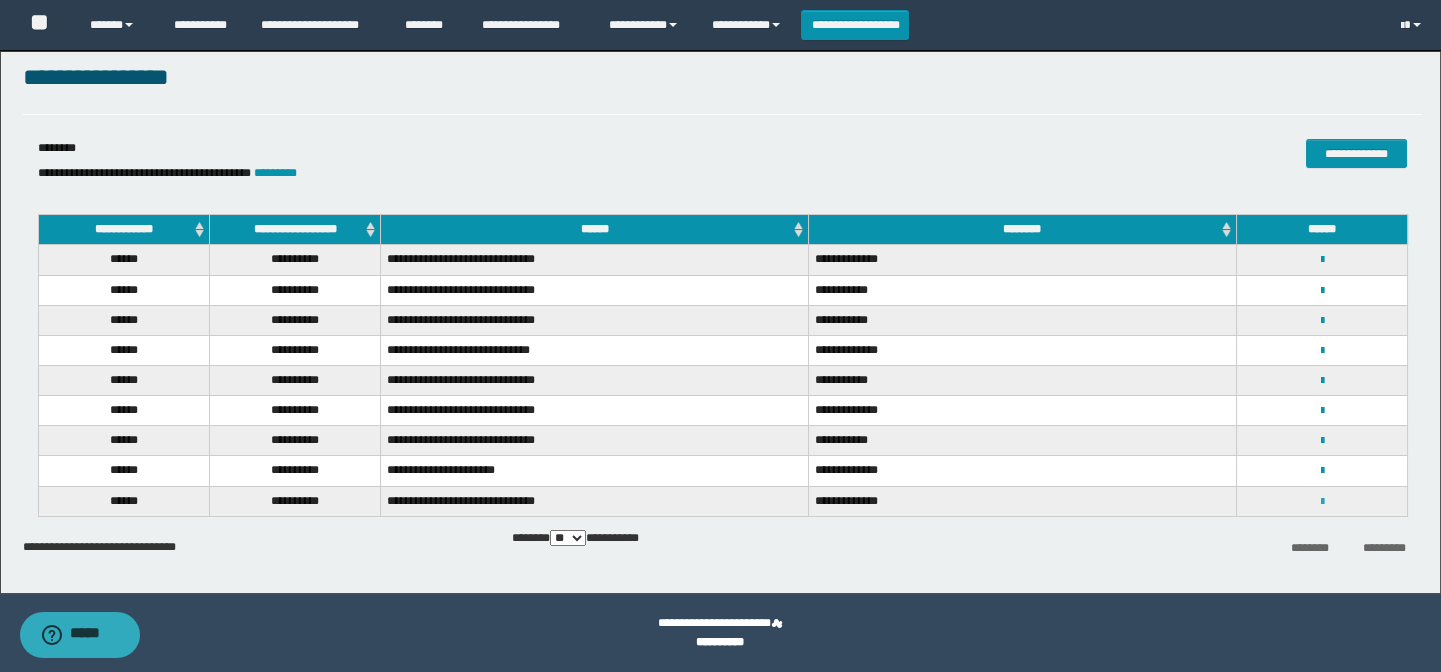 click at bounding box center [1321, 502] 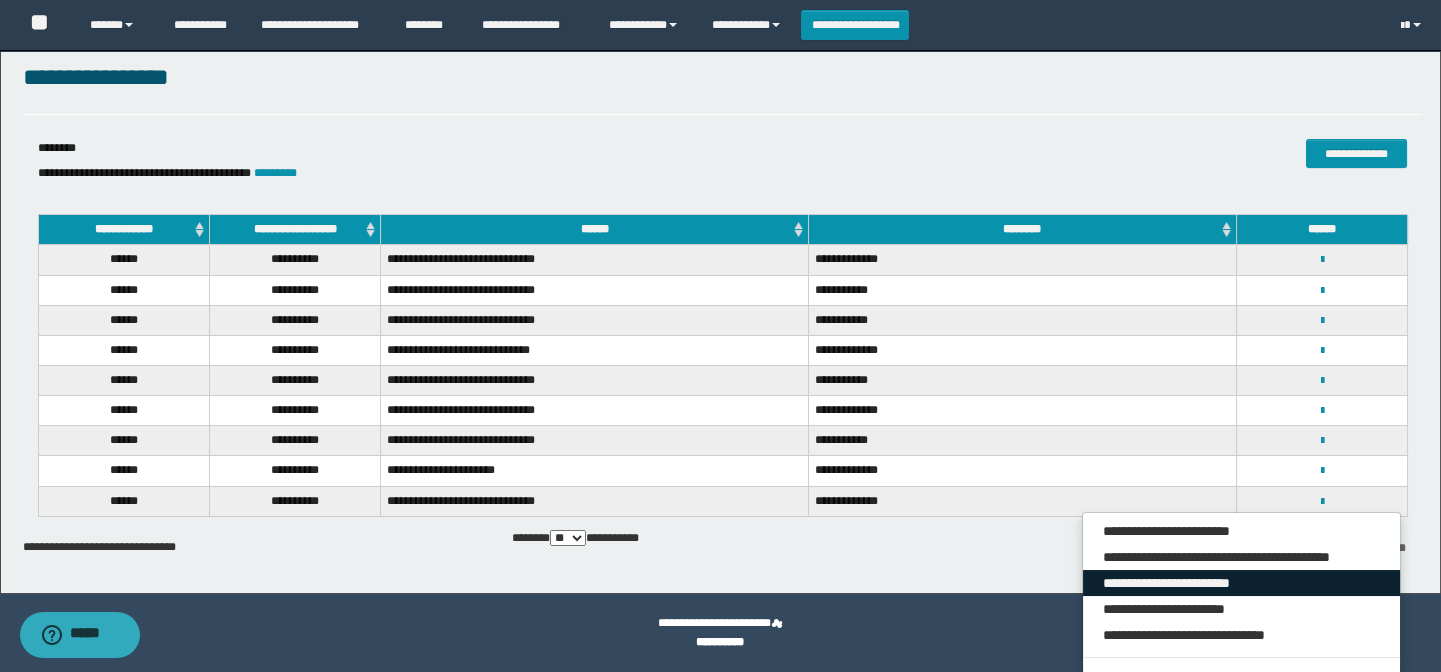 click on "**********" at bounding box center [1242, 583] 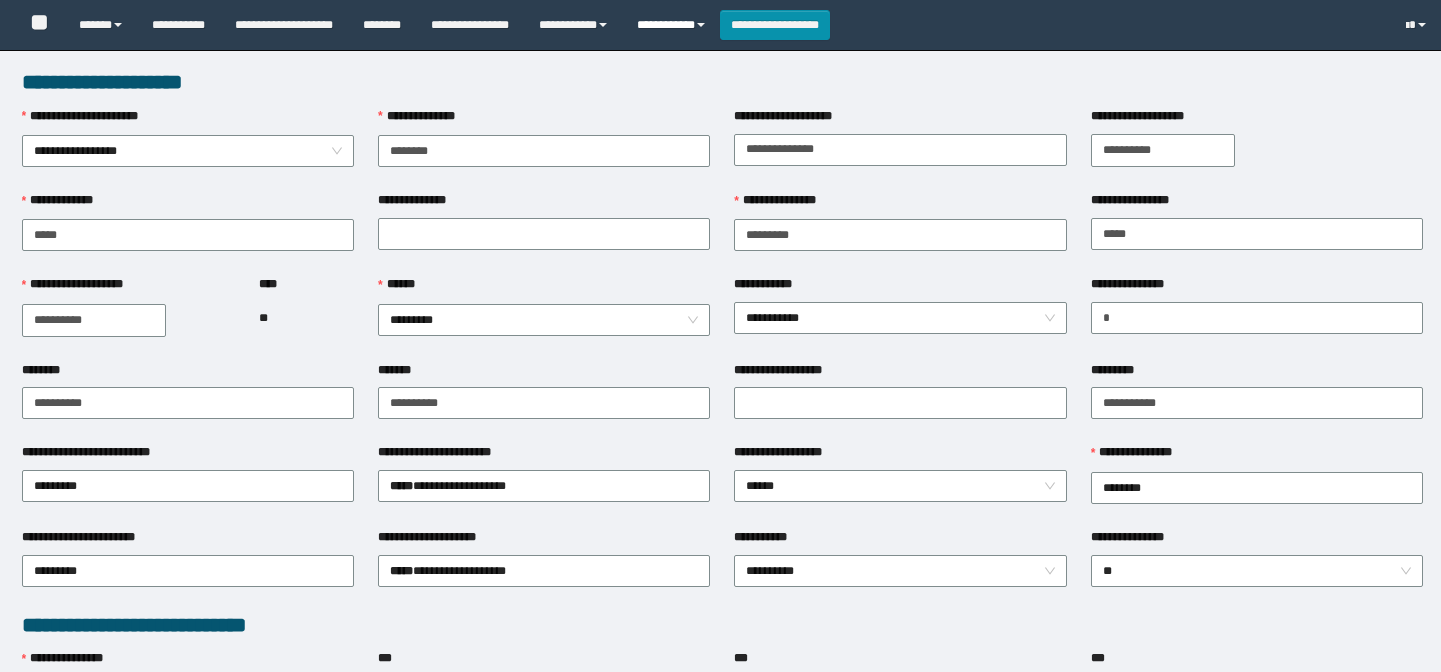 drag, startPoint x: 0, startPoint y: 0, endPoint x: 733, endPoint y: 52, distance: 734.84216 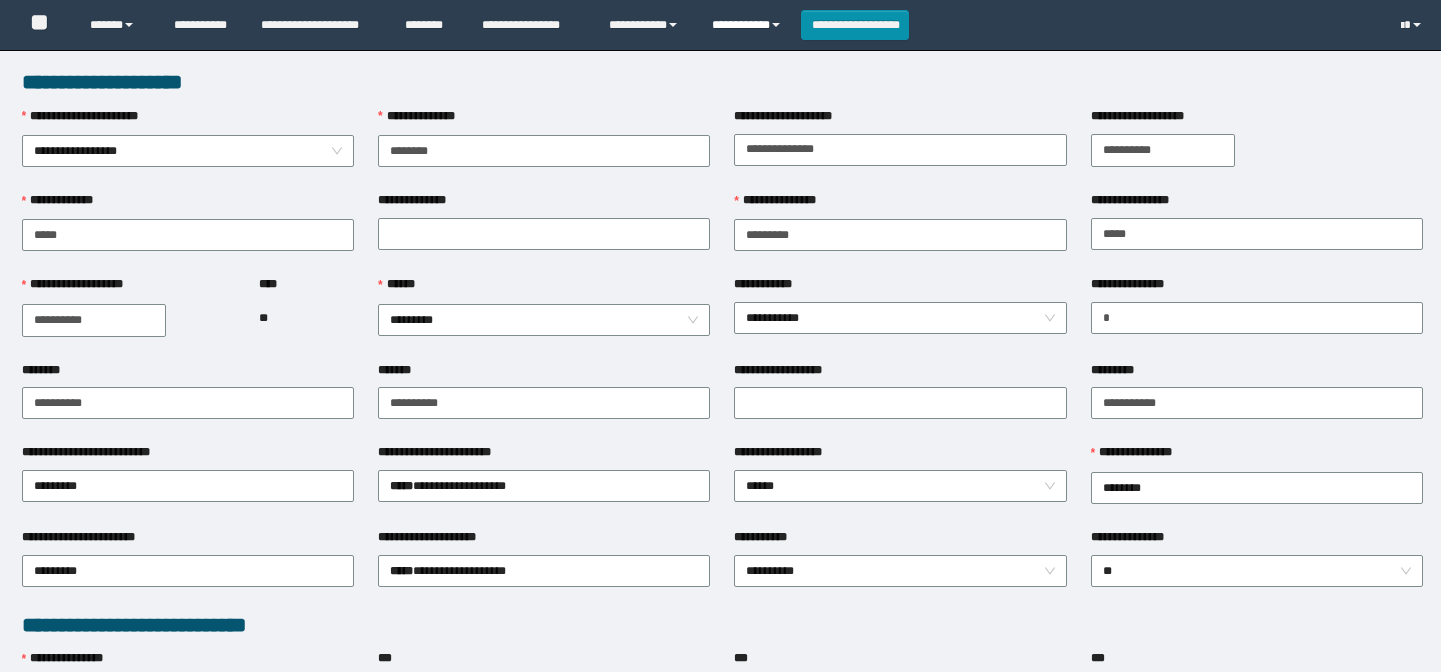 scroll, scrollTop: 0, scrollLeft: 0, axis: both 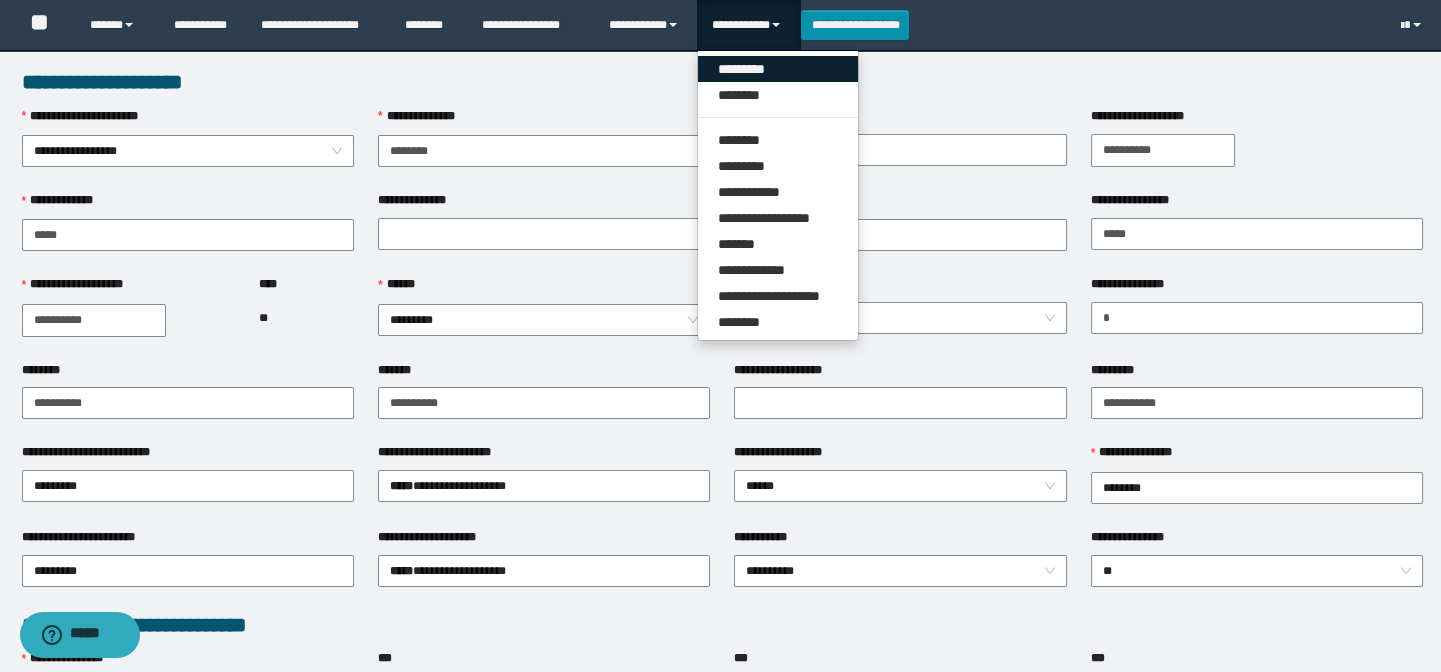 click on "*********" at bounding box center (778, 69) 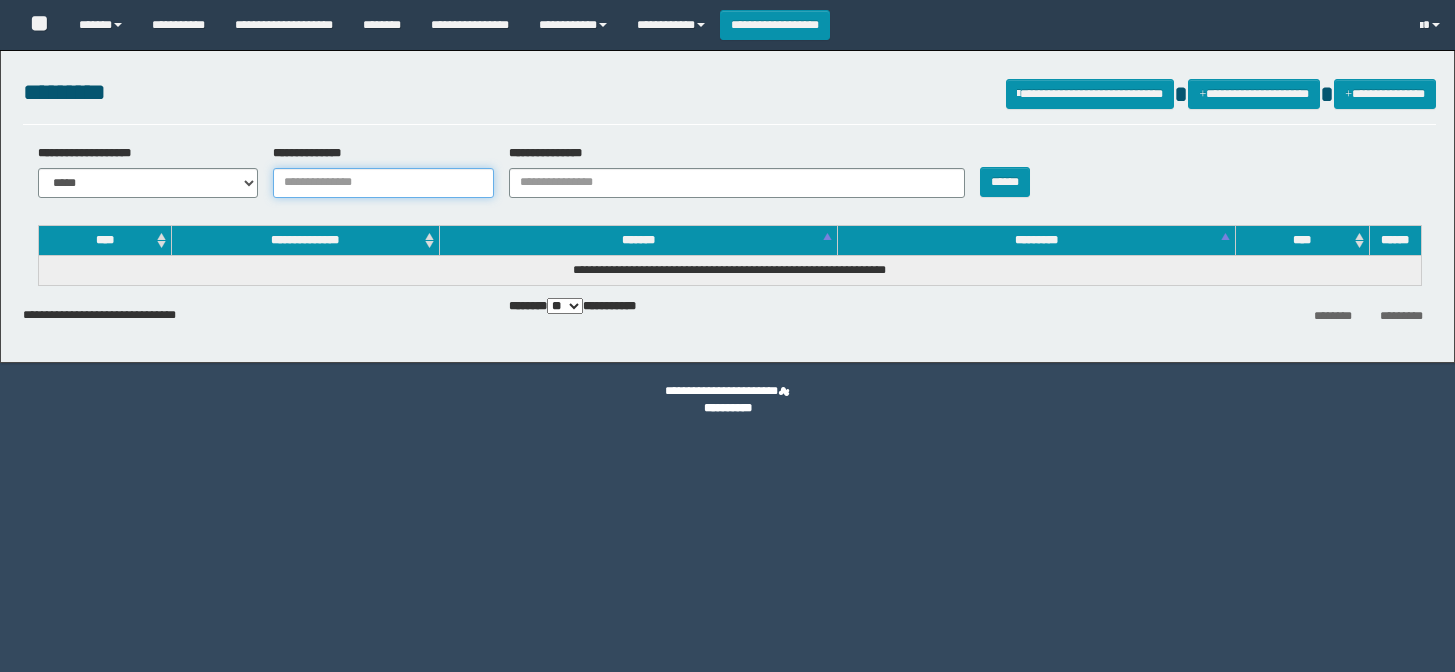 click on "**********" at bounding box center [383, 183] 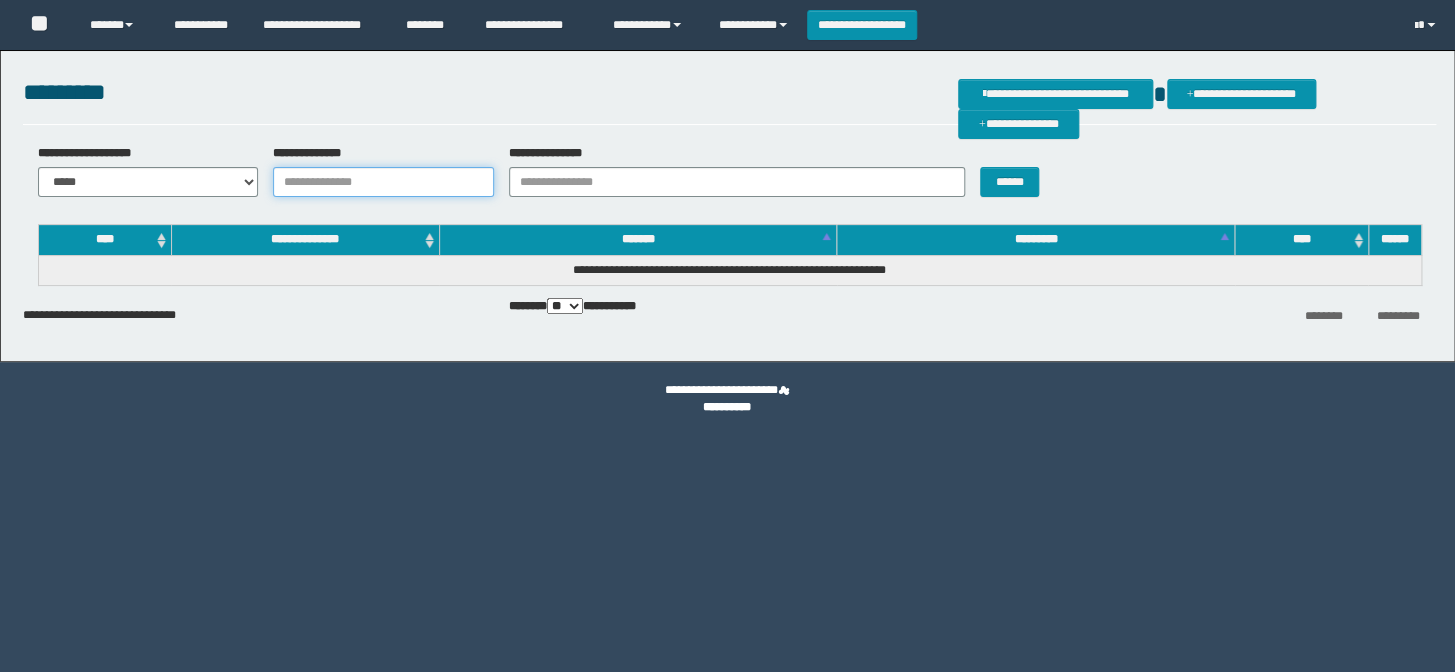 paste on "********" 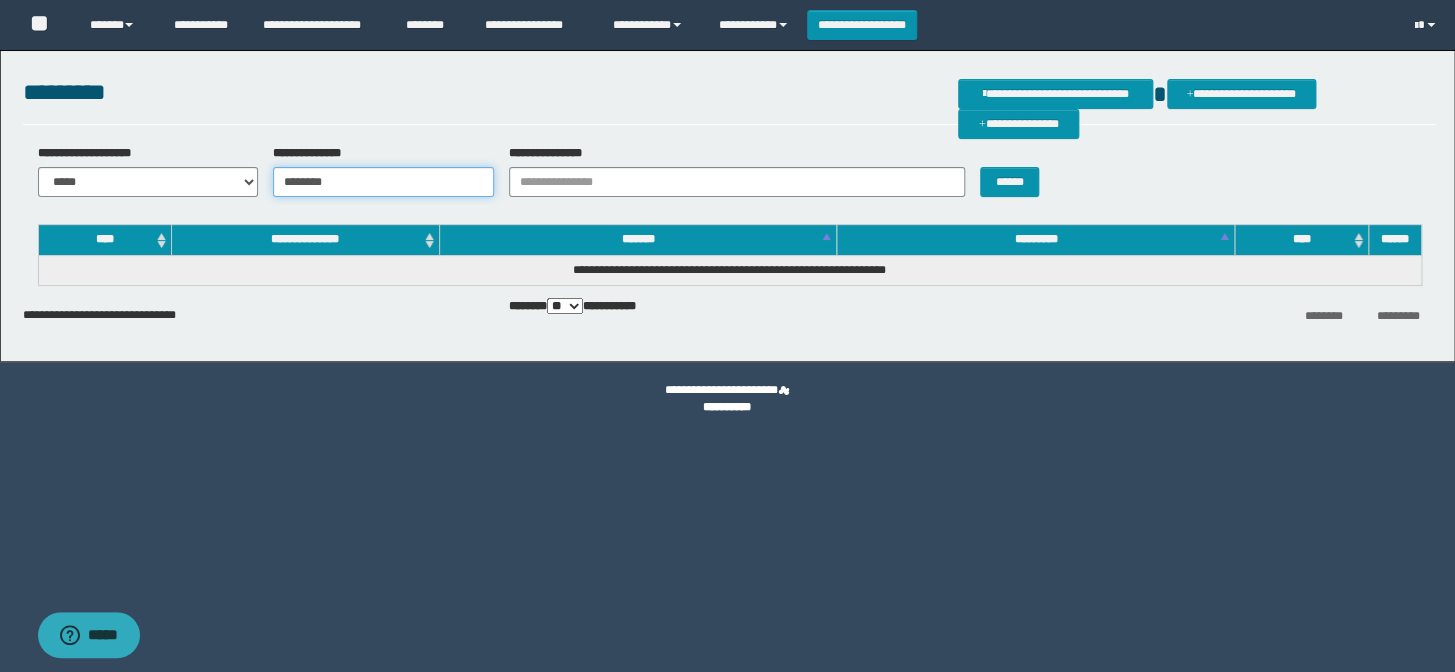 scroll, scrollTop: 0, scrollLeft: 0, axis: both 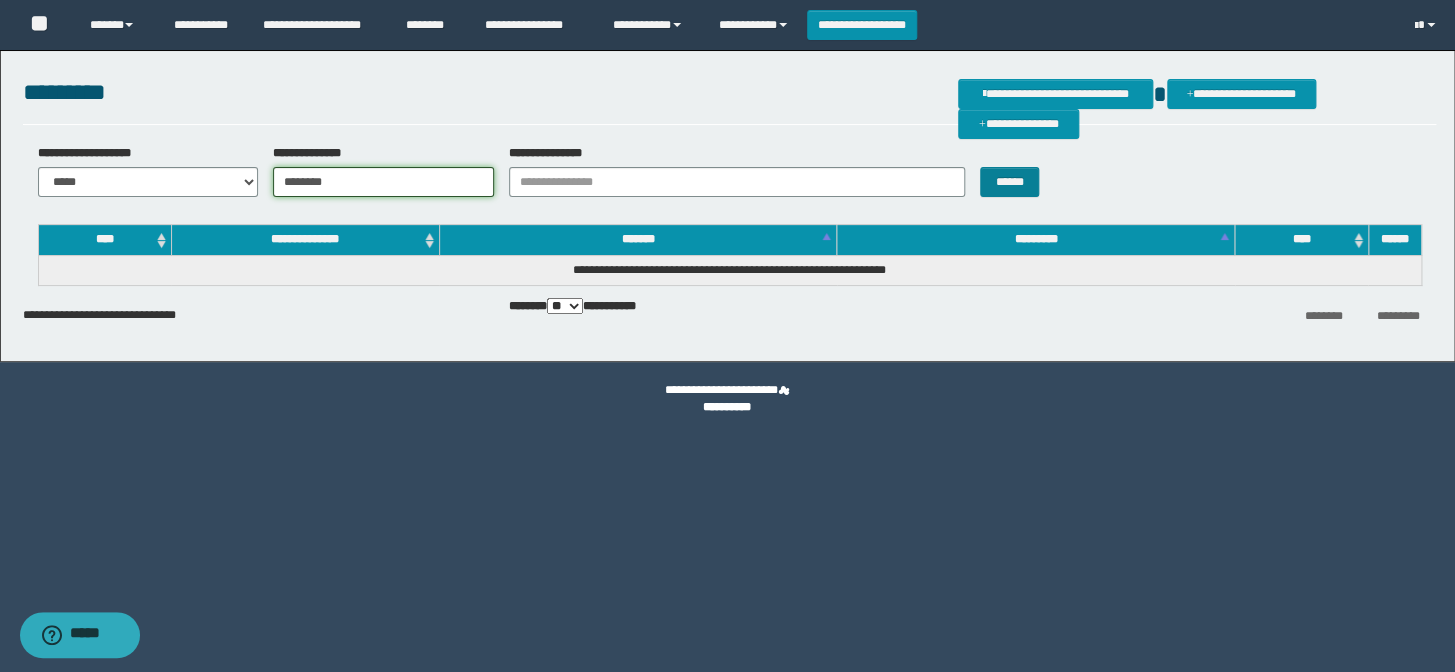 type on "********" 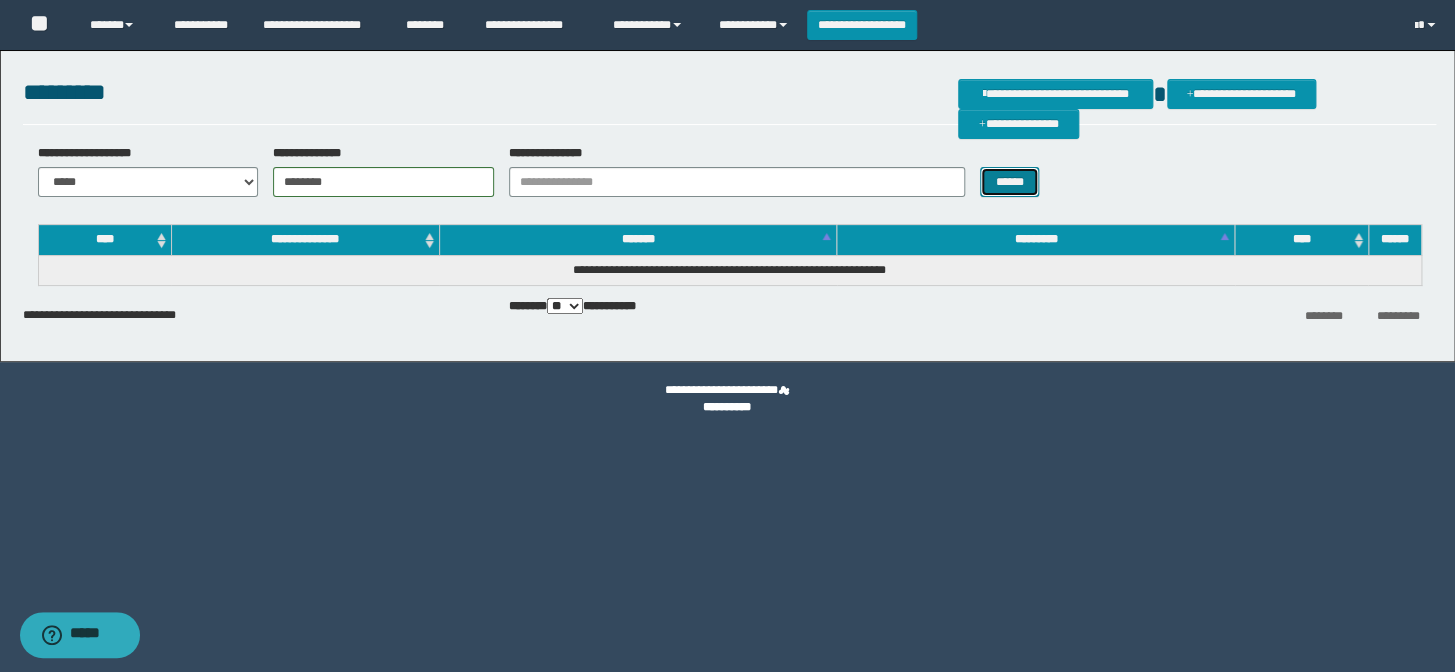 click on "******" at bounding box center (1009, 182) 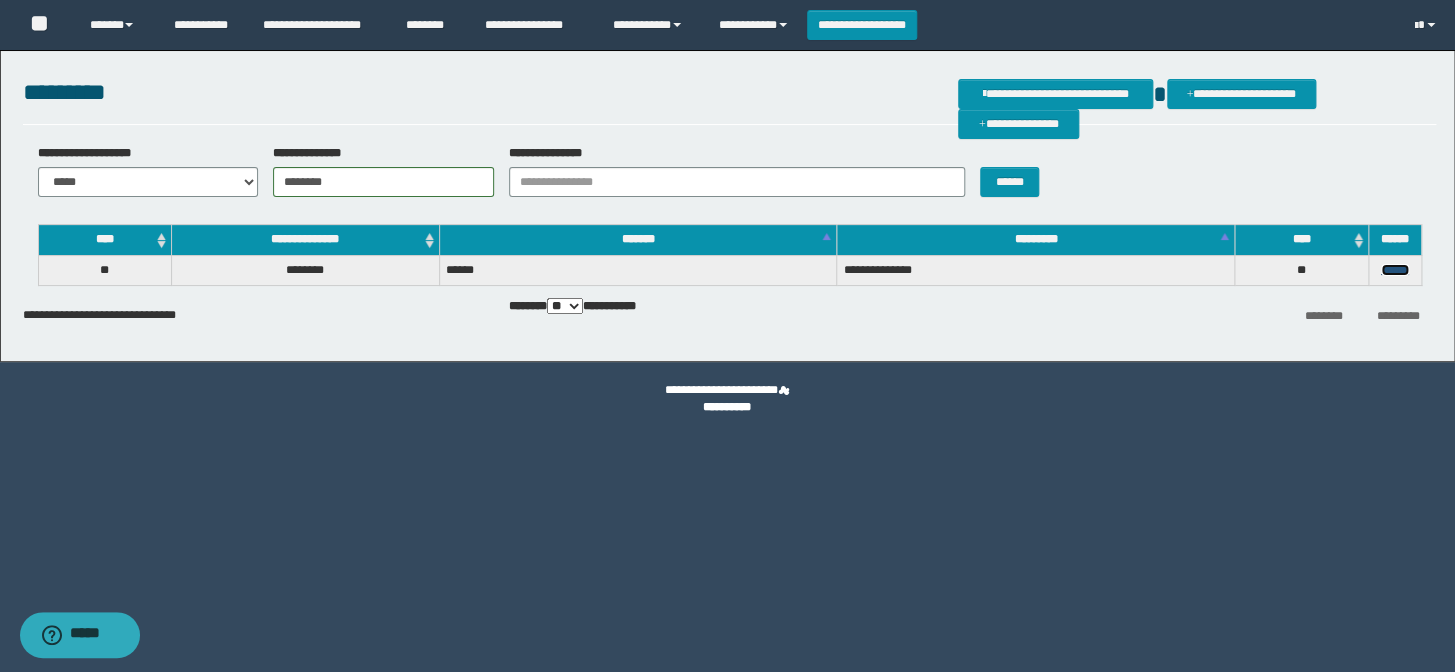 click on "******" at bounding box center [1395, 270] 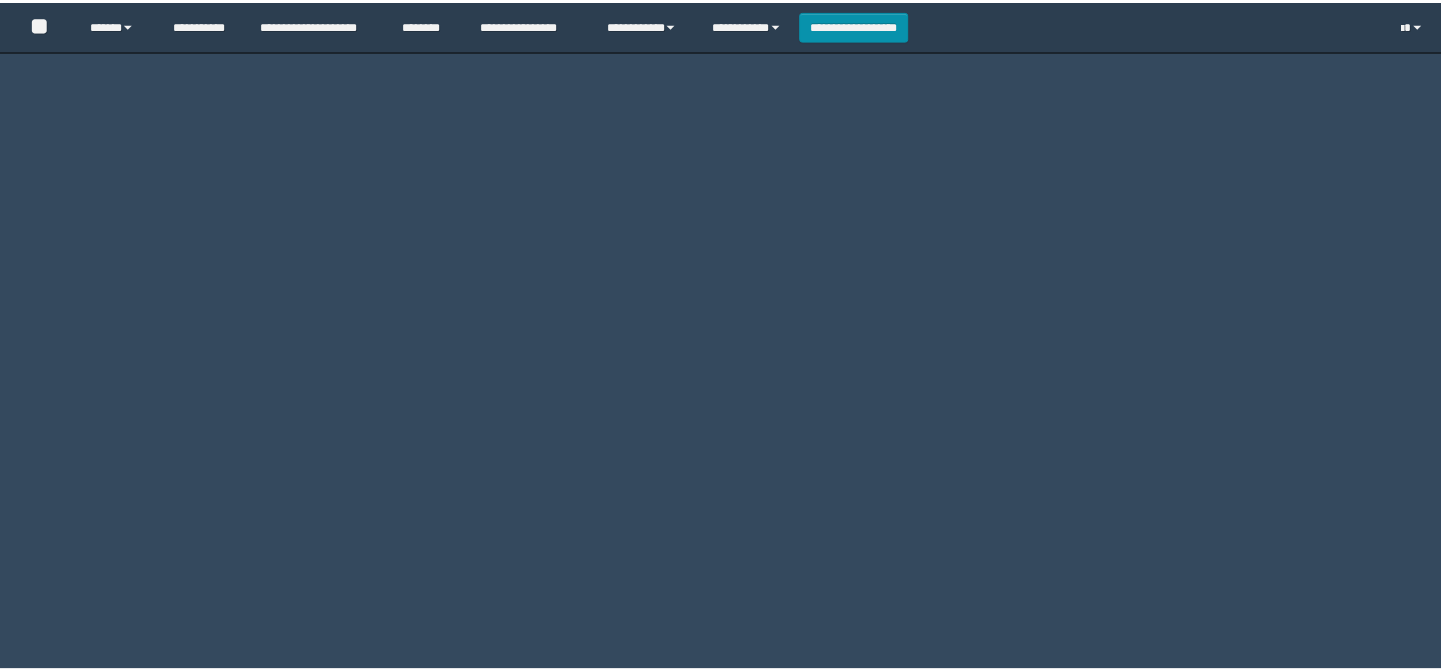 scroll, scrollTop: 0, scrollLeft: 0, axis: both 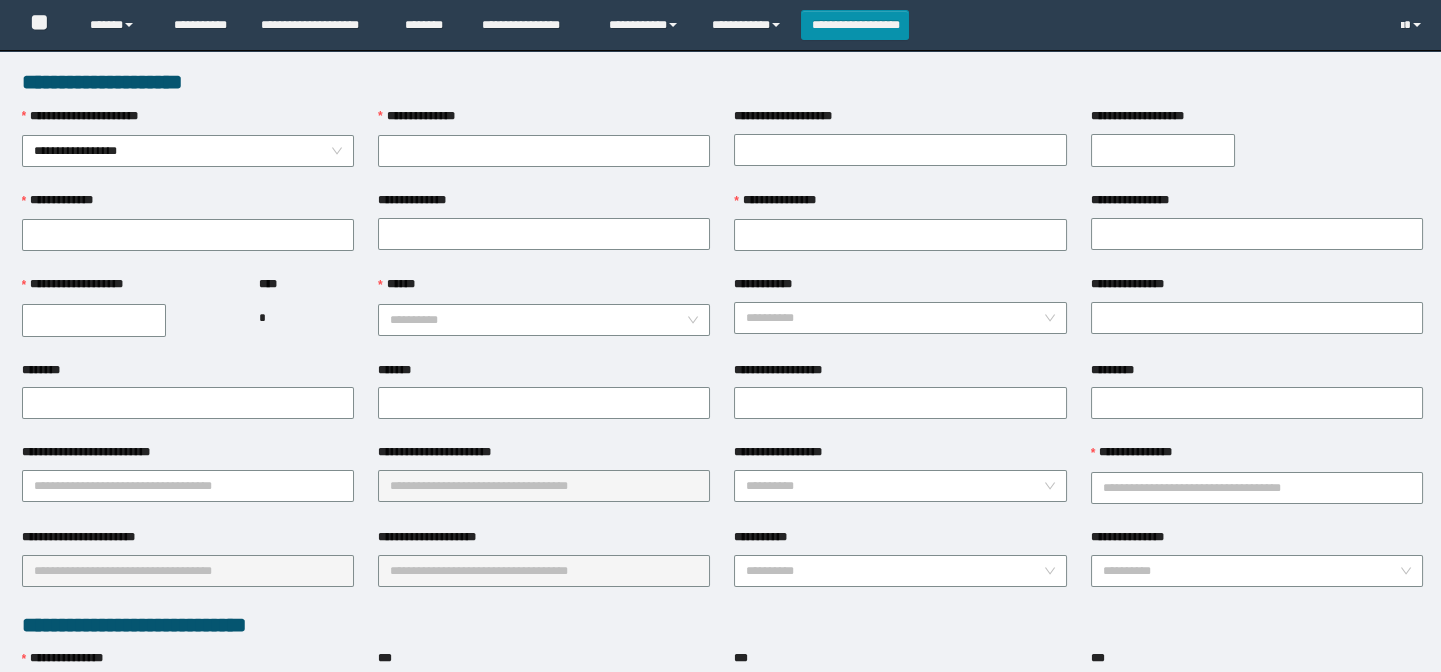 type on "********" 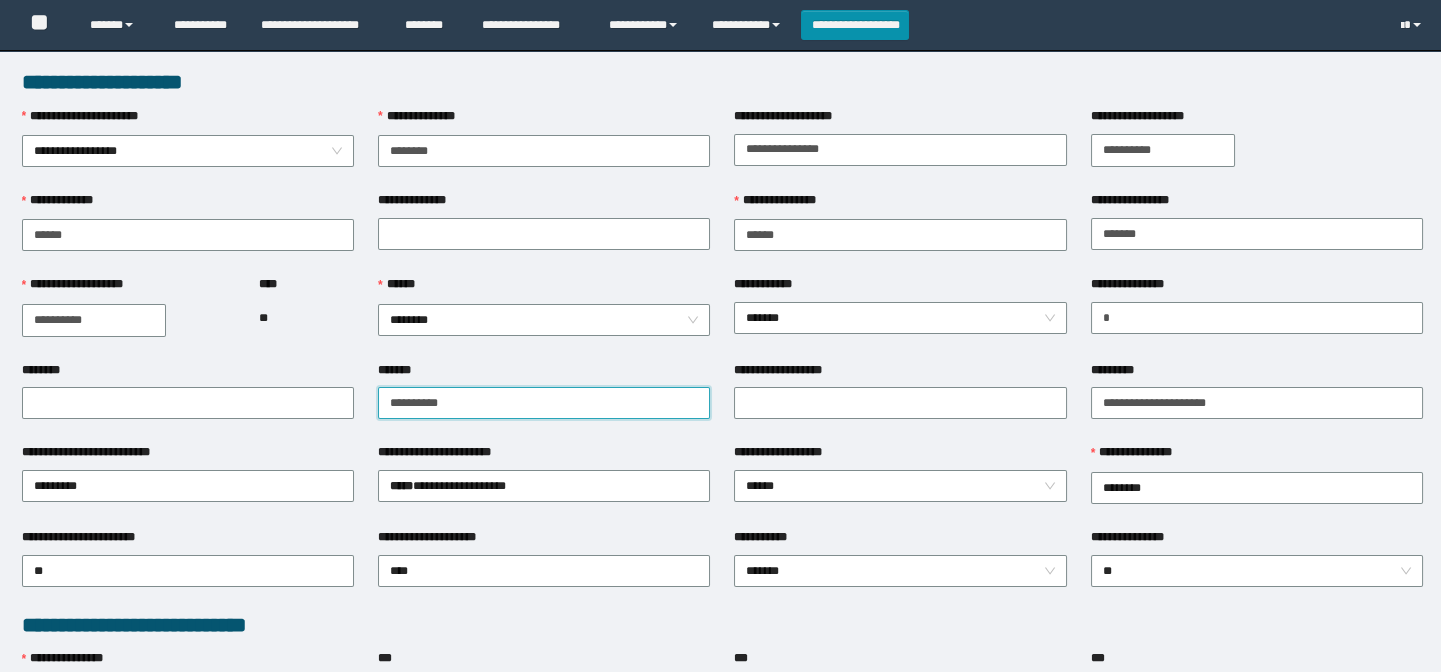 drag, startPoint x: 476, startPoint y: 394, endPoint x: 358, endPoint y: 415, distance: 119.85408 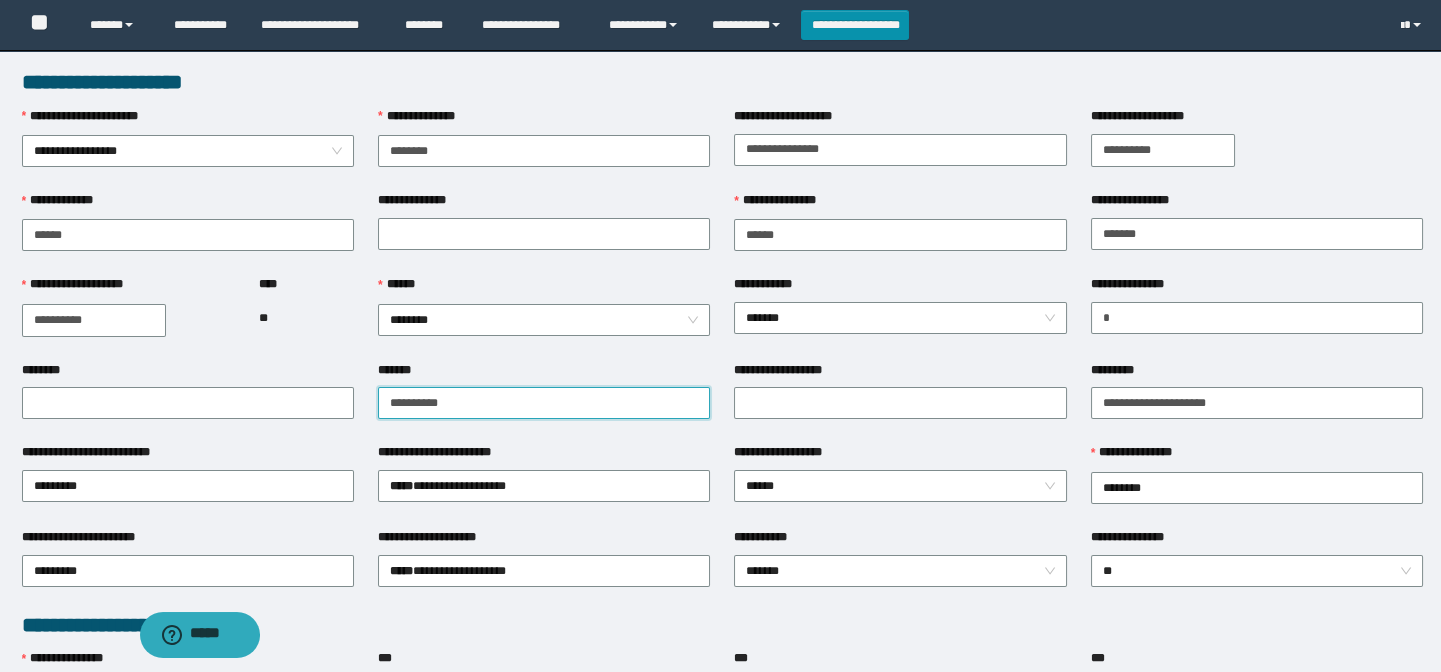 scroll, scrollTop: 0, scrollLeft: 0, axis: both 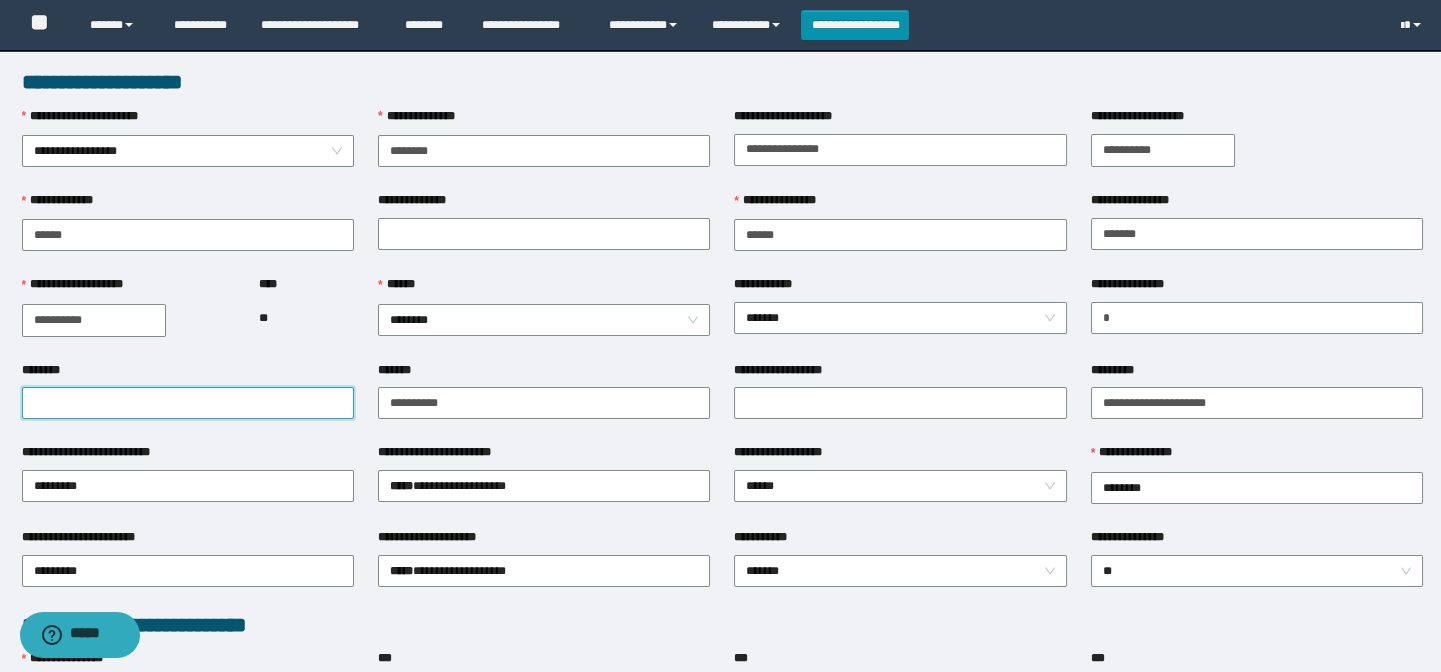 click on "********" at bounding box center [188, 403] 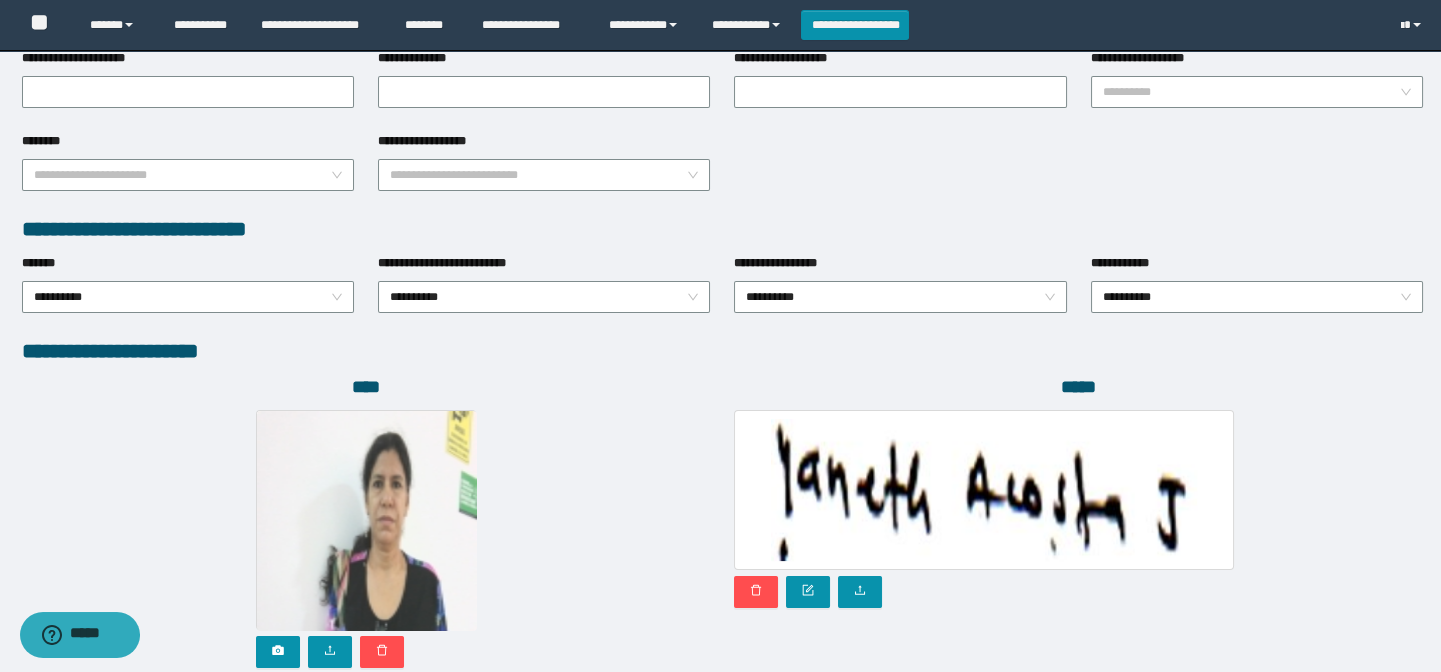 scroll, scrollTop: 1030, scrollLeft: 0, axis: vertical 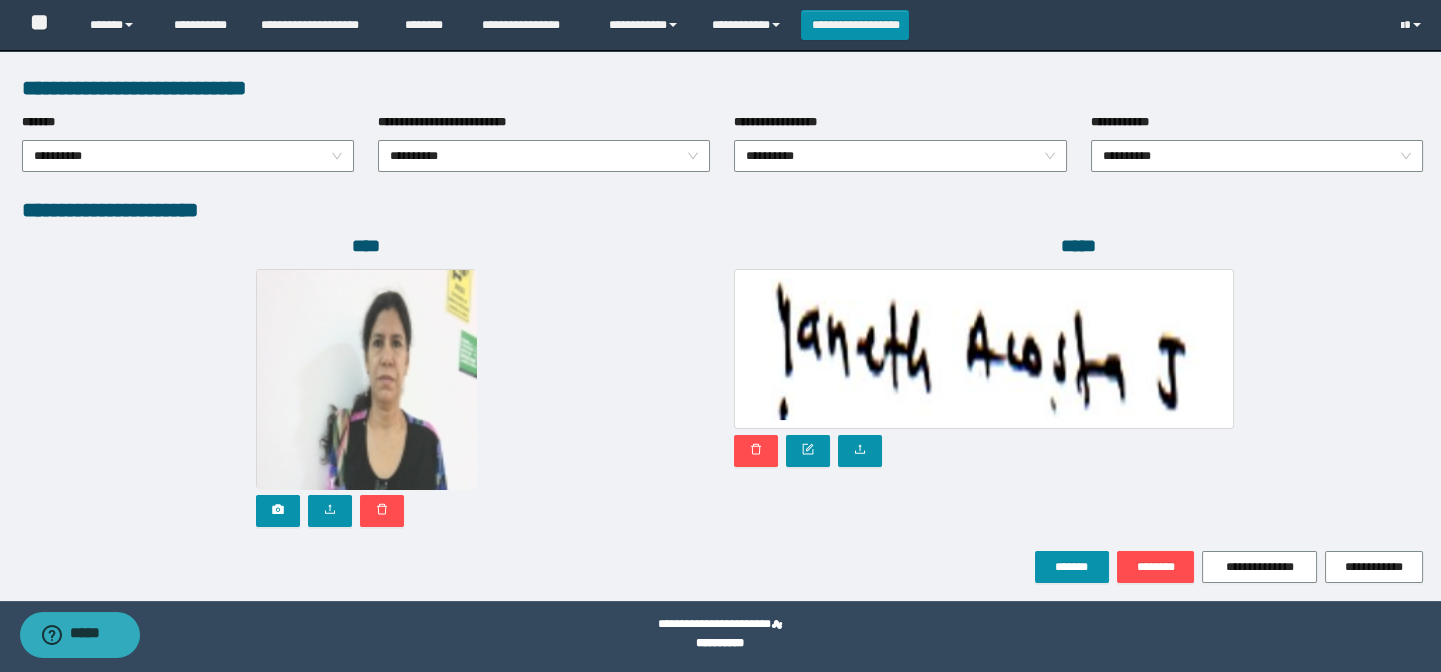 type on "**********" 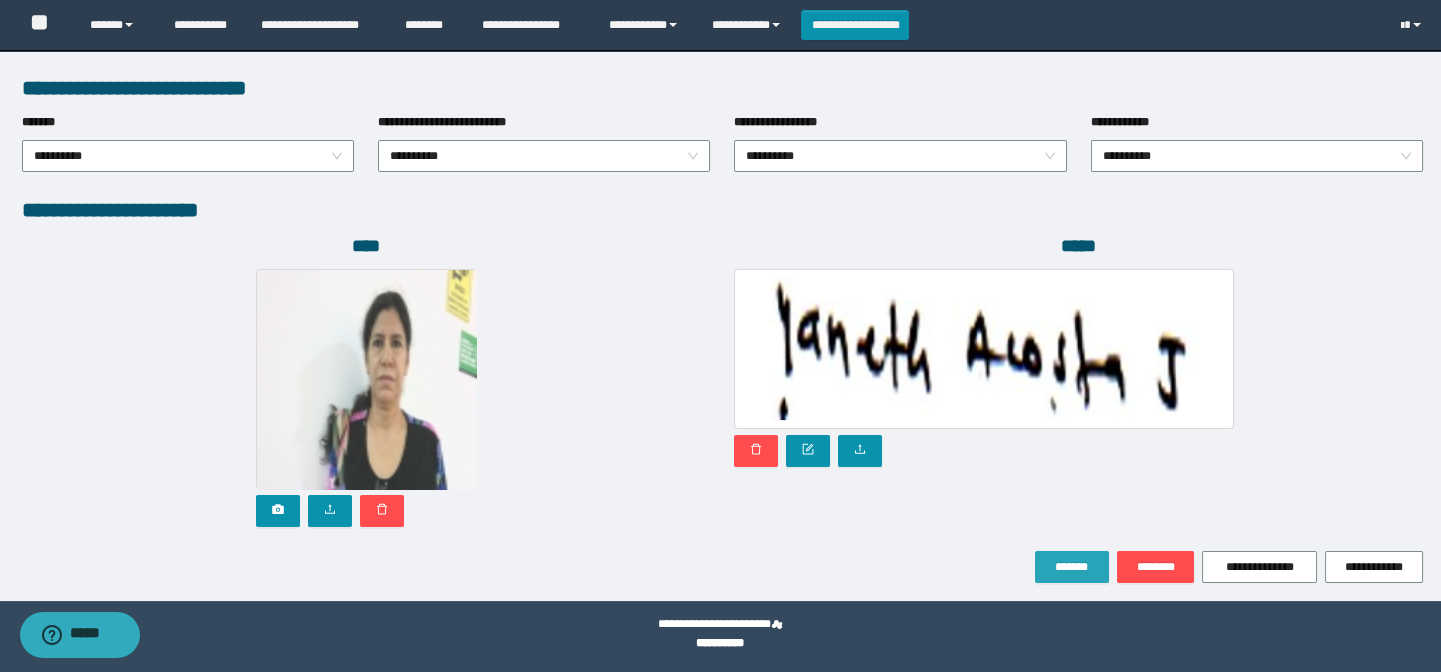 click on "*******" at bounding box center [1072, 567] 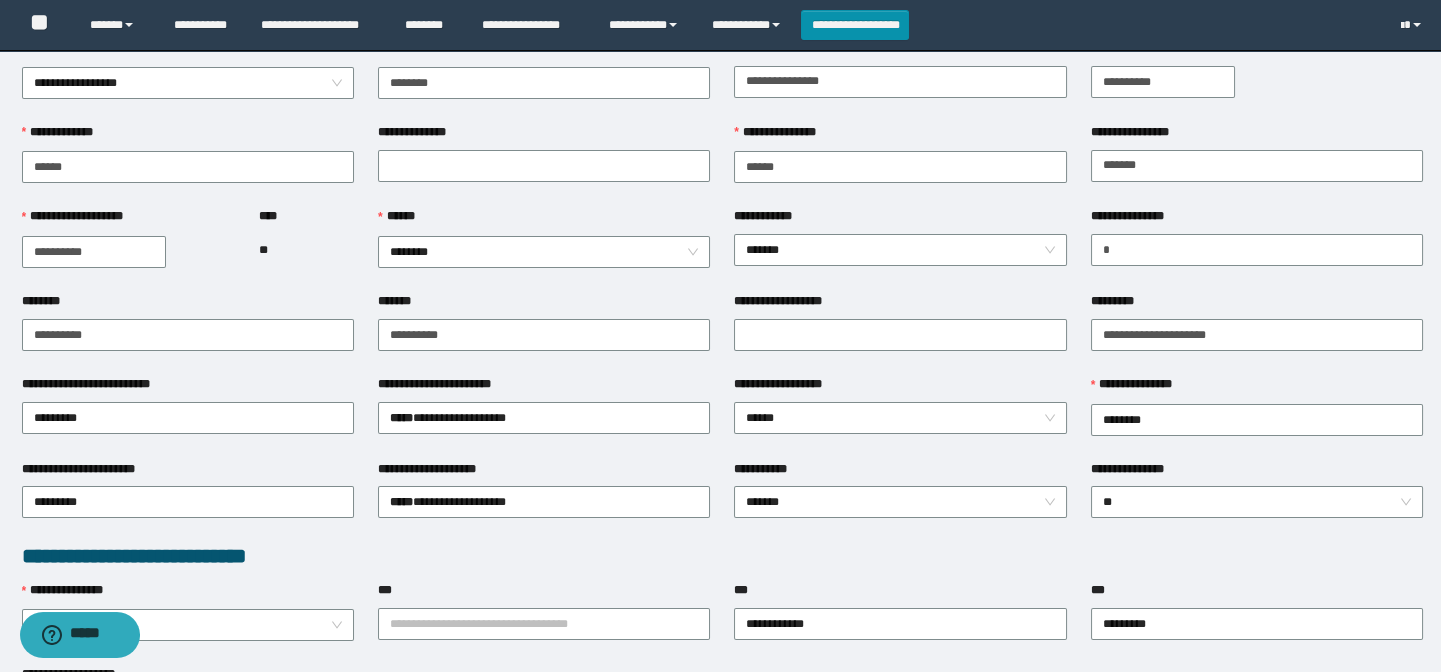 scroll, scrollTop: 173, scrollLeft: 0, axis: vertical 